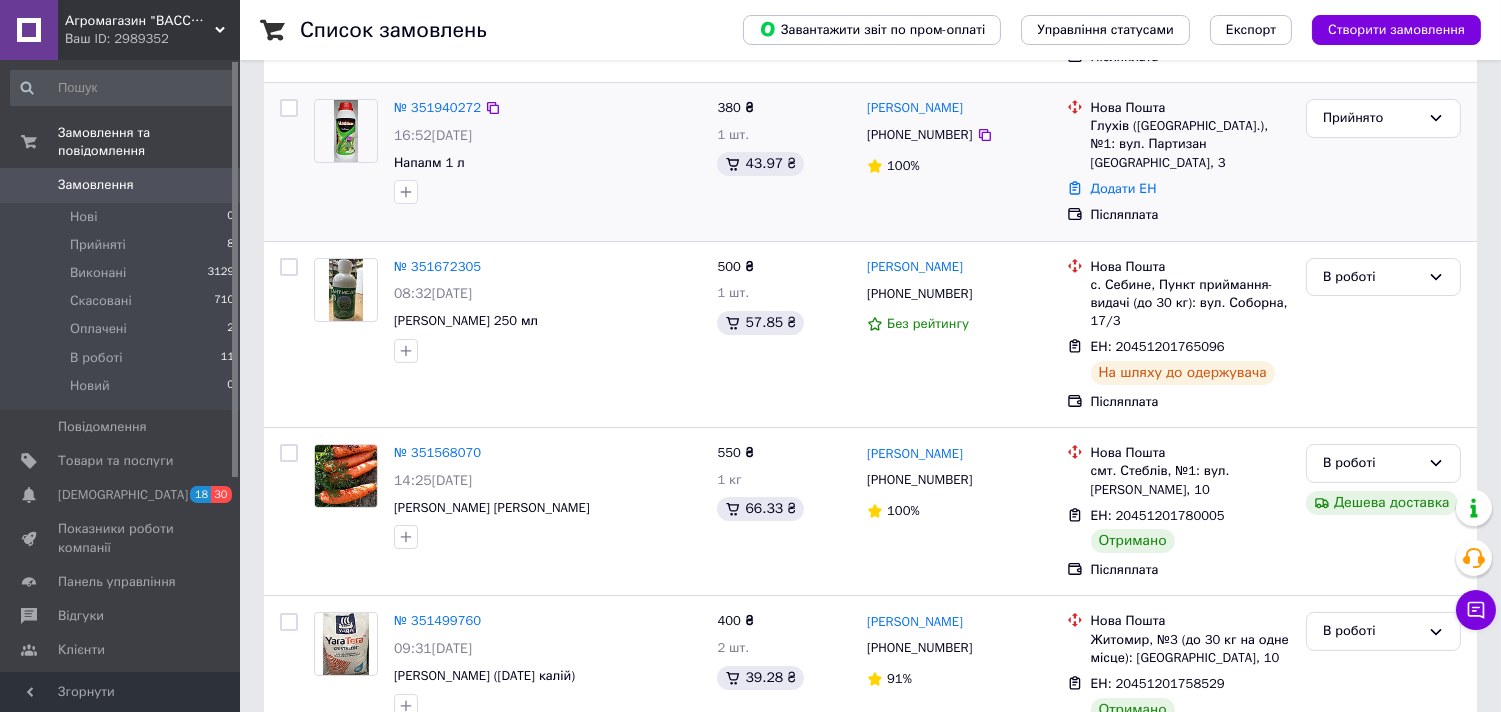 scroll, scrollTop: 296, scrollLeft: 0, axis: vertical 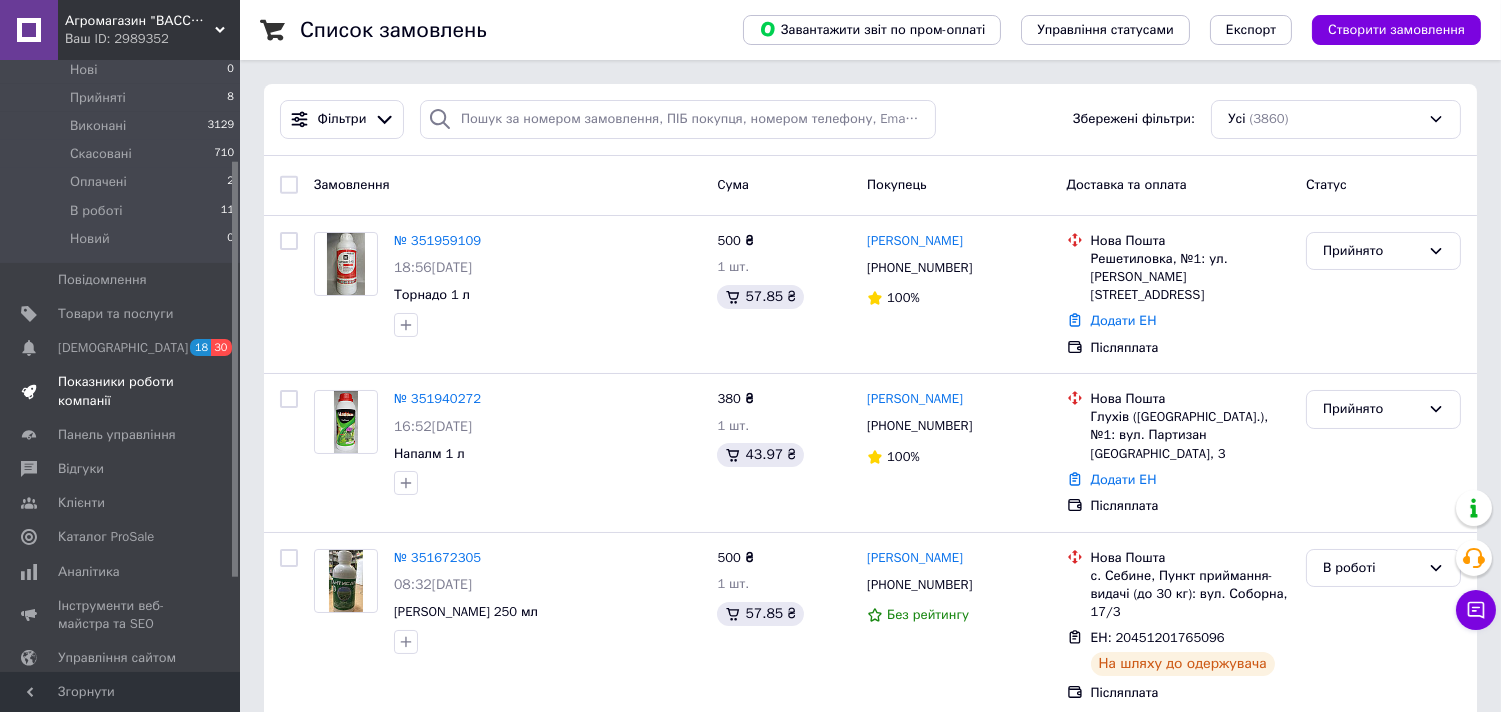 click on "Показники роботи компанії" at bounding box center [121, 391] 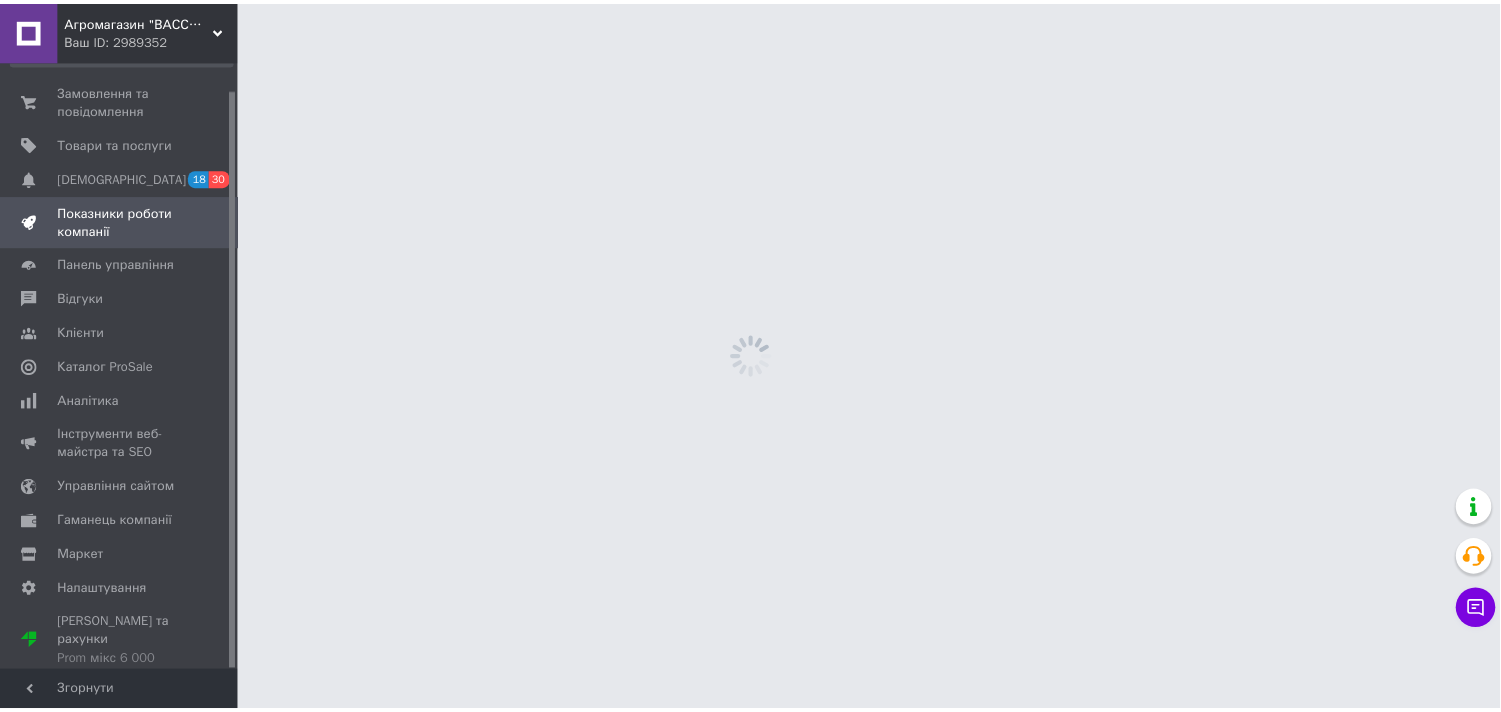 scroll, scrollTop: 28, scrollLeft: 0, axis: vertical 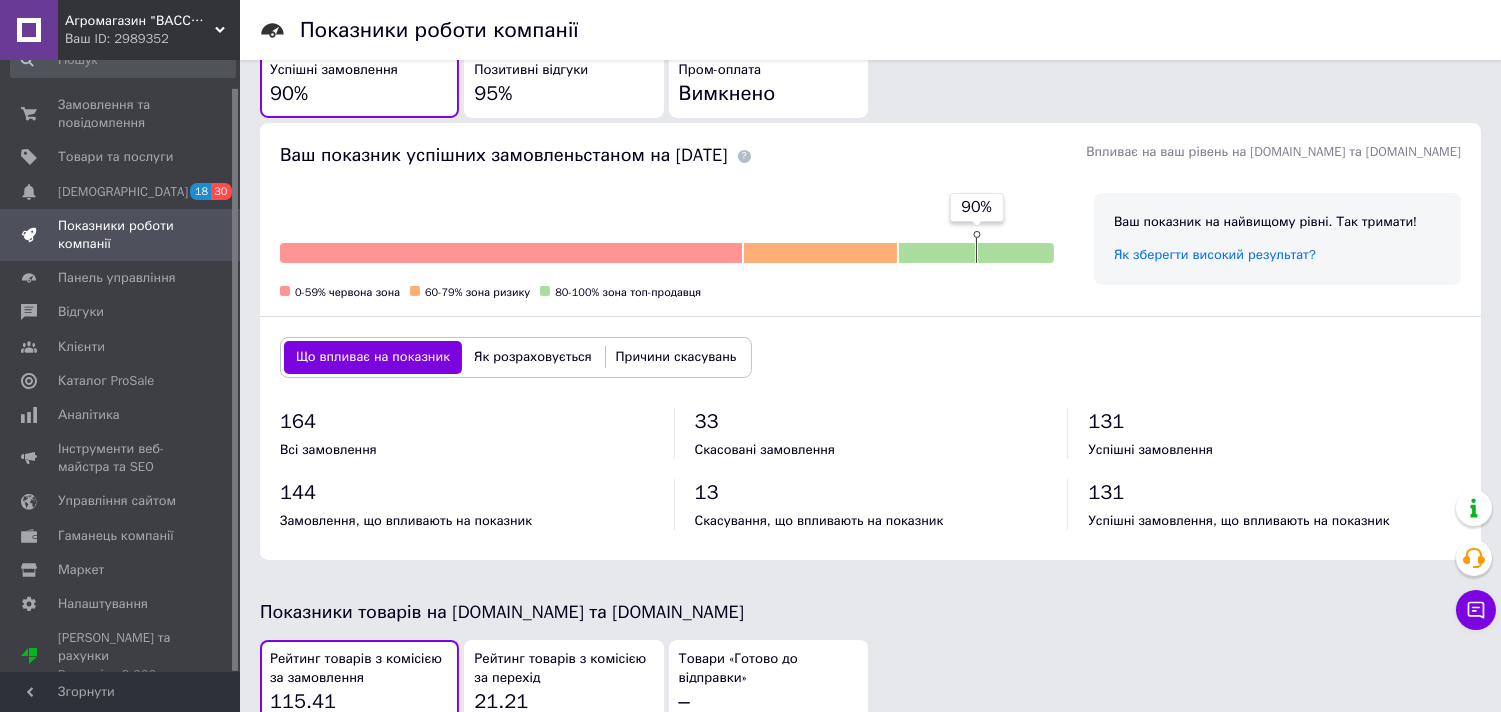 click on "Причини скасувань" at bounding box center (676, 357) 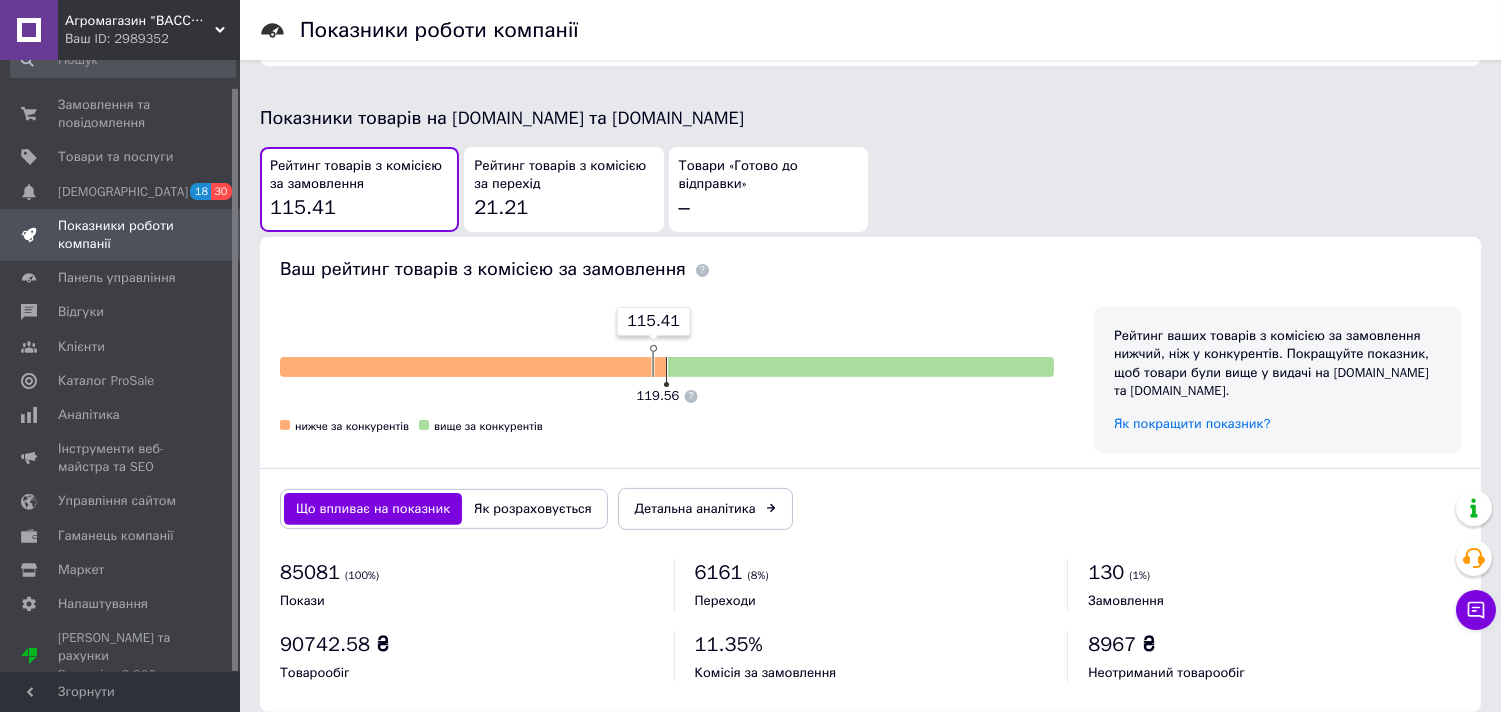 scroll, scrollTop: 1188, scrollLeft: 0, axis: vertical 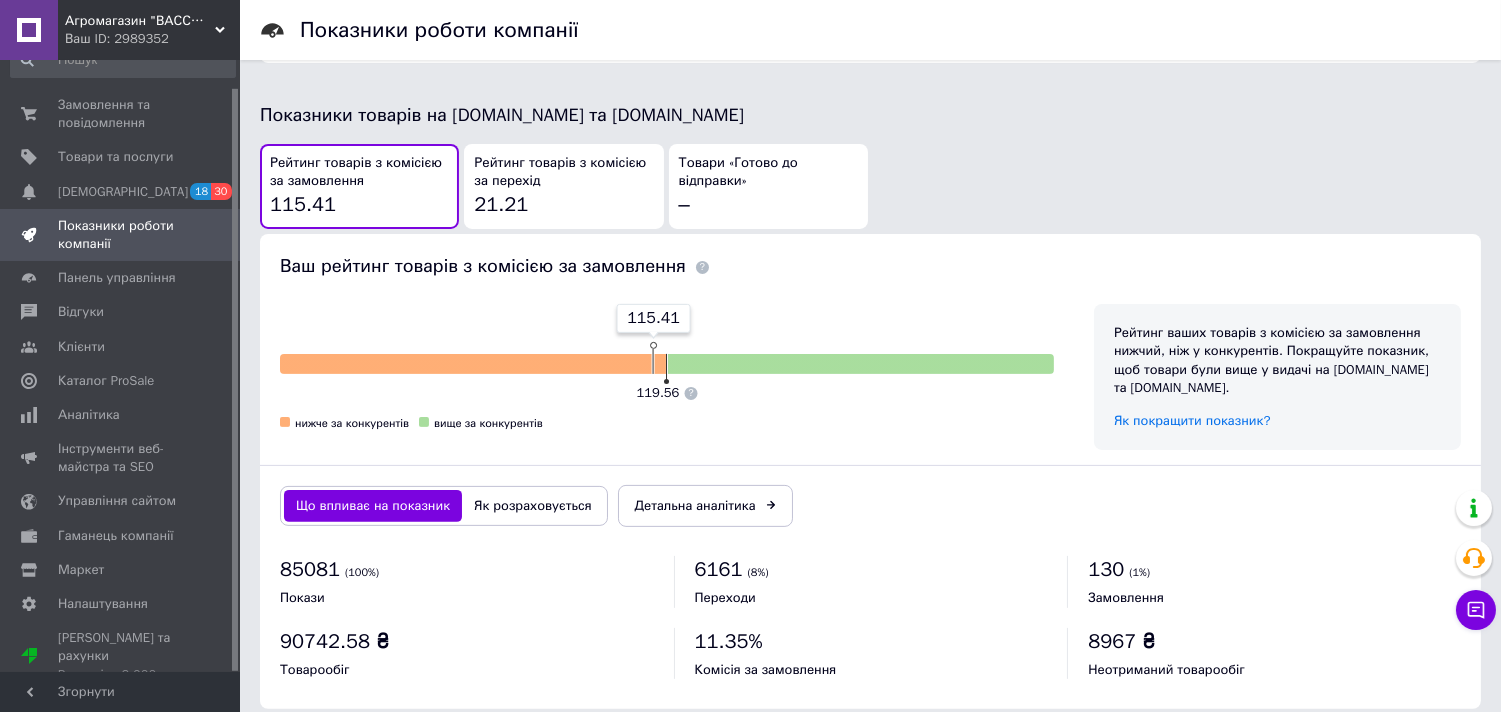 click on "Як розраховується" at bounding box center [533, 506] 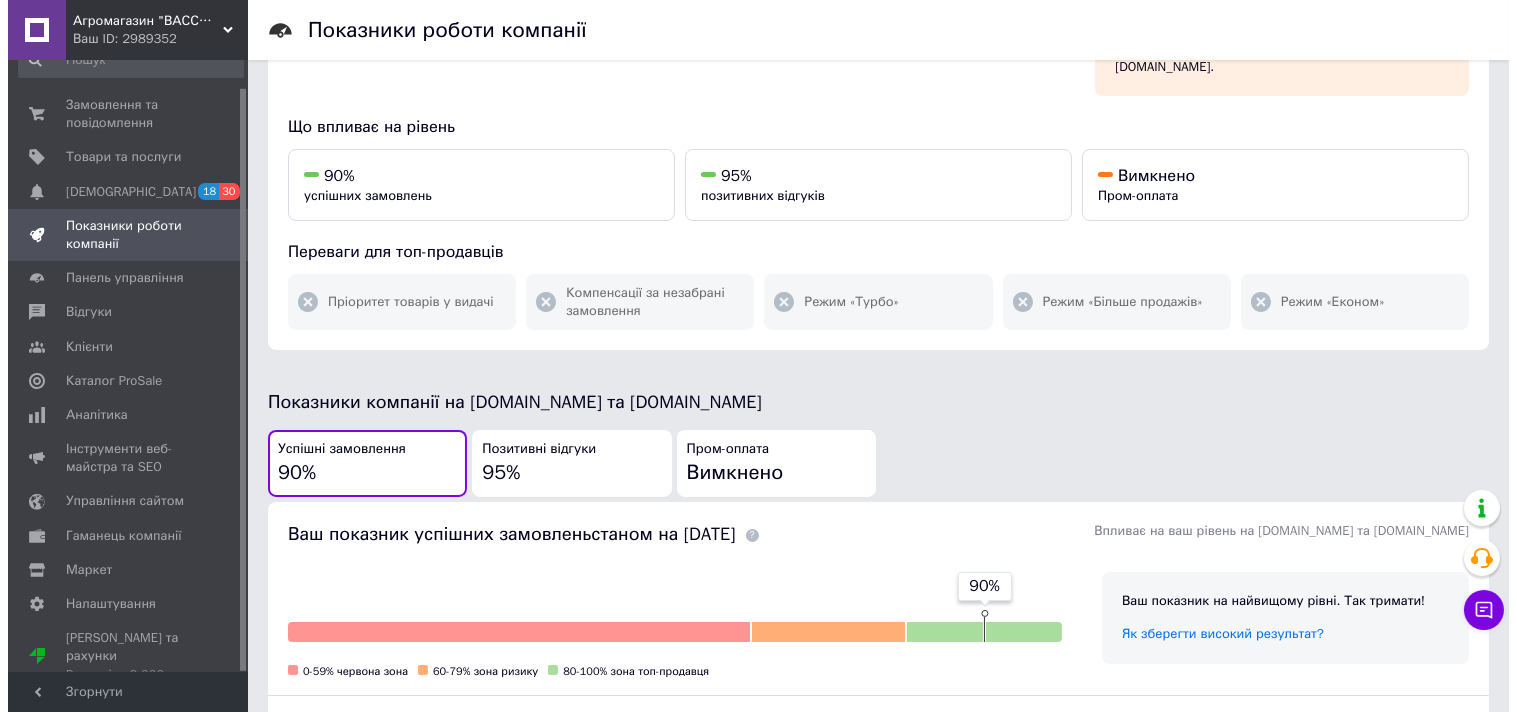 scroll, scrollTop: 0, scrollLeft: 0, axis: both 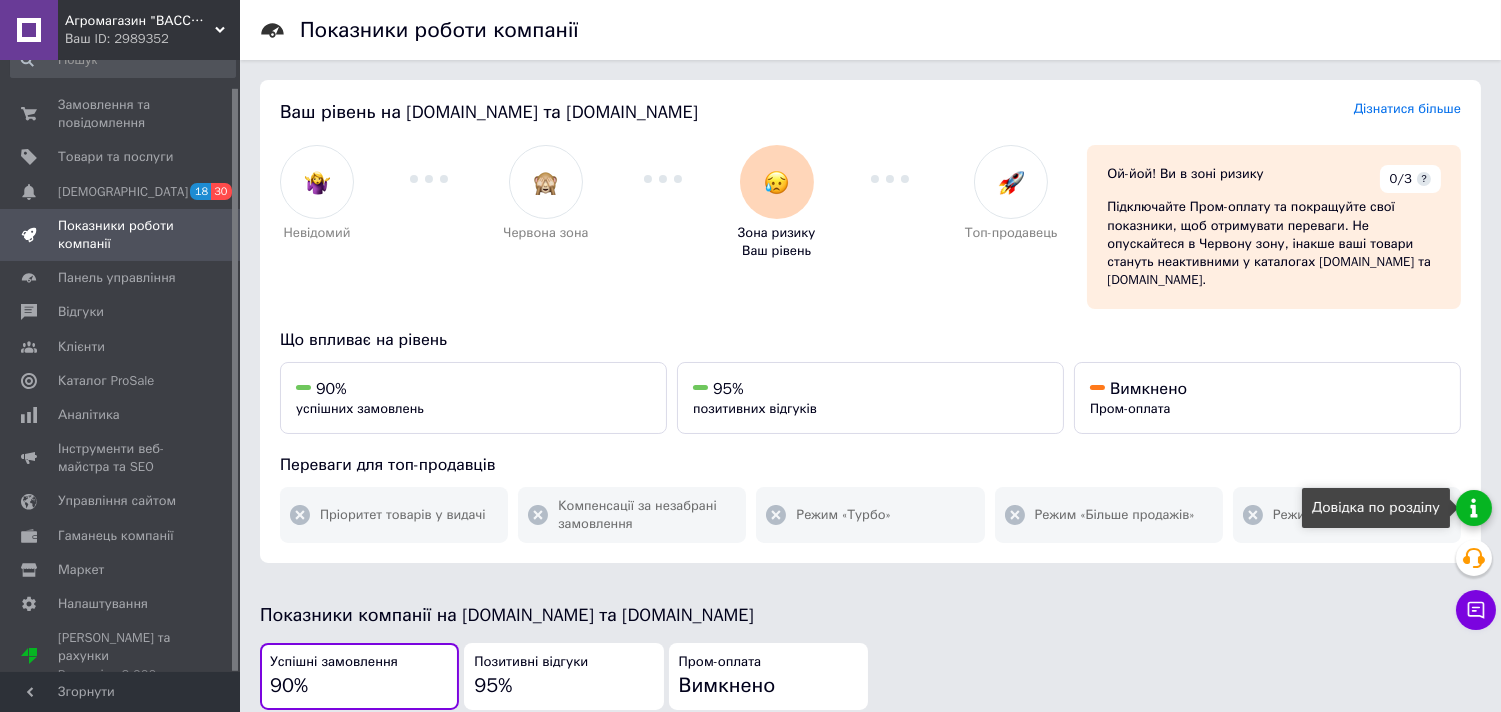 click at bounding box center [1474, 508] 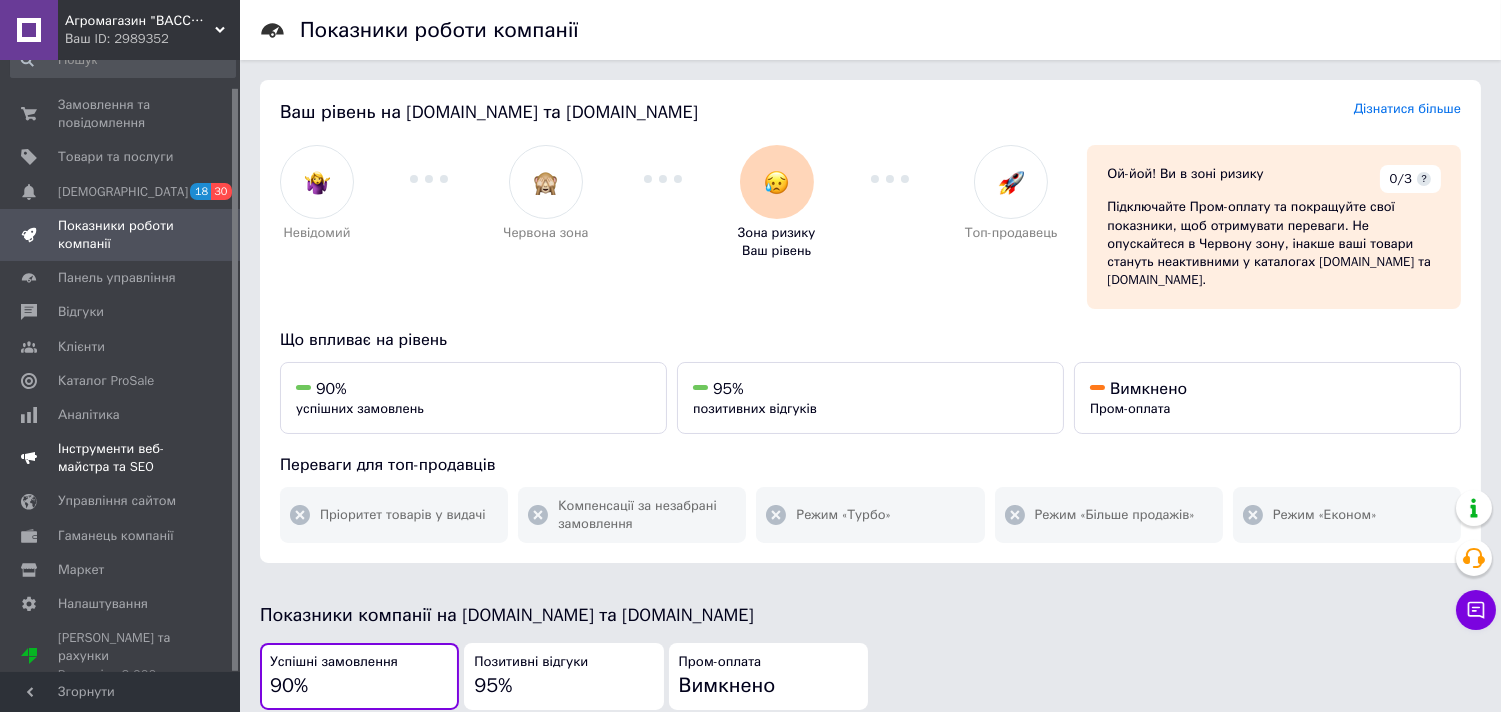 click on "Інструменти веб-майстра та SEO" at bounding box center (121, 458) 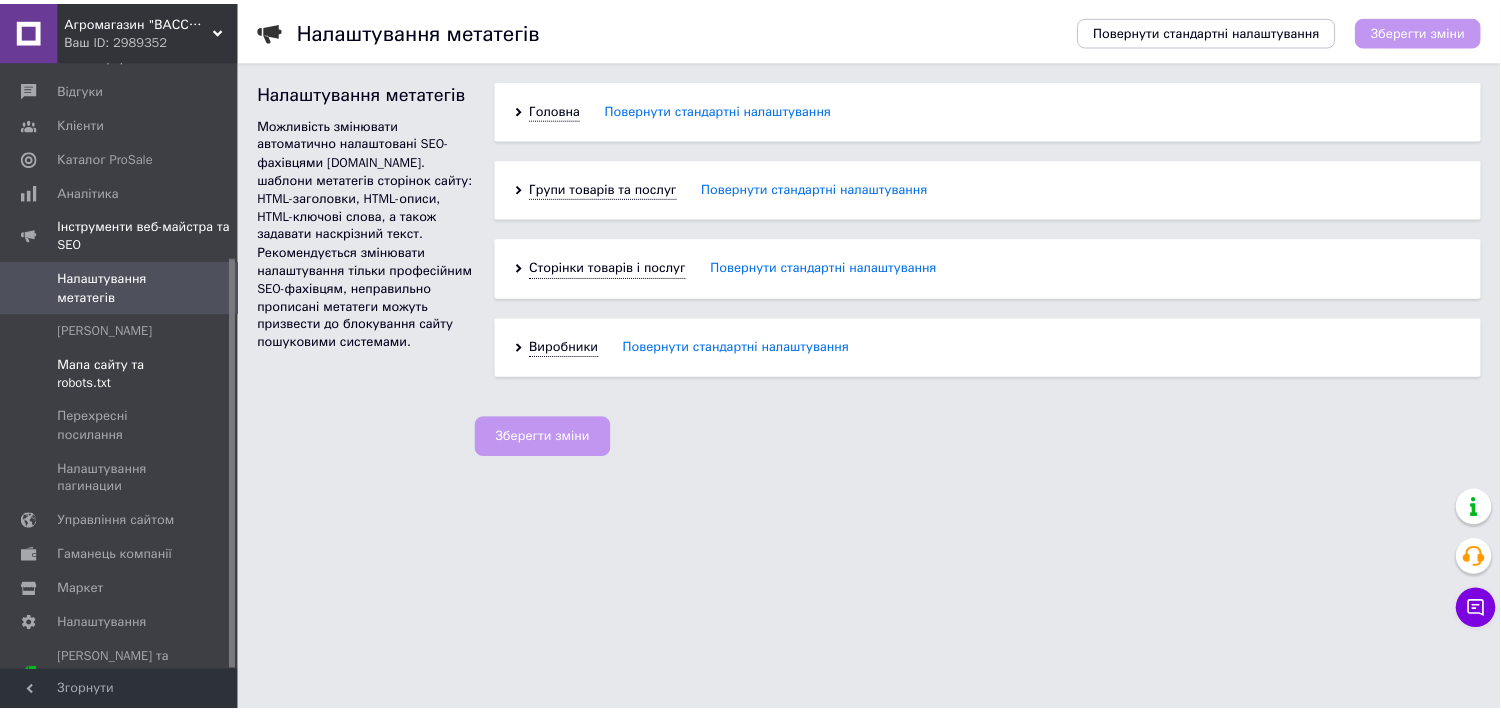 scroll, scrollTop: 291, scrollLeft: 0, axis: vertical 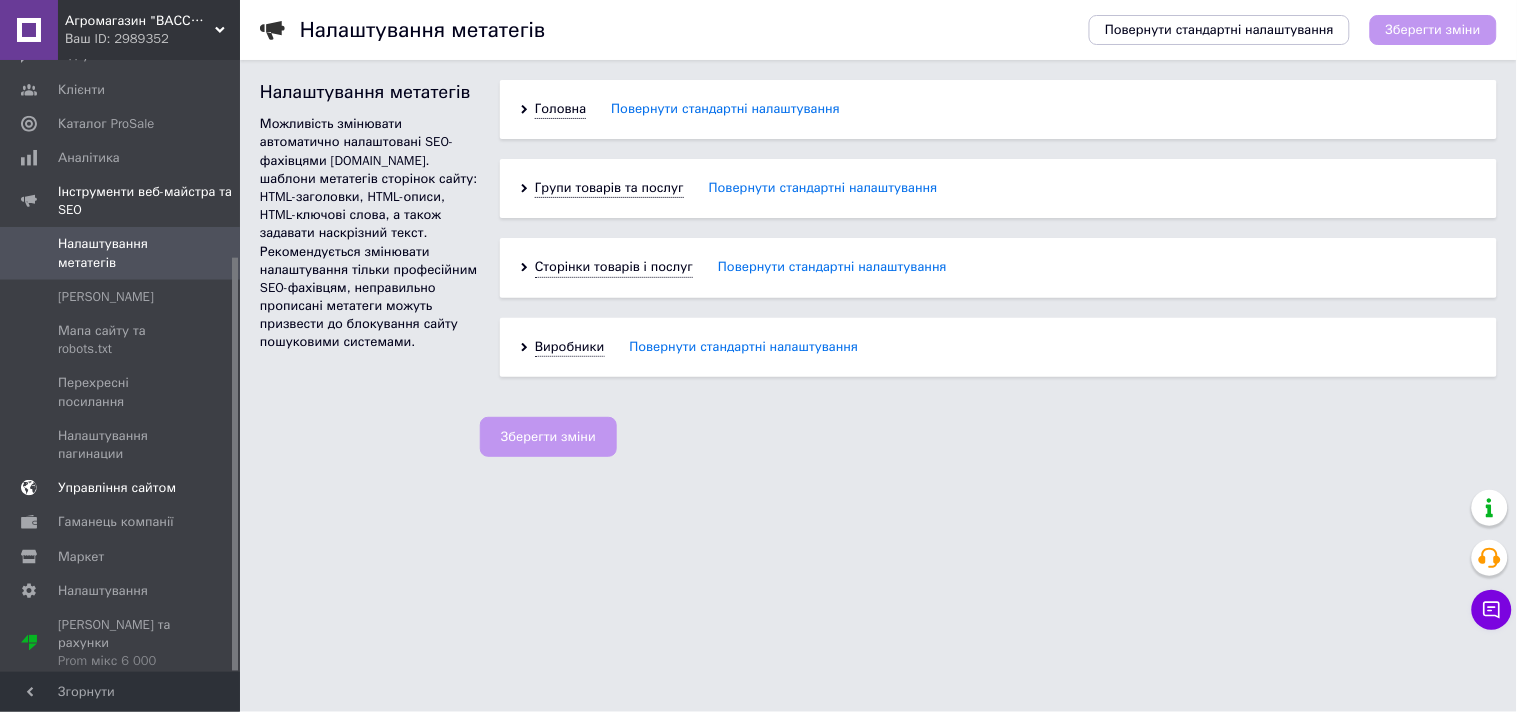 click on "Управління сайтом" at bounding box center [117, 488] 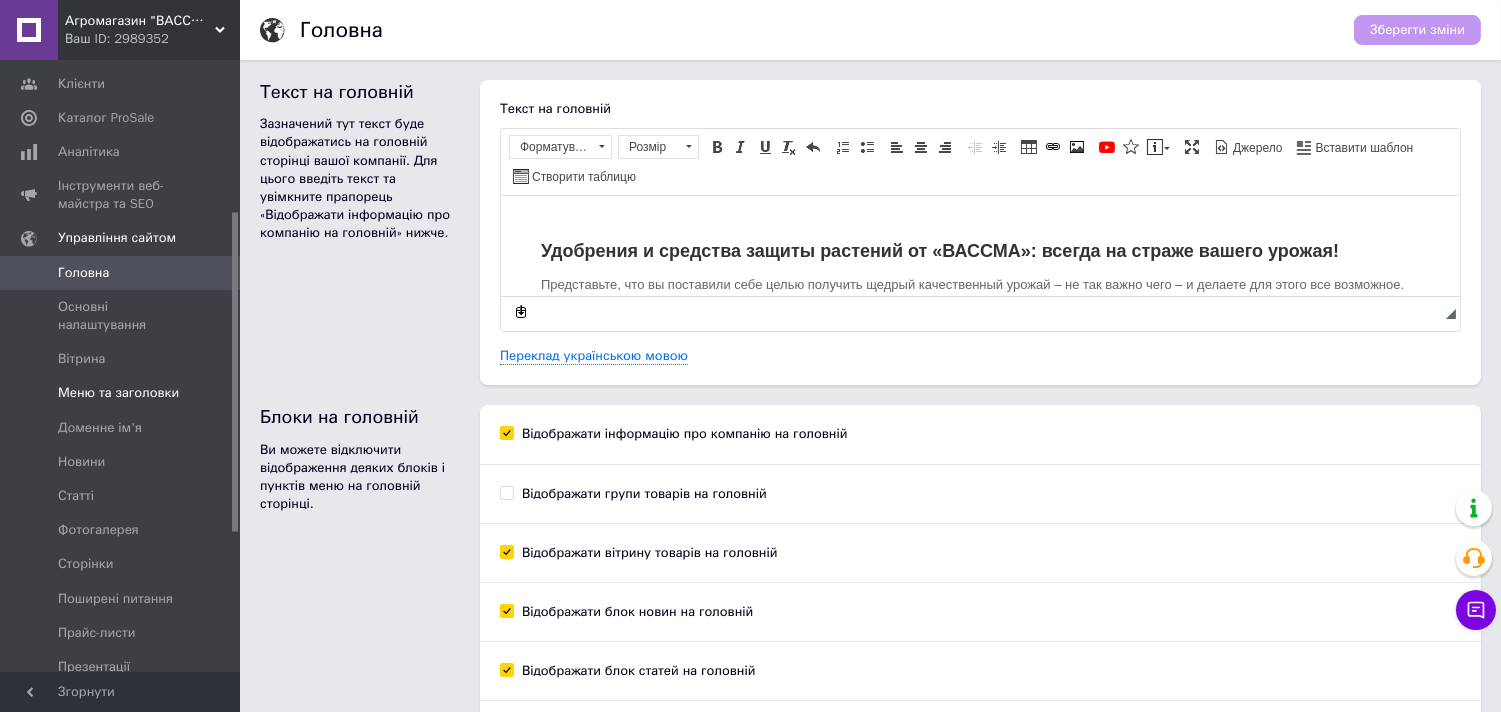 scroll, scrollTop: 0, scrollLeft: 0, axis: both 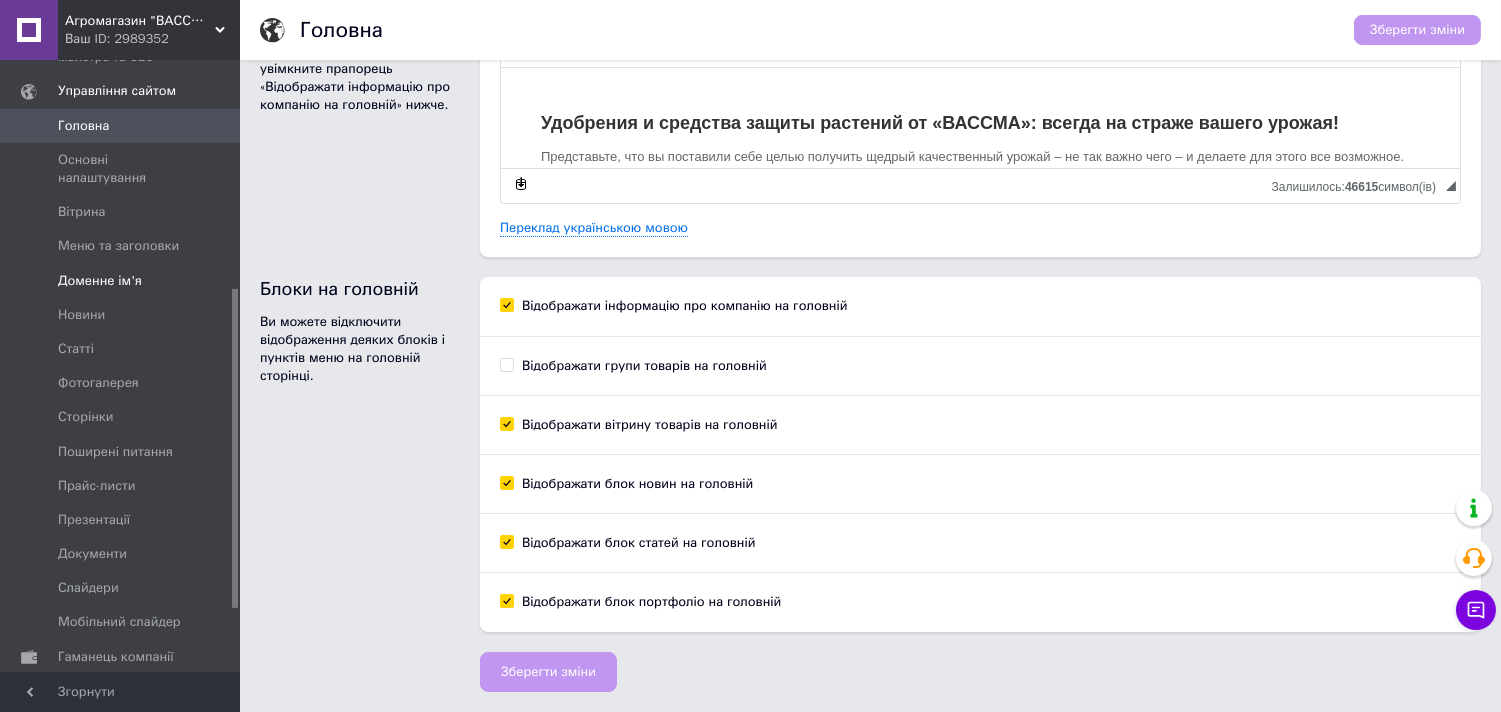 click on "Доменне ім'я" at bounding box center (100, 281) 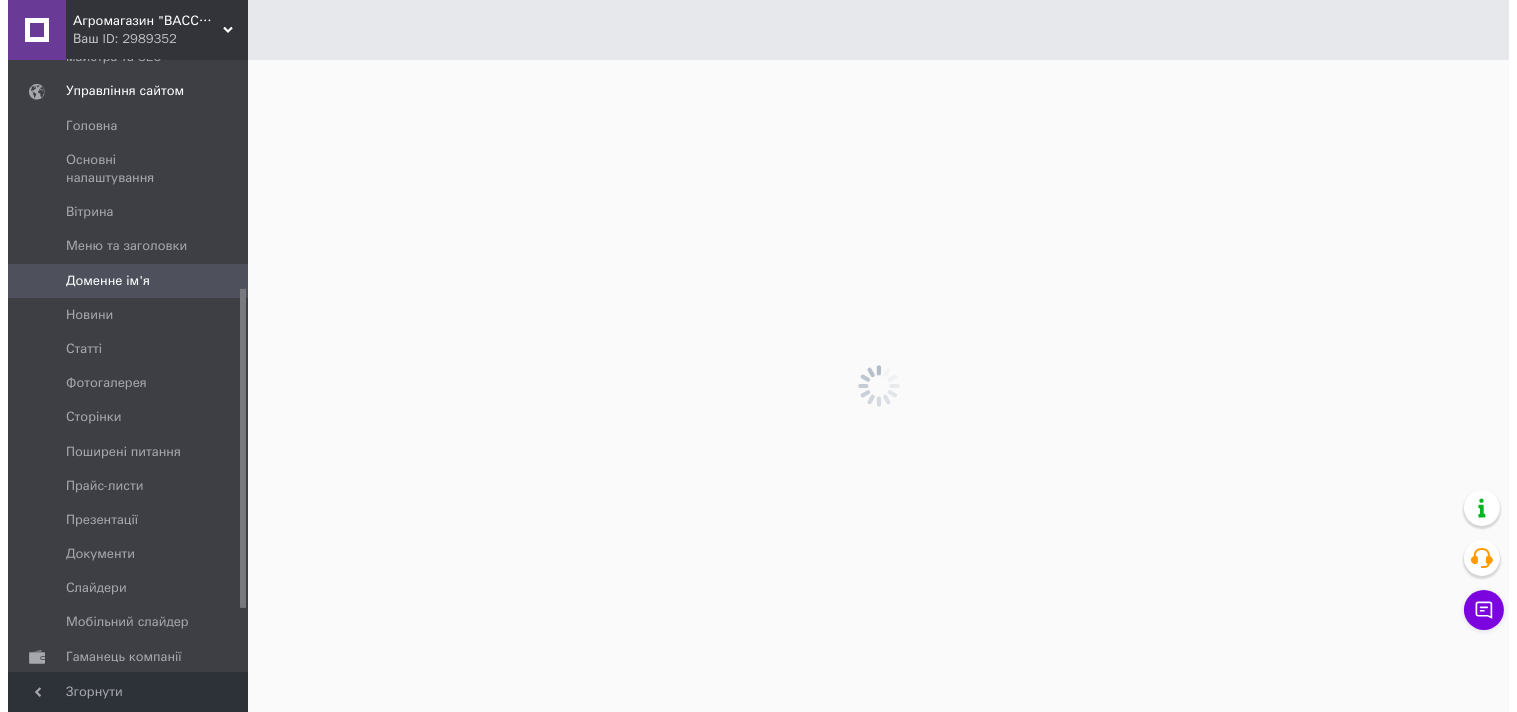 scroll, scrollTop: 0, scrollLeft: 0, axis: both 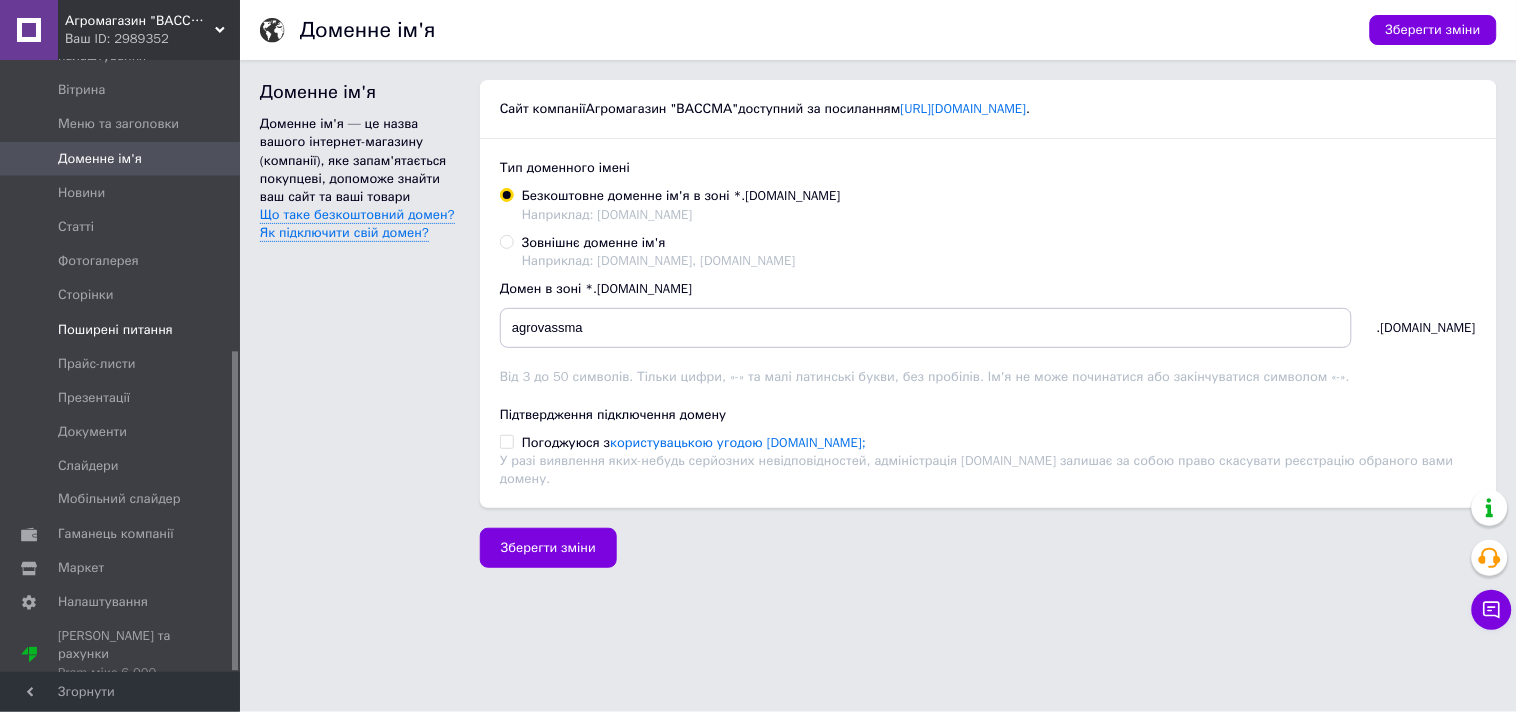click on "Поширені питання" at bounding box center (115, 330) 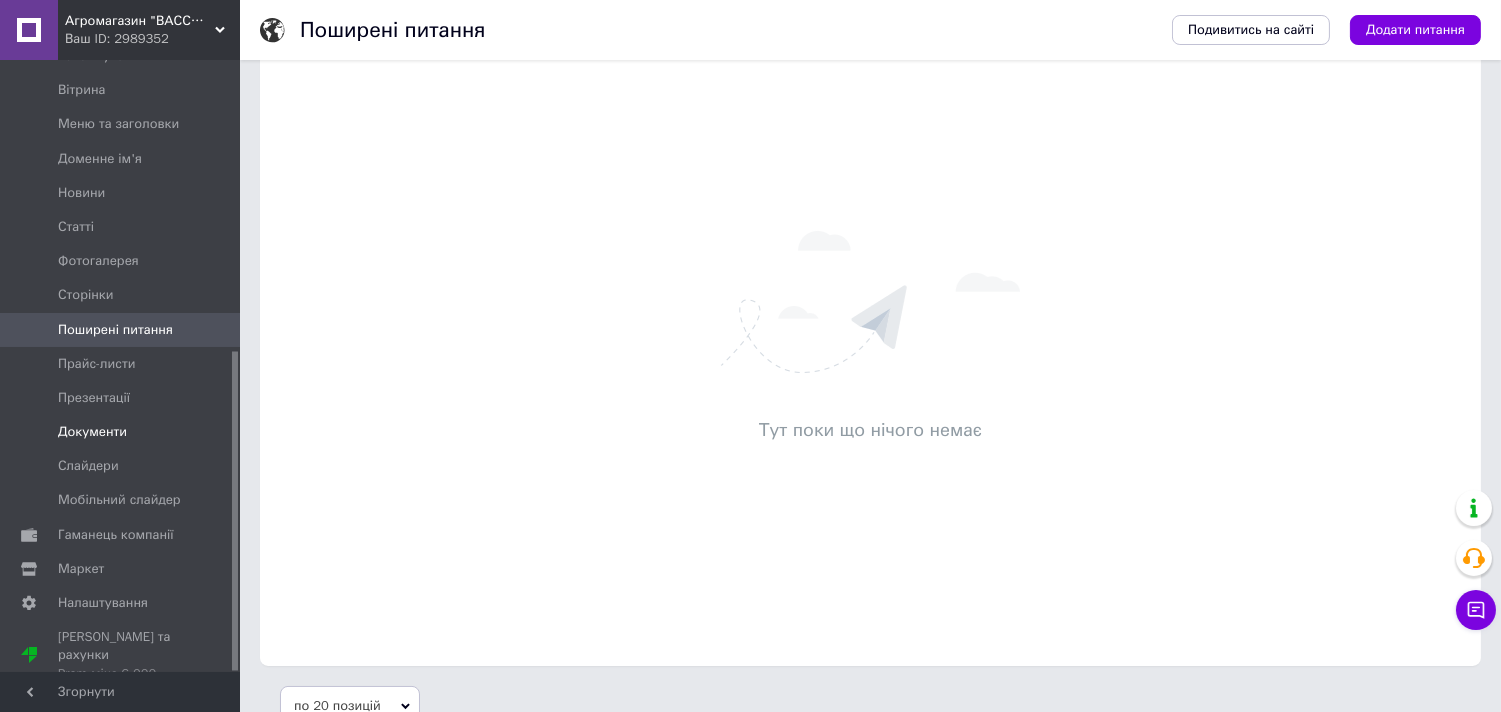 scroll, scrollTop: 247, scrollLeft: 0, axis: vertical 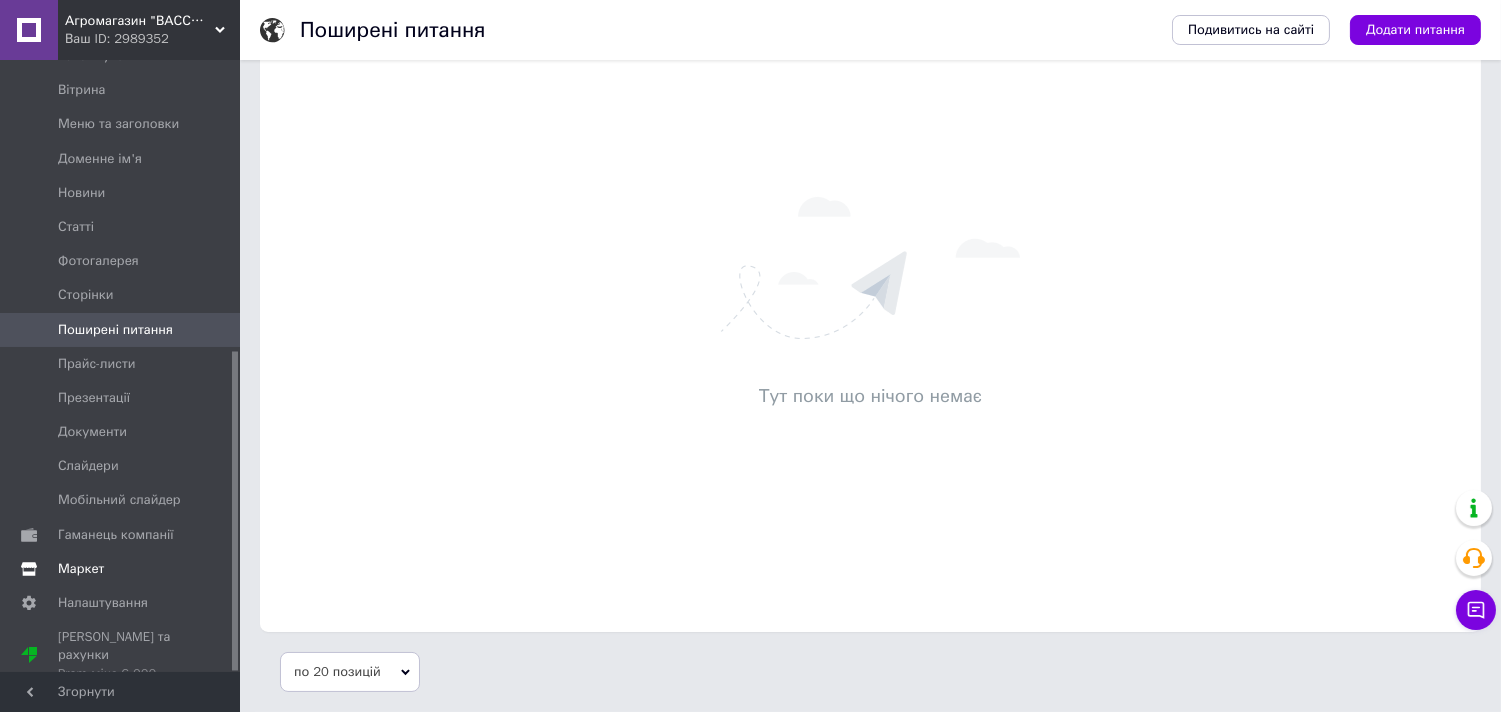 click on "Маркет" at bounding box center (81, 569) 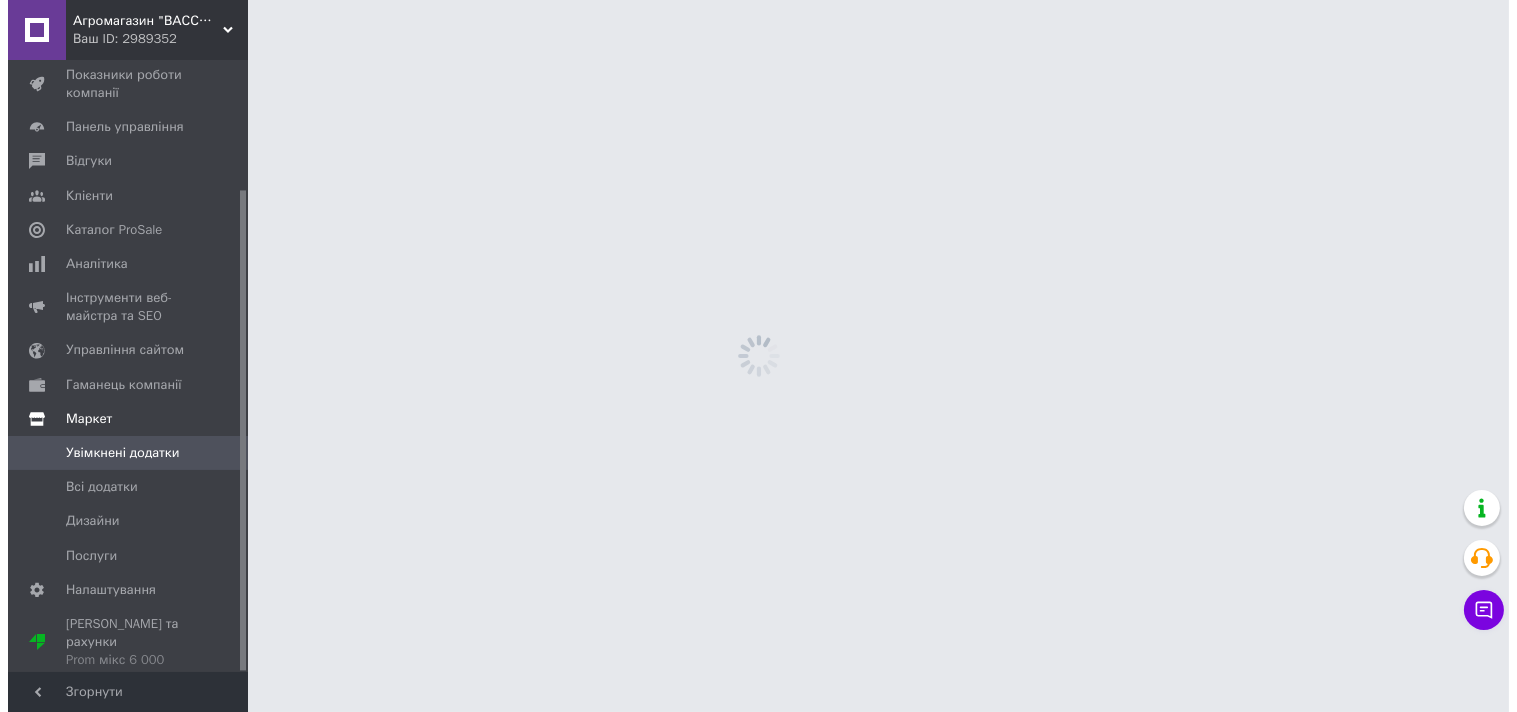 scroll, scrollTop: 0, scrollLeft: 0, axis: both 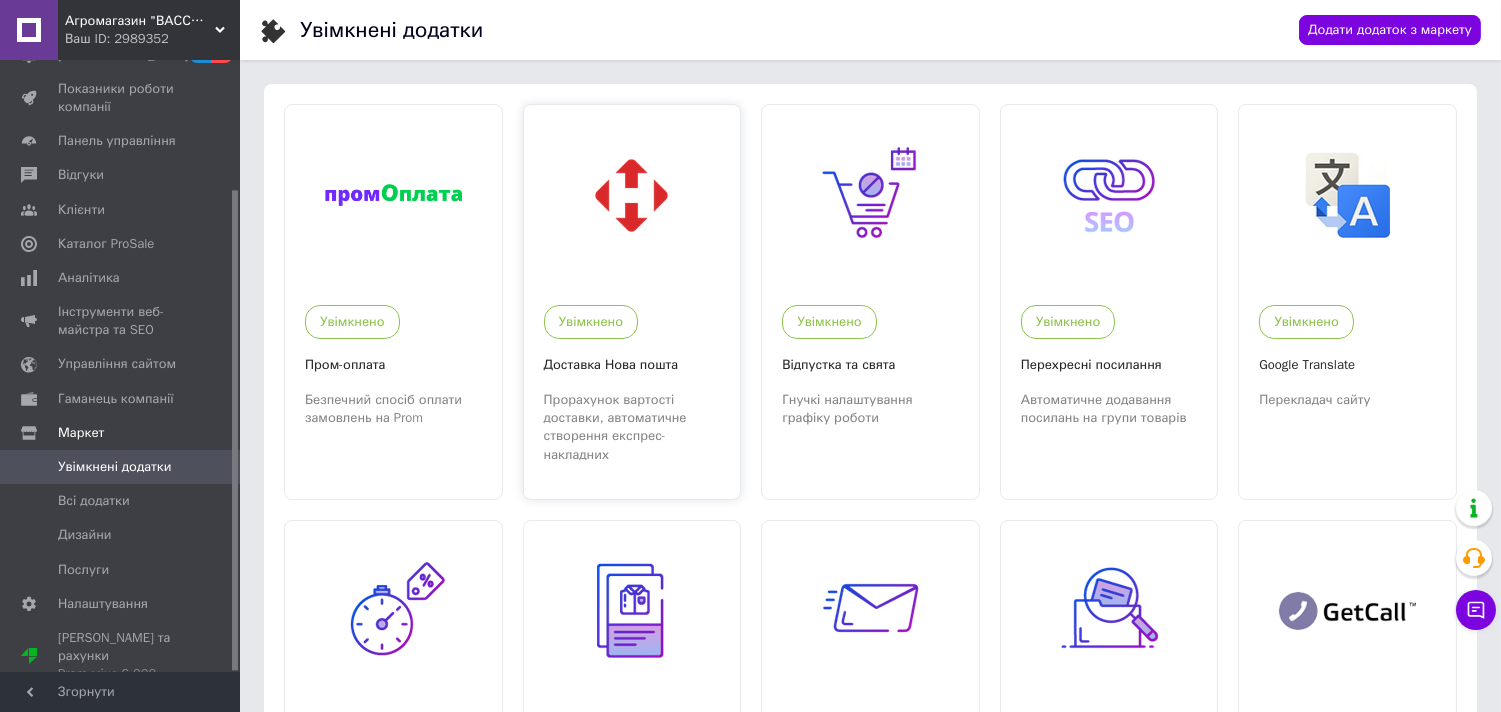 click at bounding box center (631, 195) 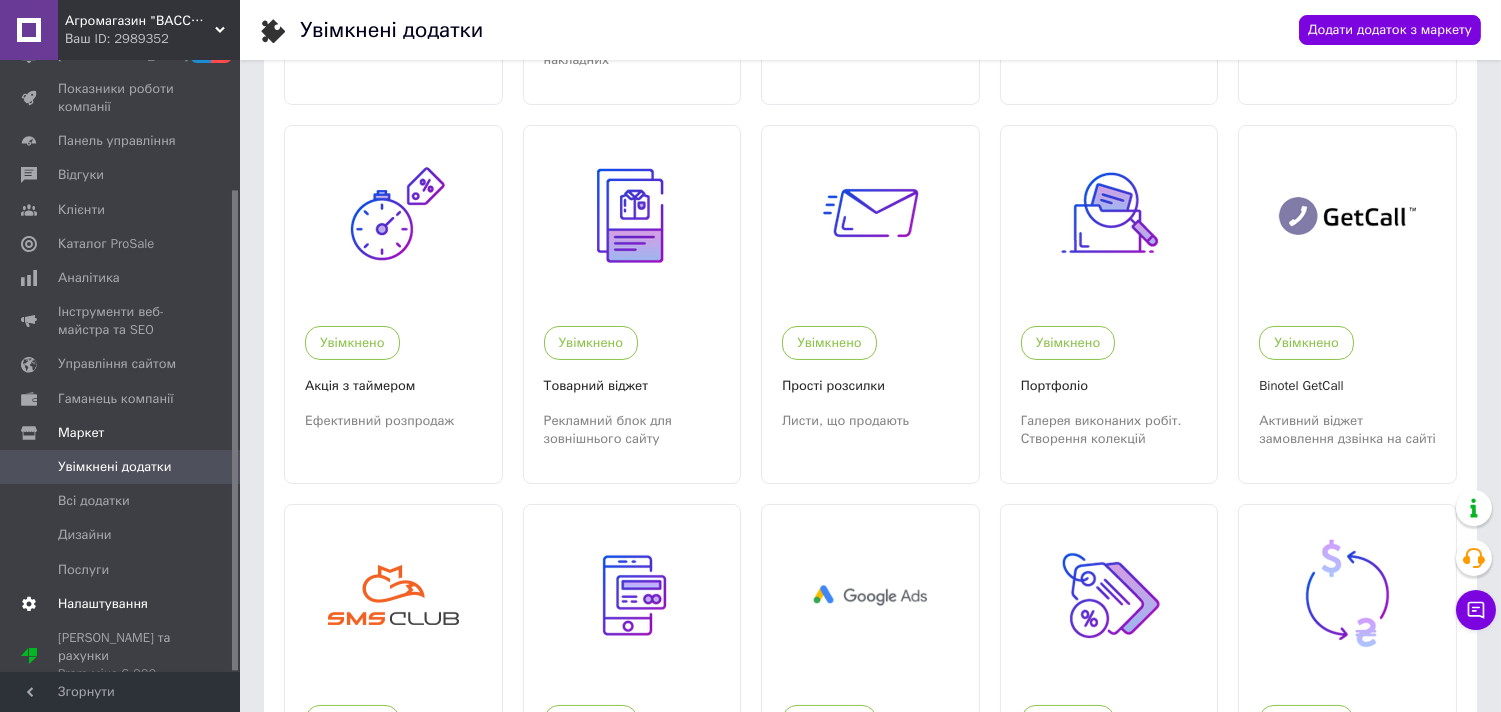 scroll, scrollTop: 444, scrollLeft: 0, axis: vertical 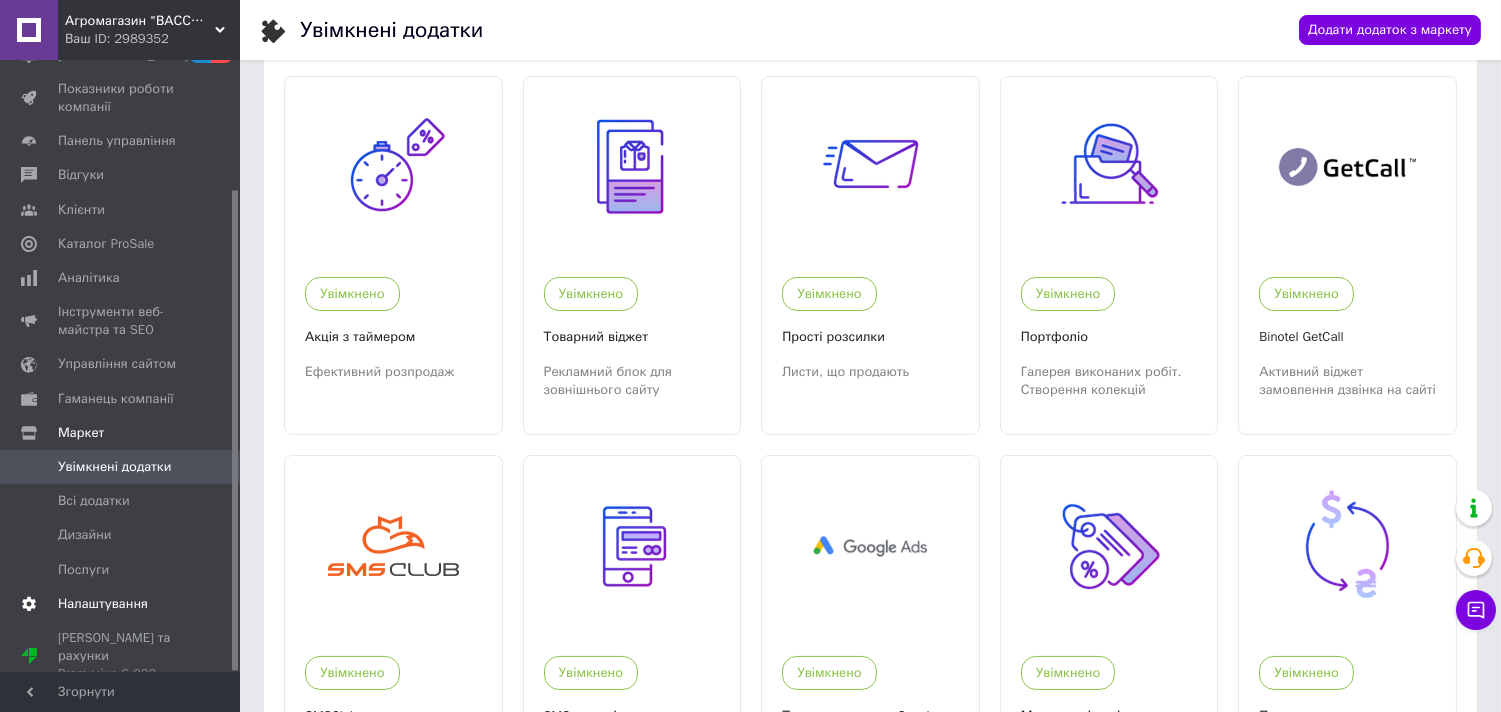 click on "Налаштування" at bounding box center (103, 604) 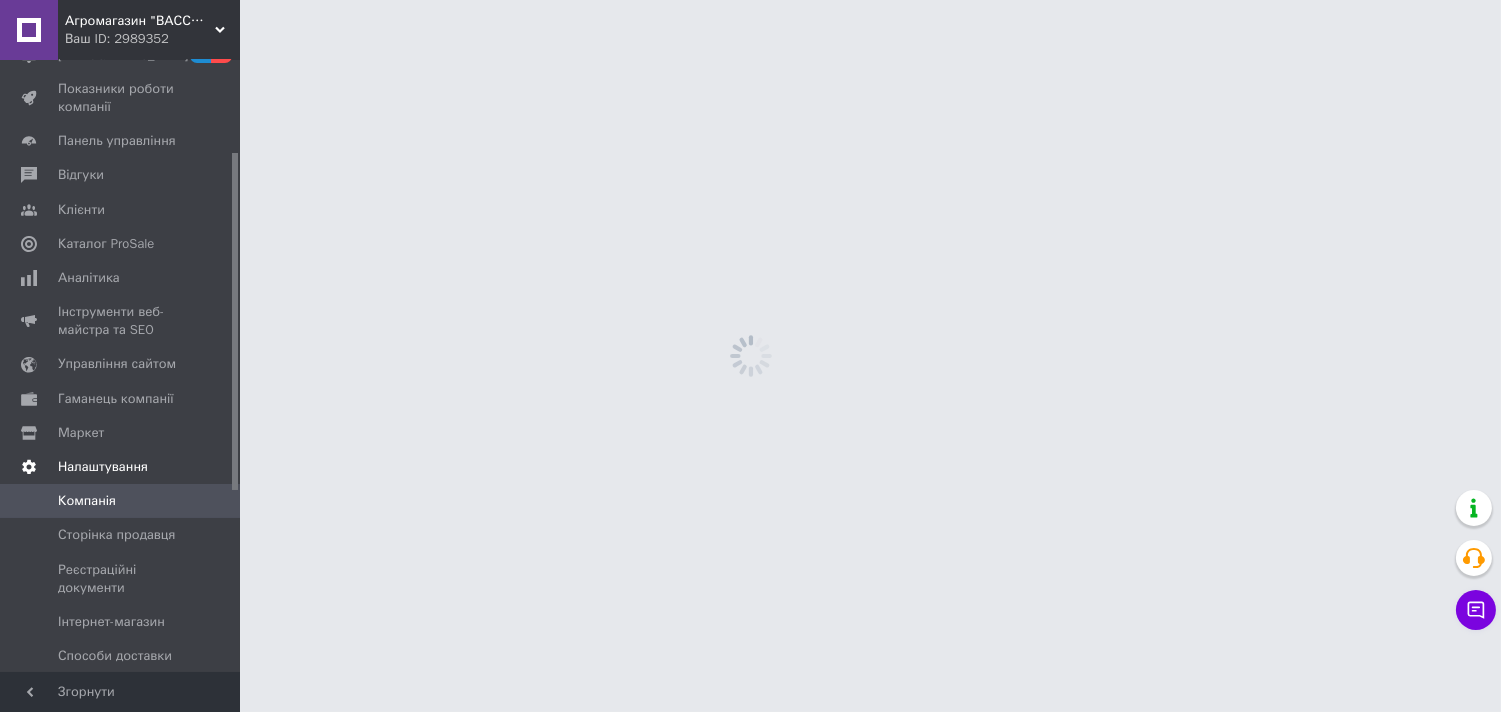 scroll, scrollTop: 0, scrollLeft: 0, axis: both 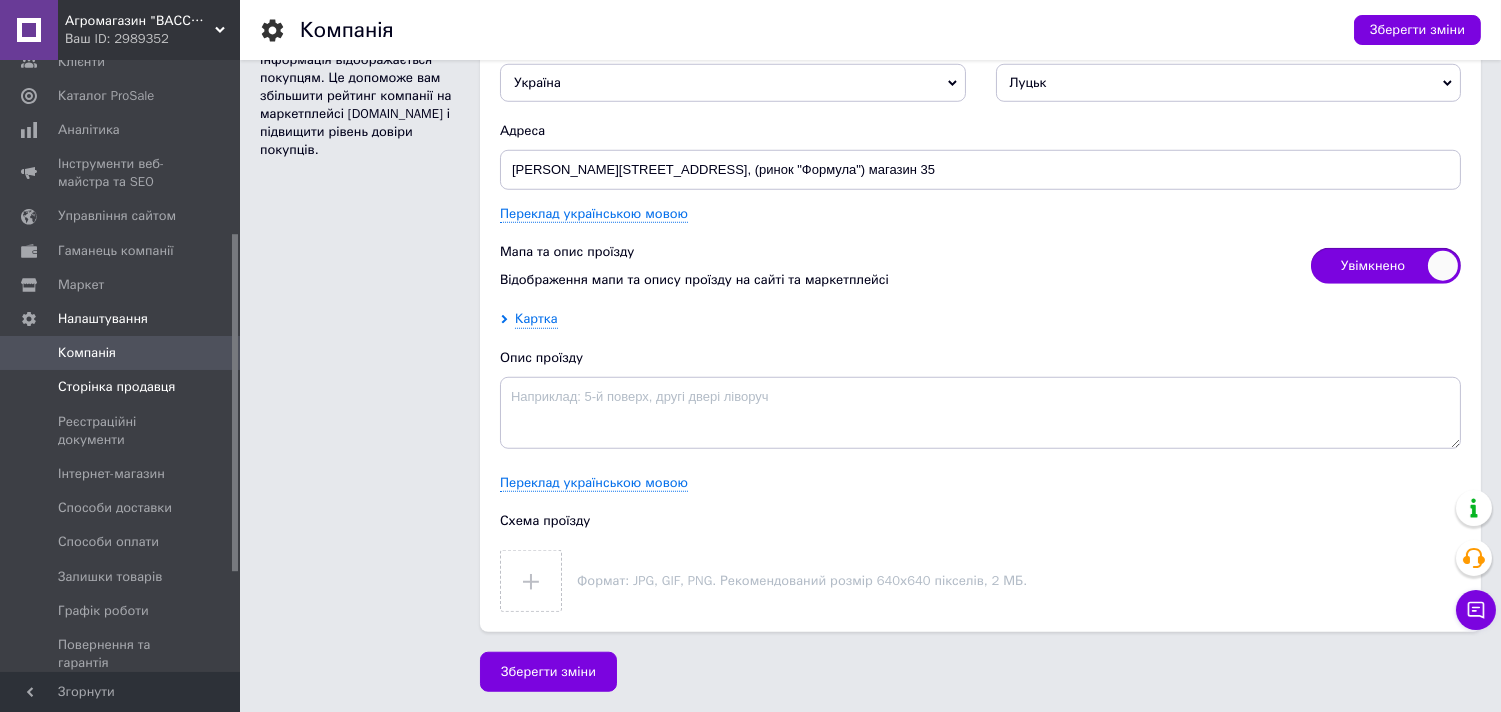 click on "Сторінка продавця" at bounding box center (116, 387) 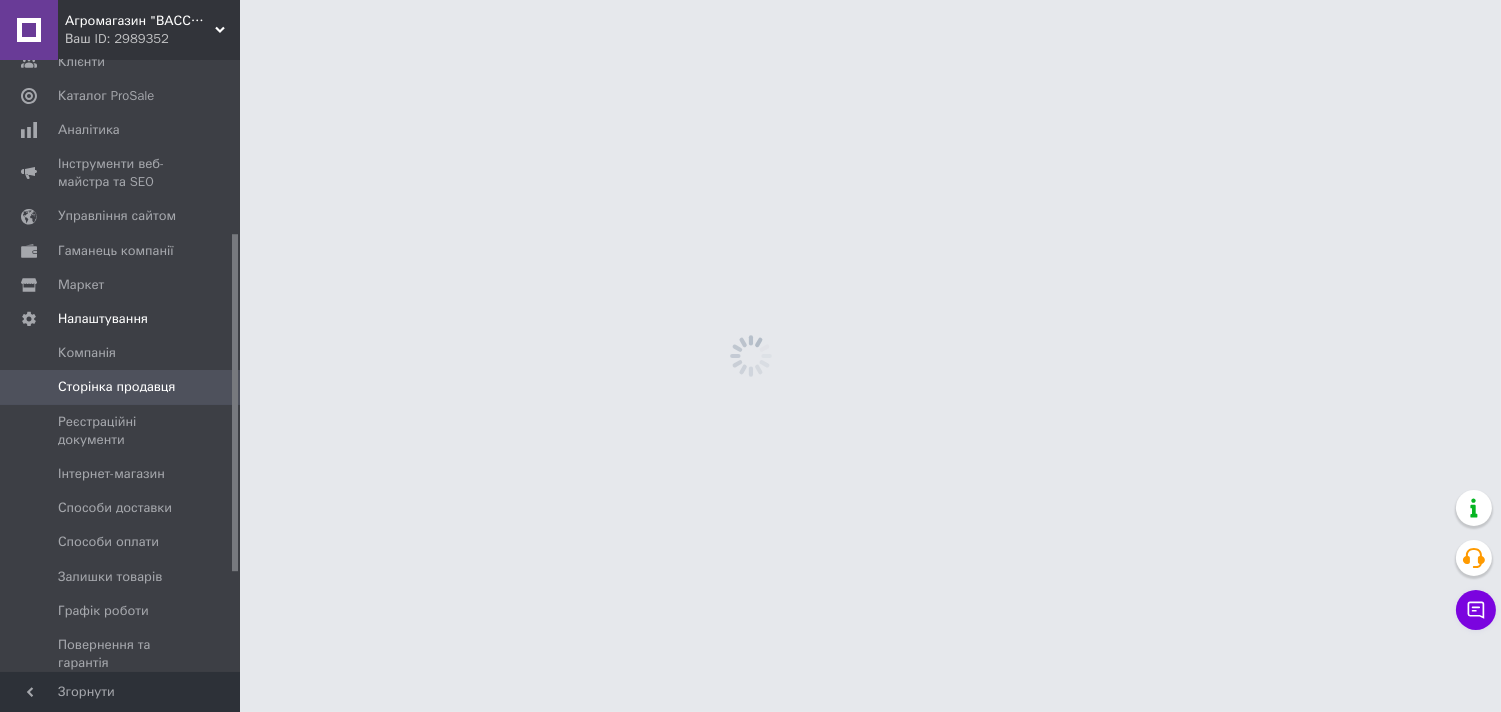 scroll, scrollTop: 0, scrollLeft: 0, axis: both 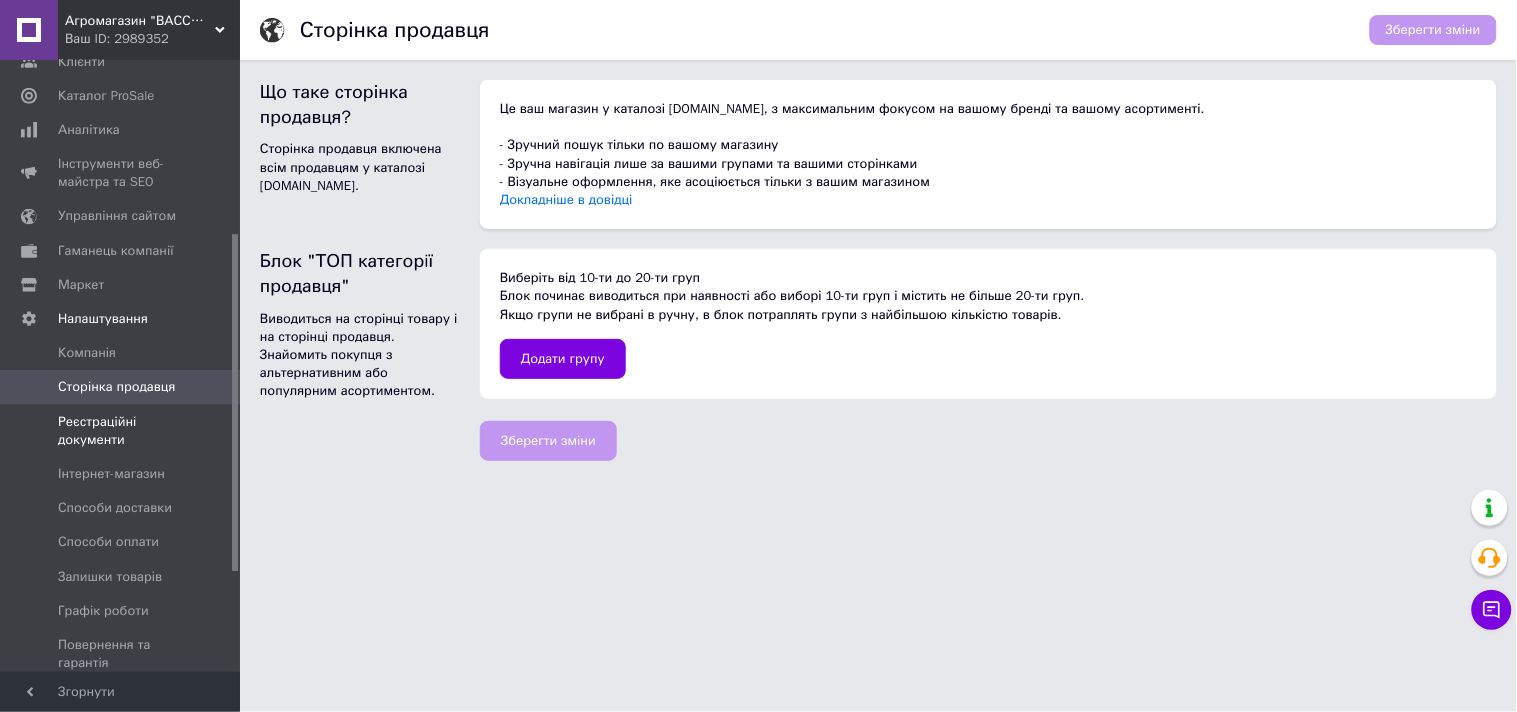 click on "Реєстраційні документи" at bounding box center [121, 431] 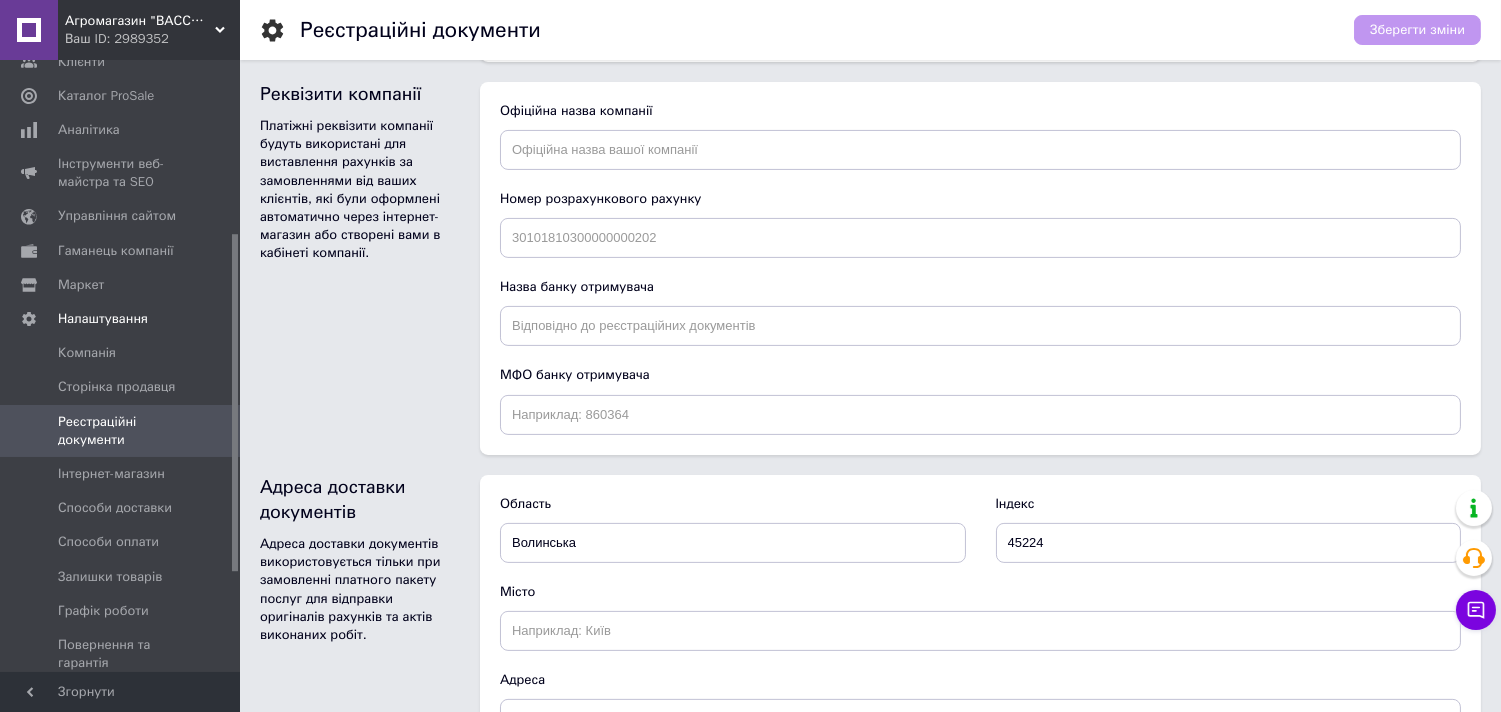 scroll, scrollTop: 1154, scrollLeft: 0, axis: vertical 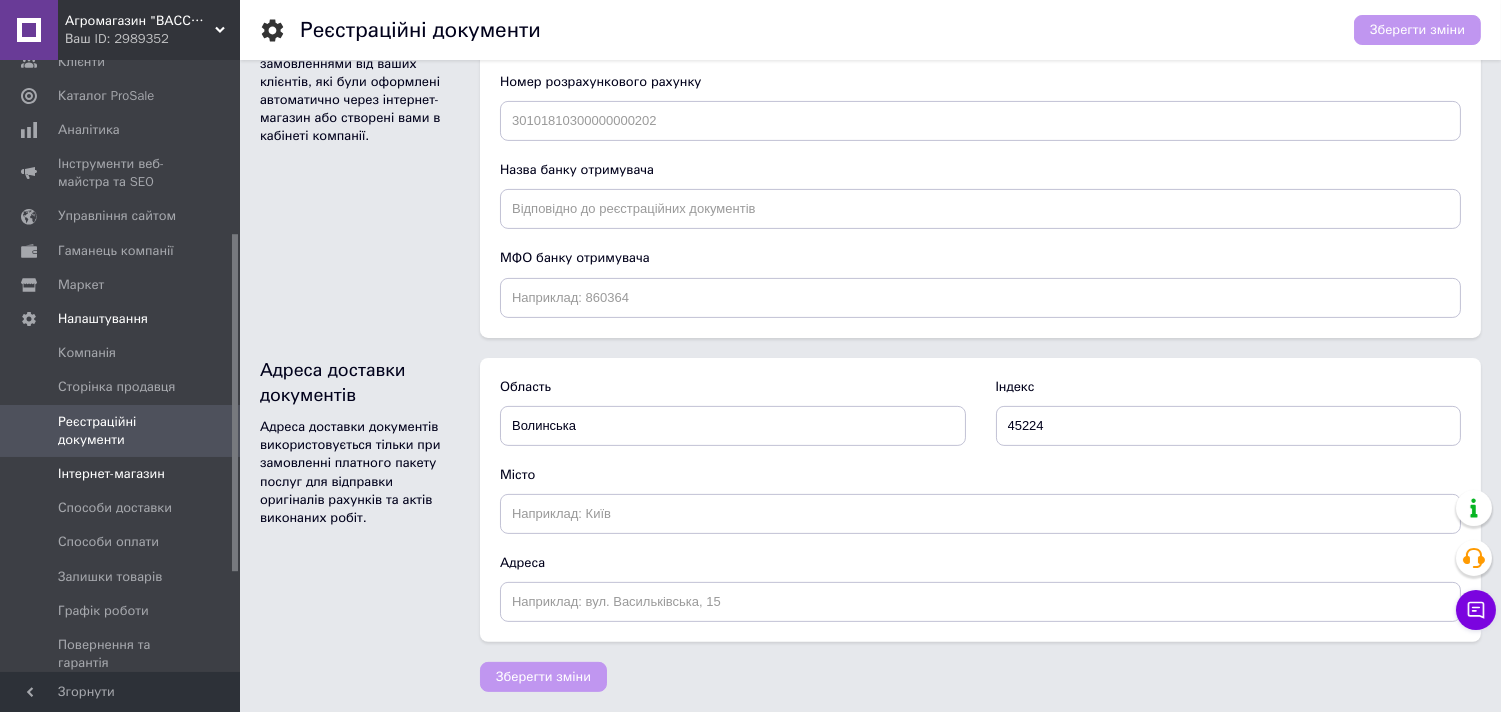 click on "Інтернет-магазин" at bounding box center [111, 474] 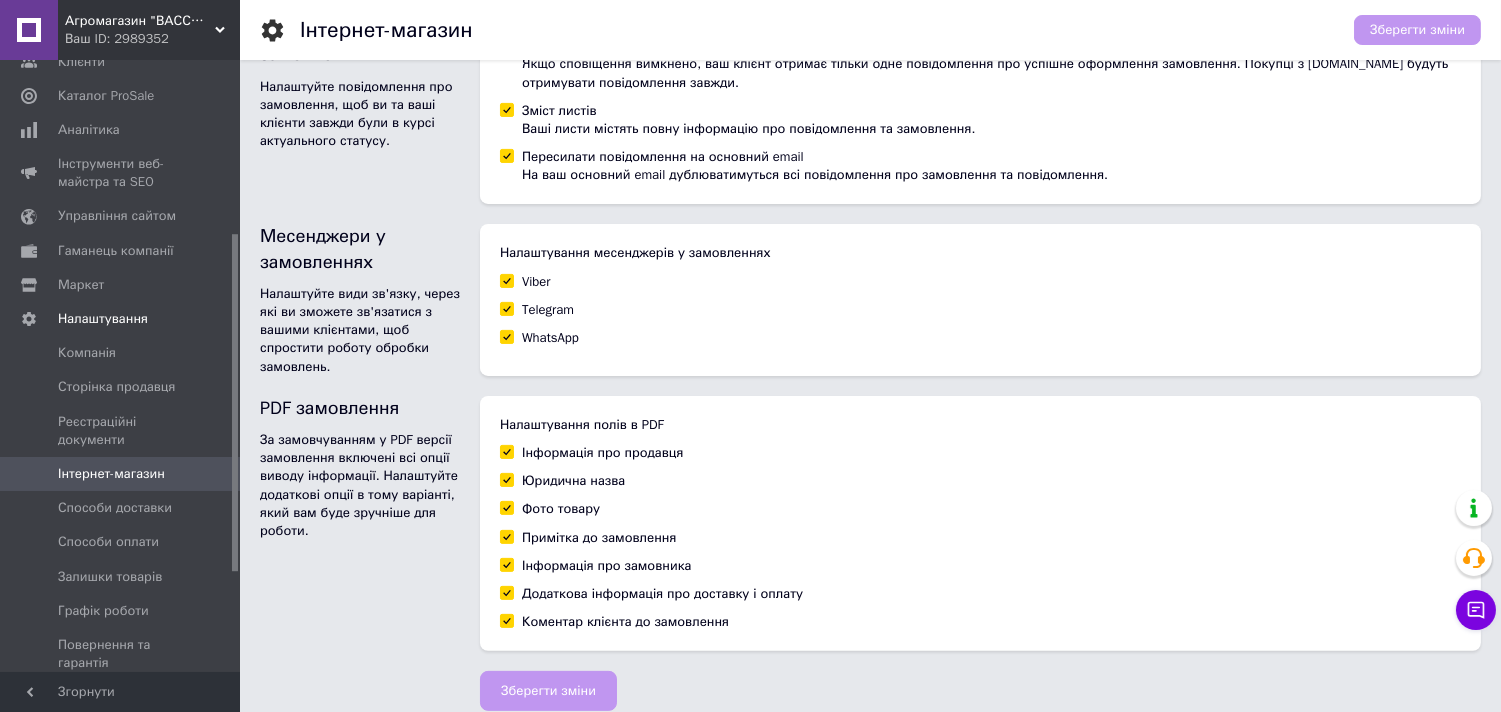scroll, scrollTop: 1202, scrollLeft: 0, axis: vertical 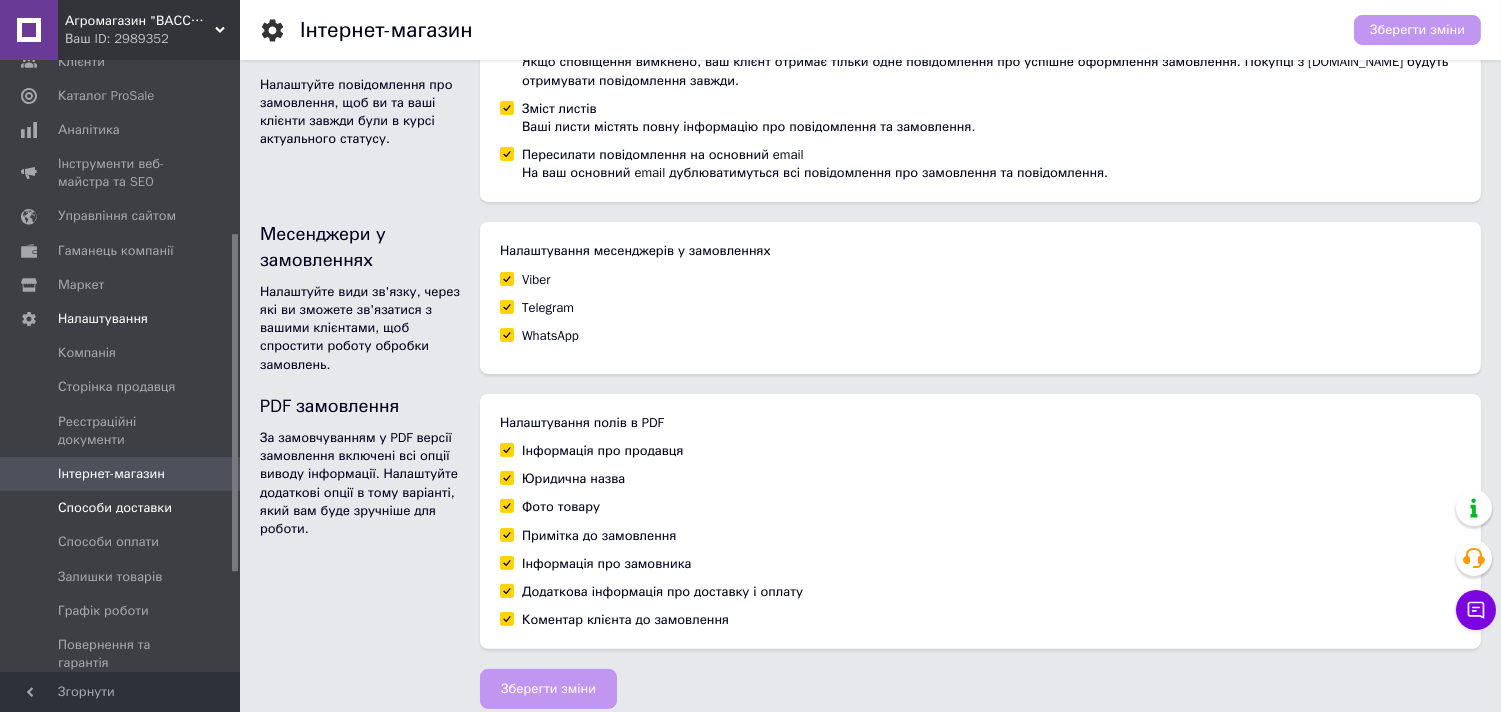 click on "Способи доставки" at bounding box center [123, 508] 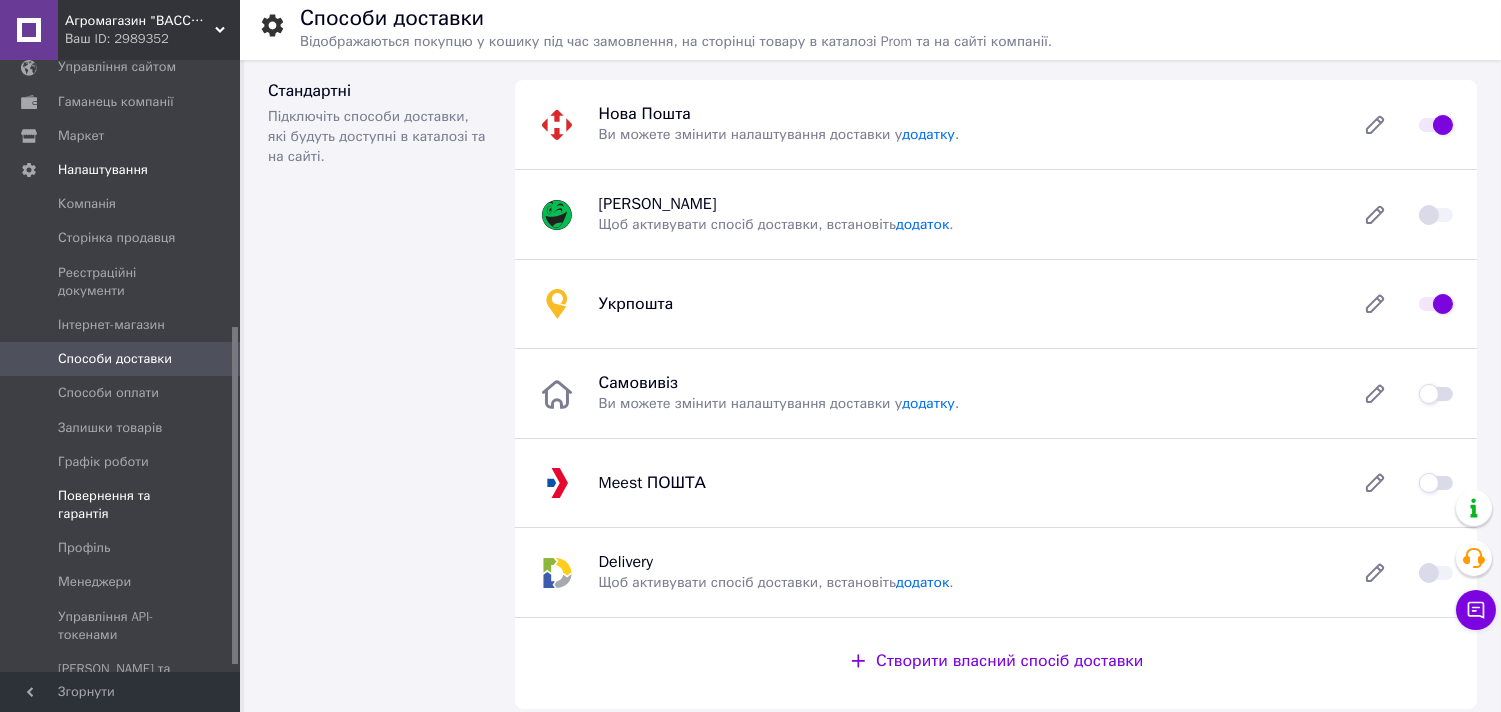 scroll, scrollTop: 493, scrollLeft: 0, axis: vertical 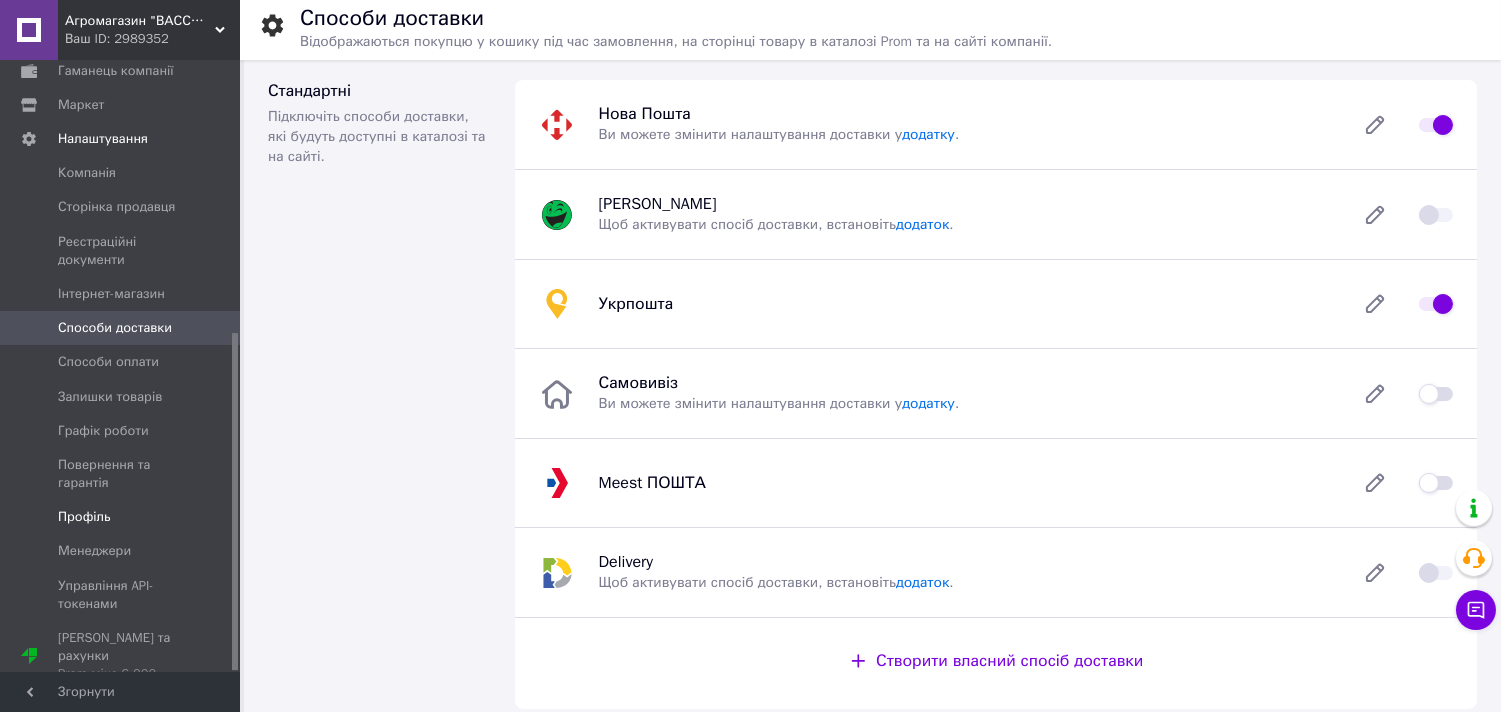 click on "Профіль" at bounding box center [123, 517] 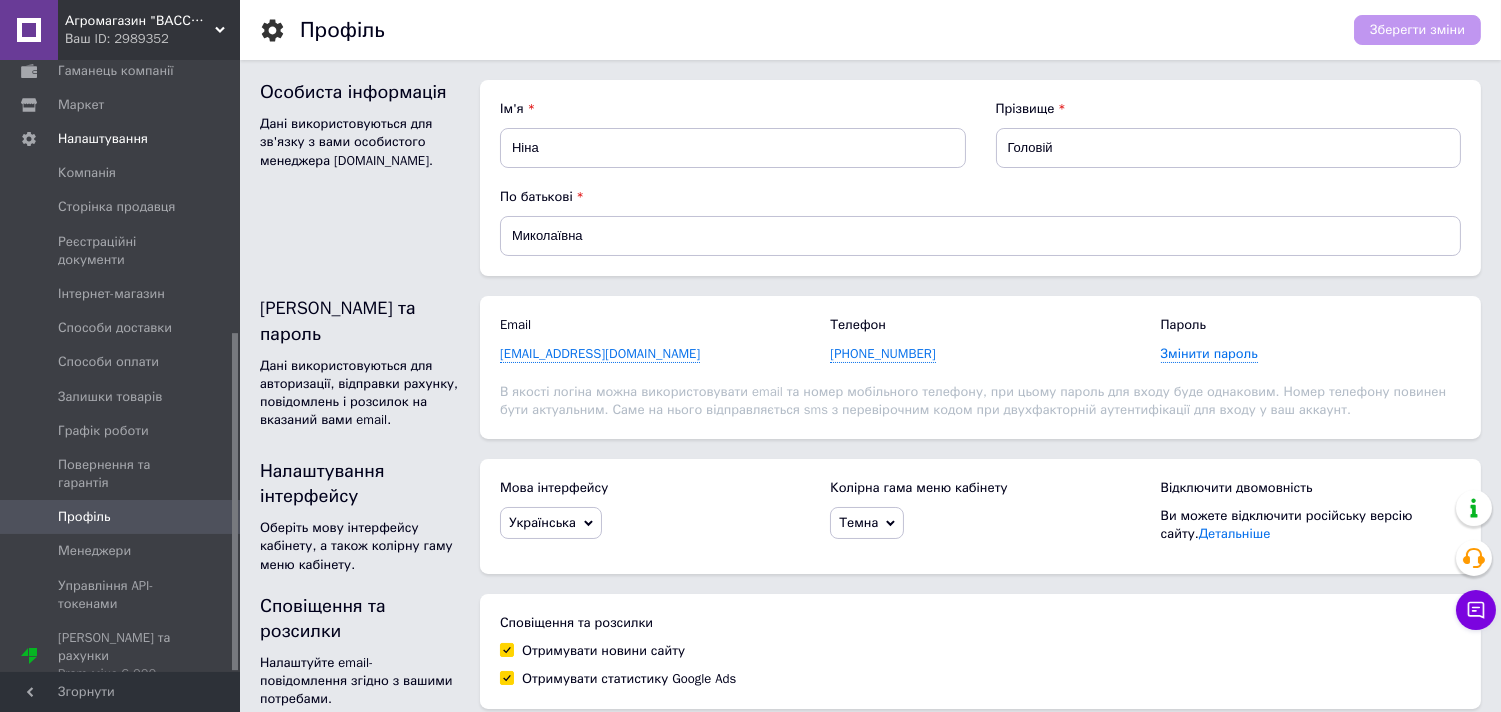 scroll, scrollTop: 147, scrollLeft: 0, axis: vertical 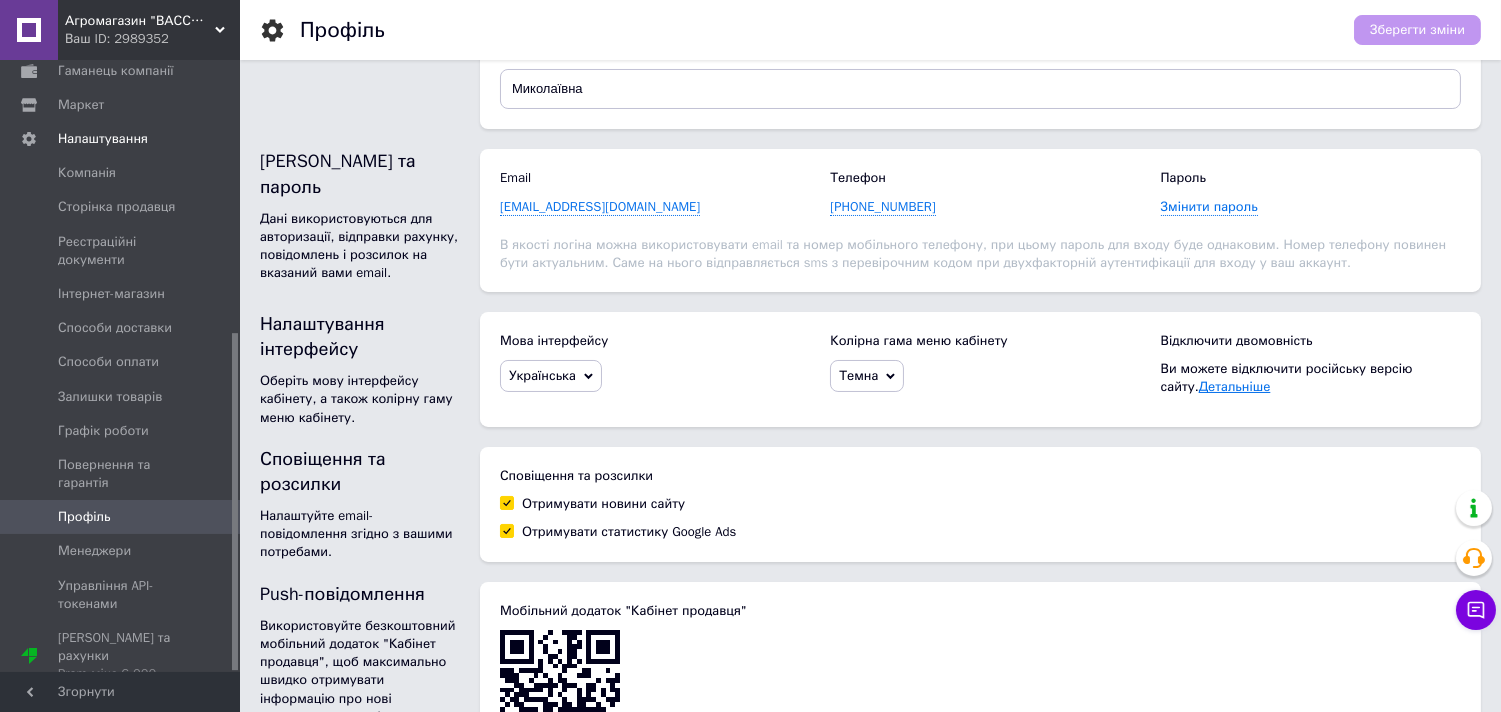 click on "Детальніше" at bounding box center [1235, 386] 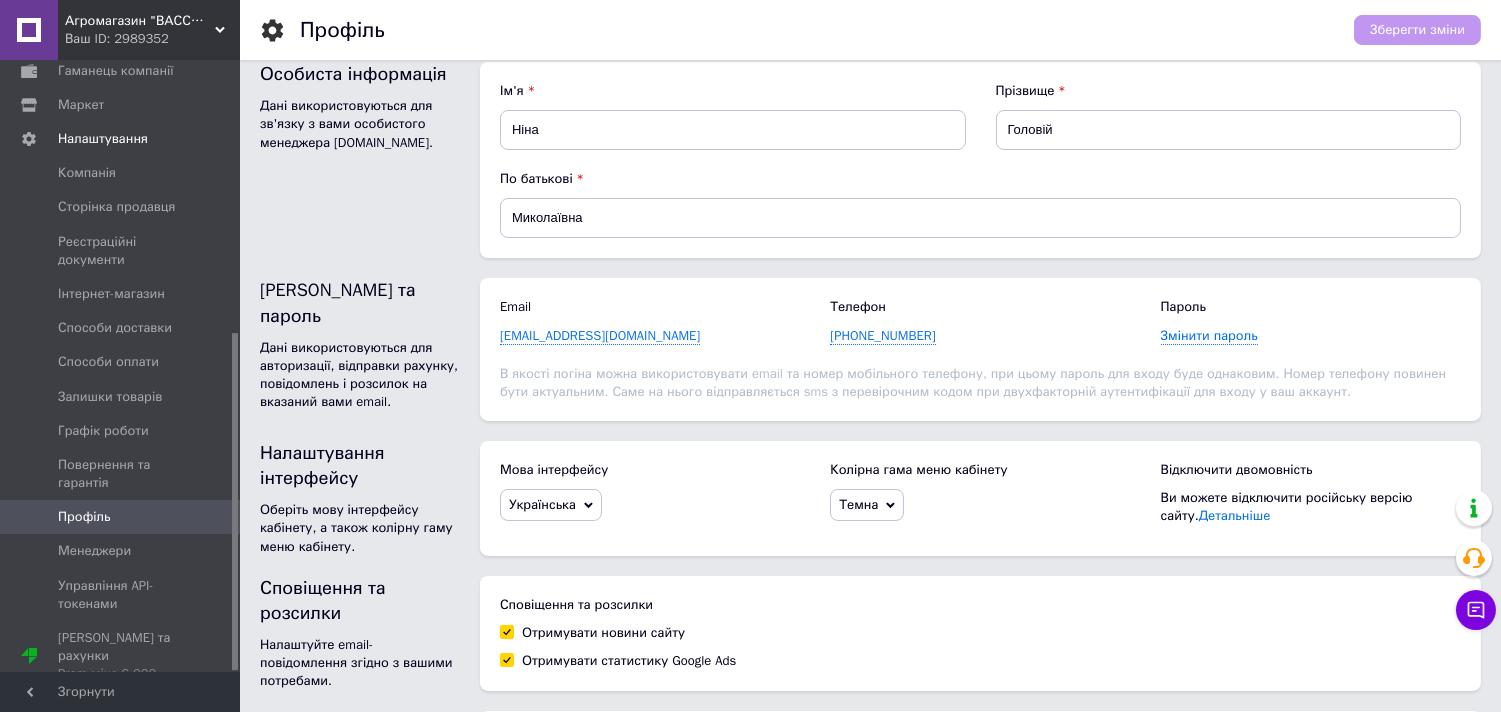 scroll, scrollTop: 0, scrollLeft: 0, axis: both 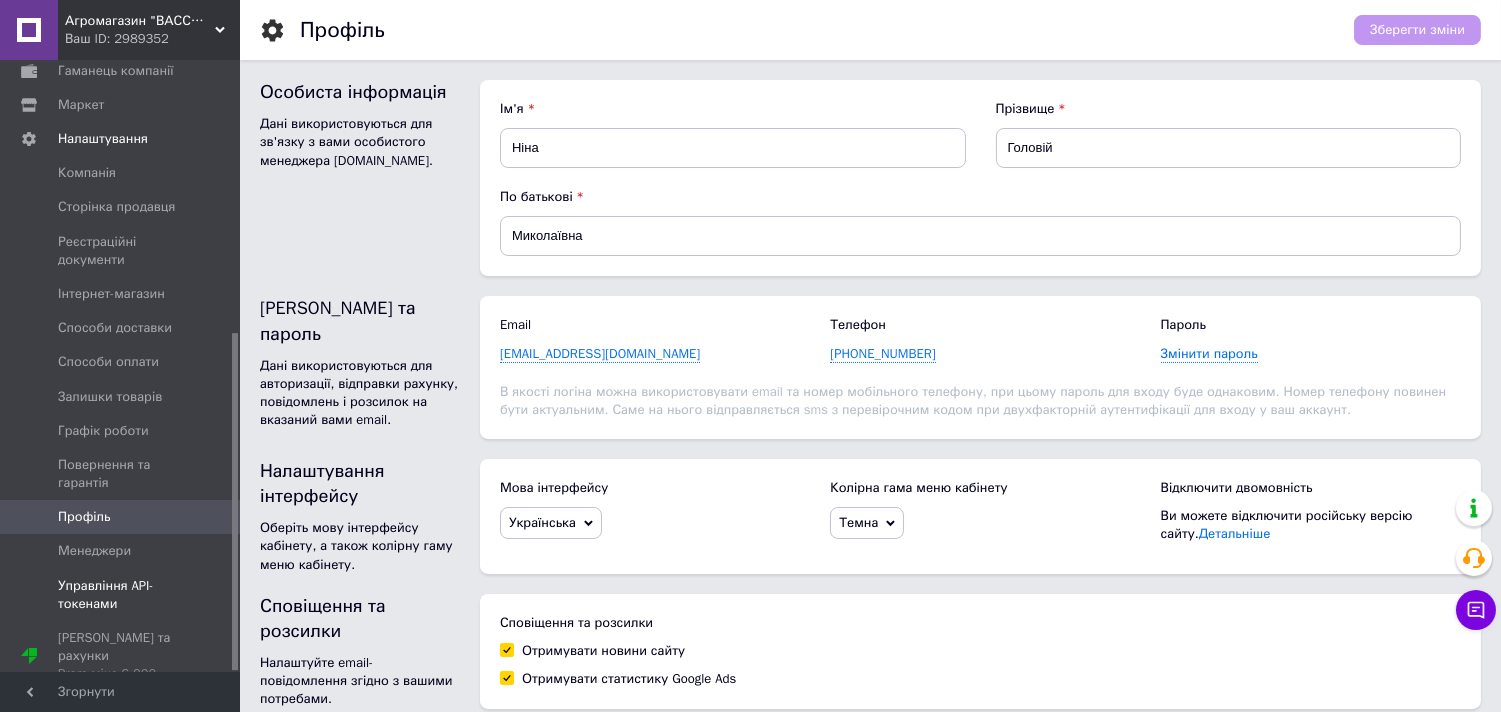 click on "Управління API-токенами" at bounding box center (121, 595) 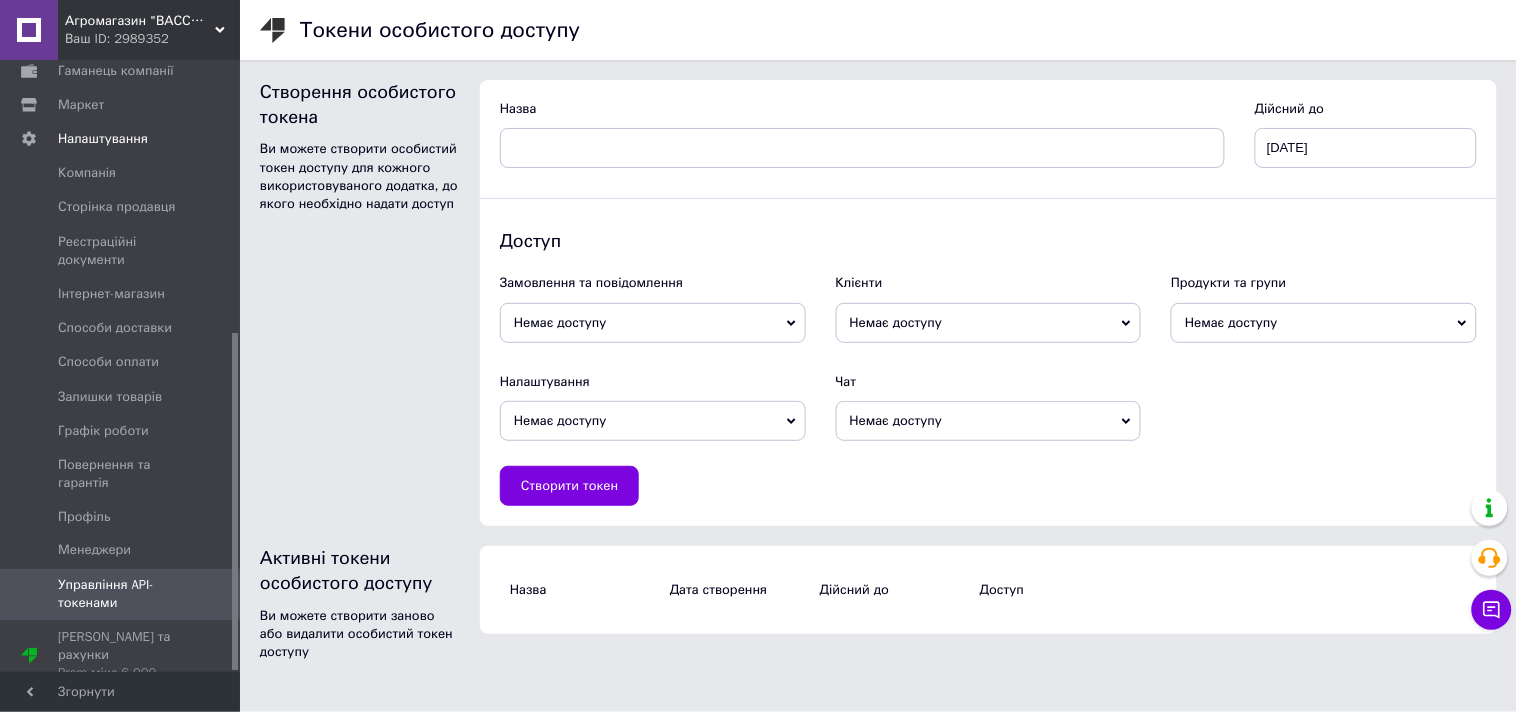 click 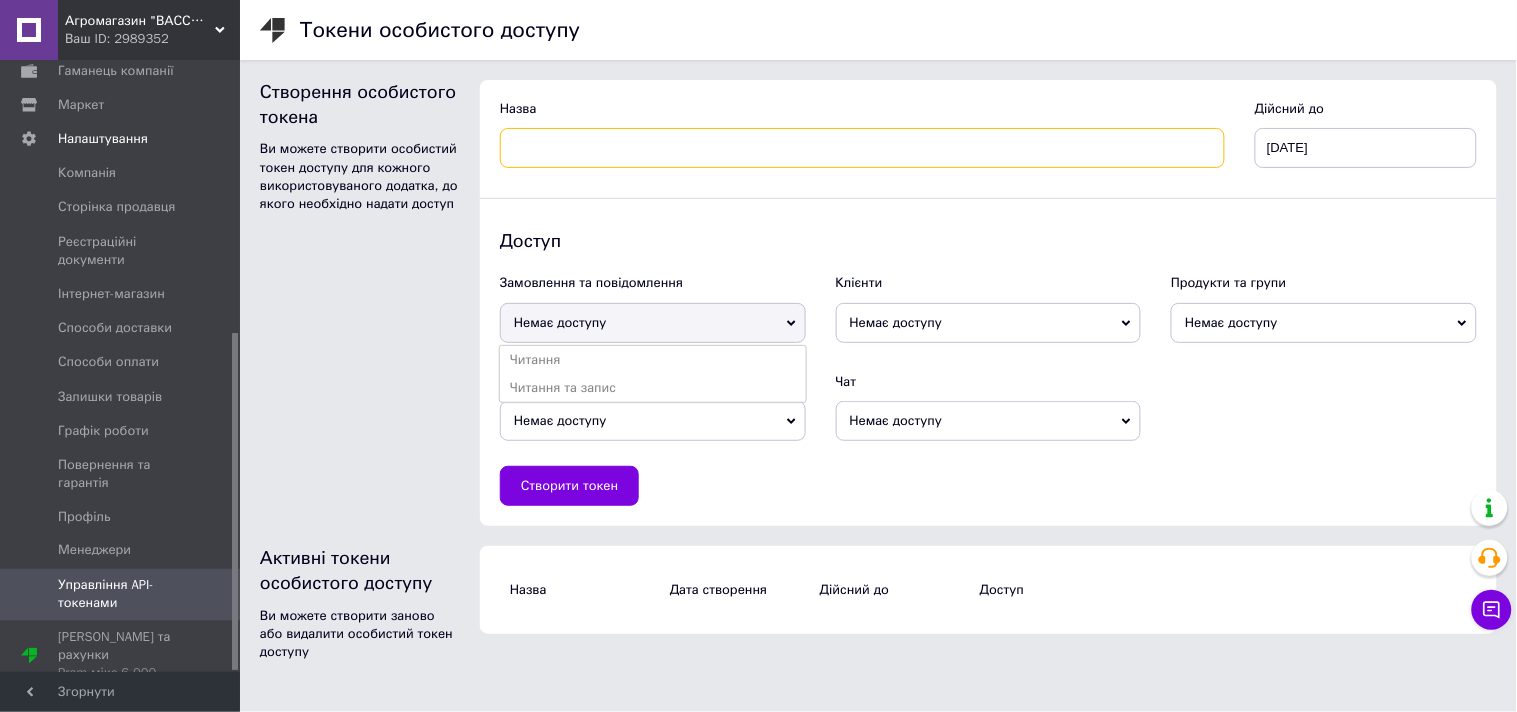 click at bounding box center (862, 148) 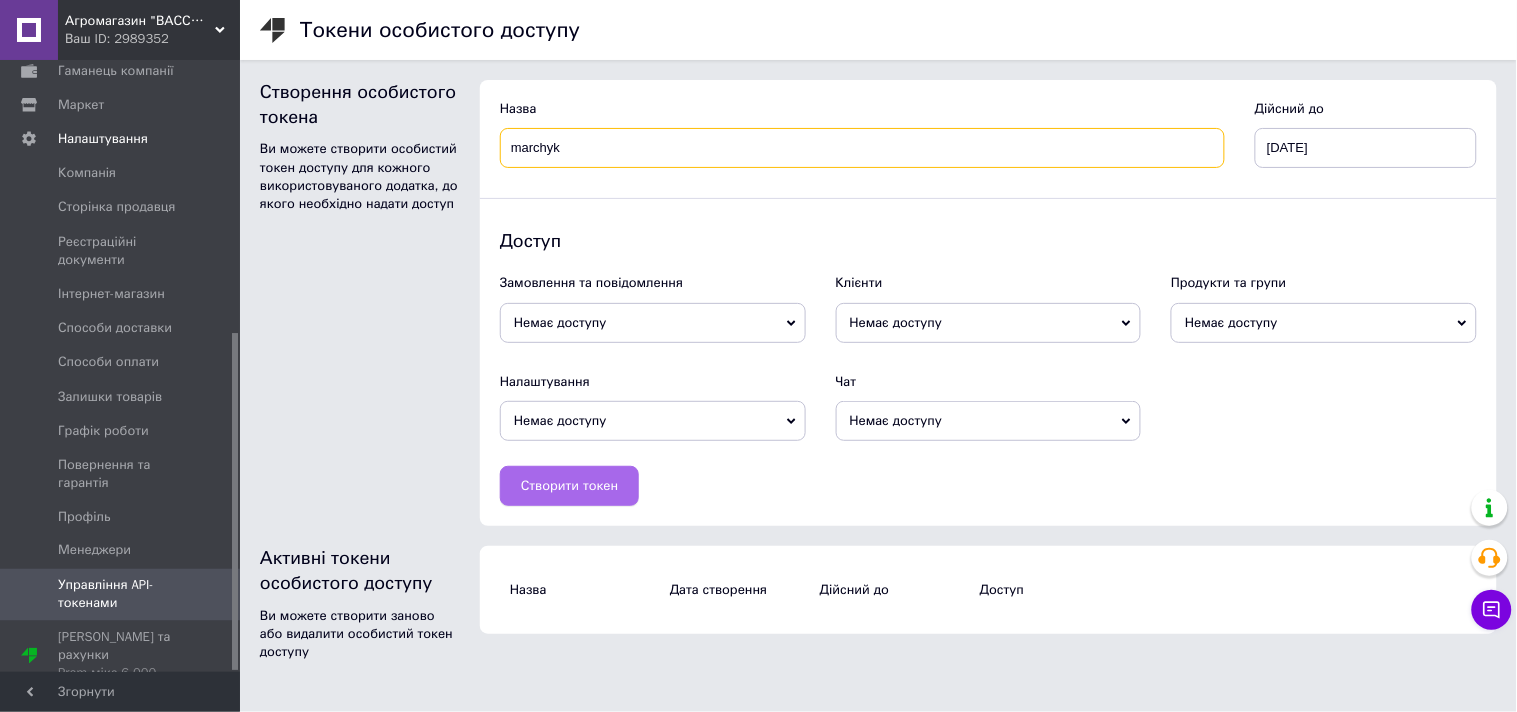 type on "marchyk" 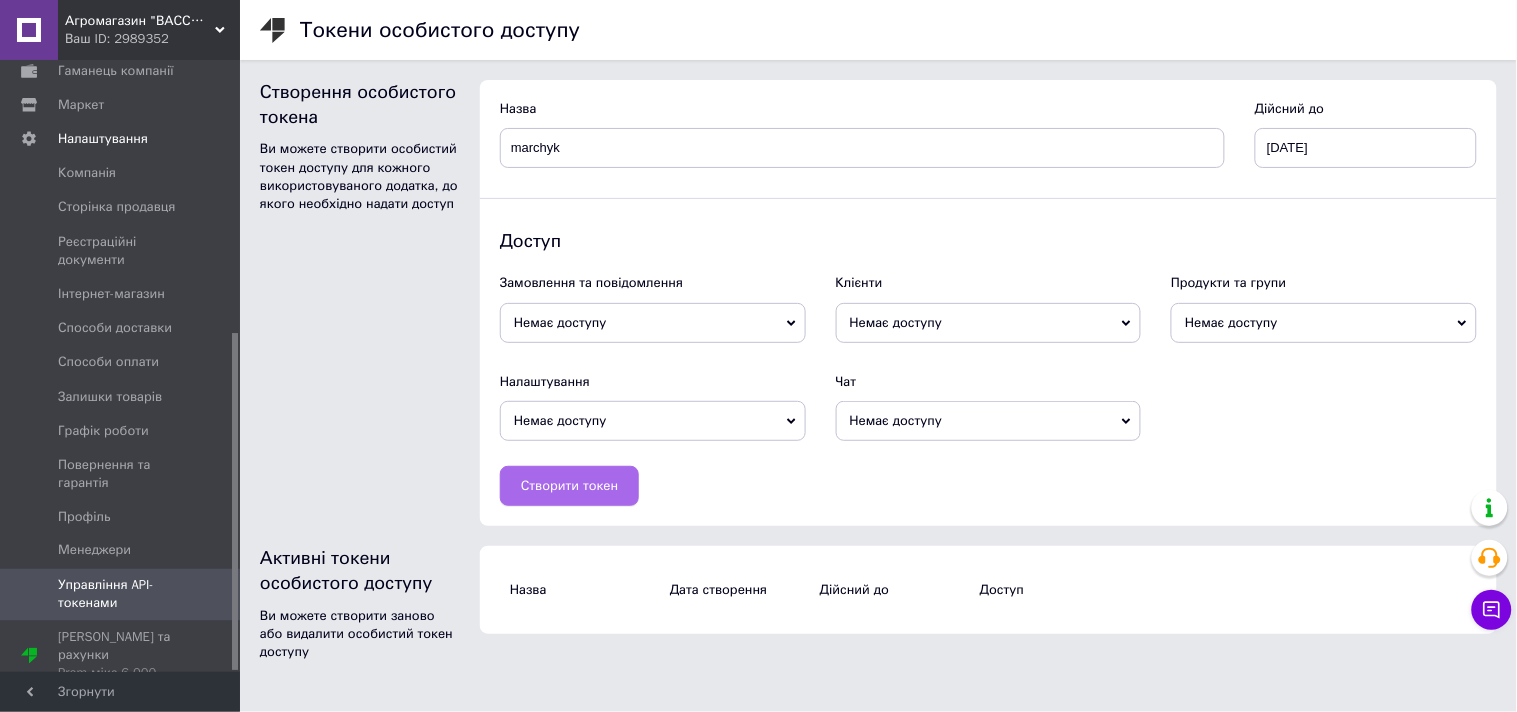 click on "Створити токен" at bounding box center (569, 486) 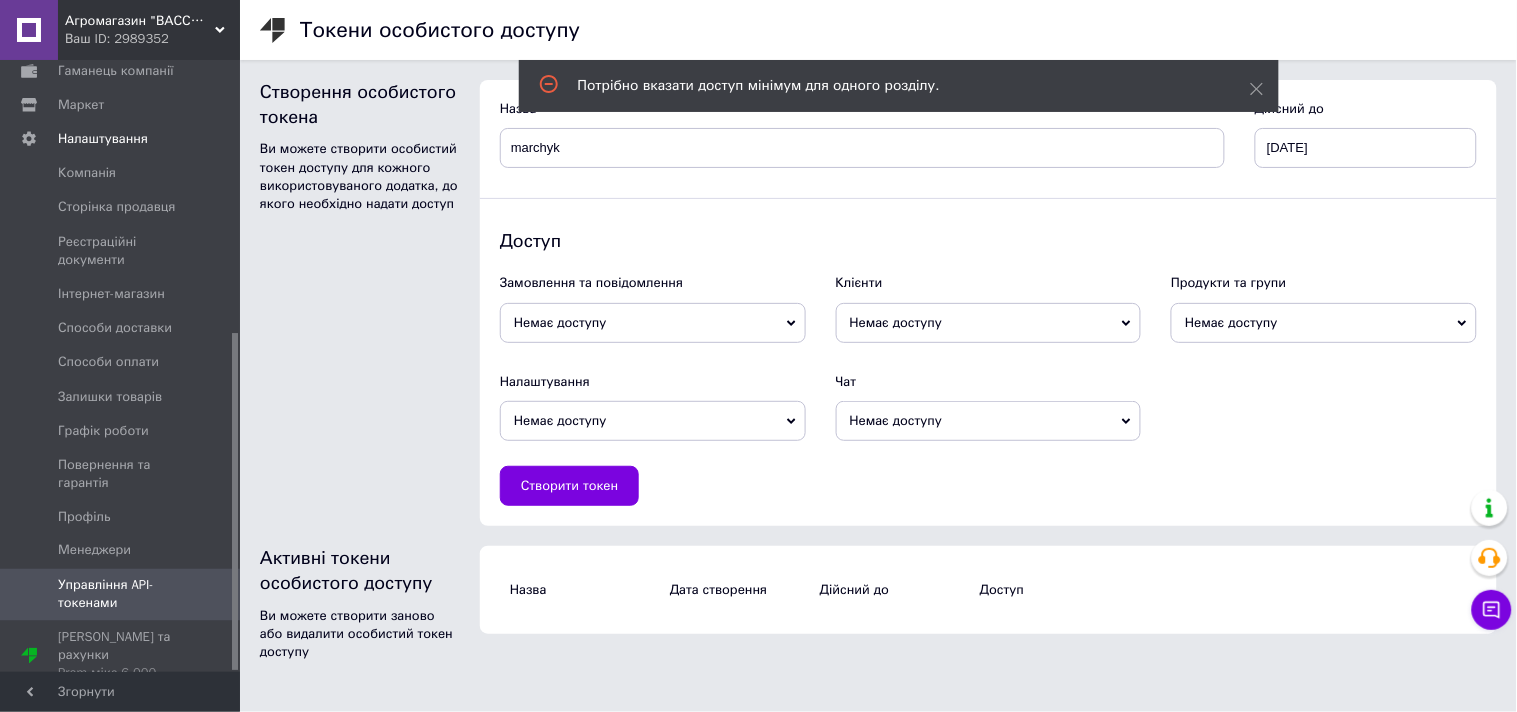 click on "Немає доступу" at bounding box center (653, 323) 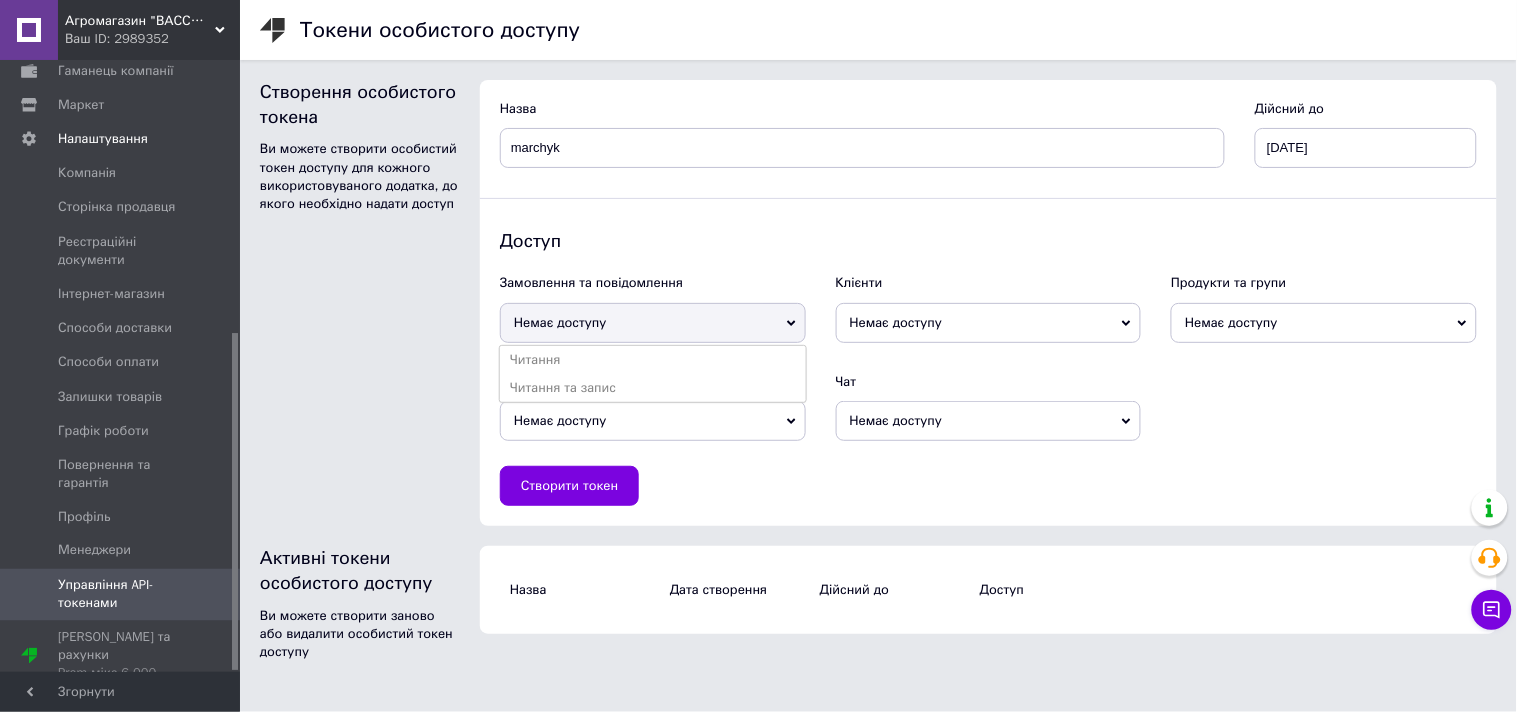 click on "Немає доступу" at bounding box center (989, 323) 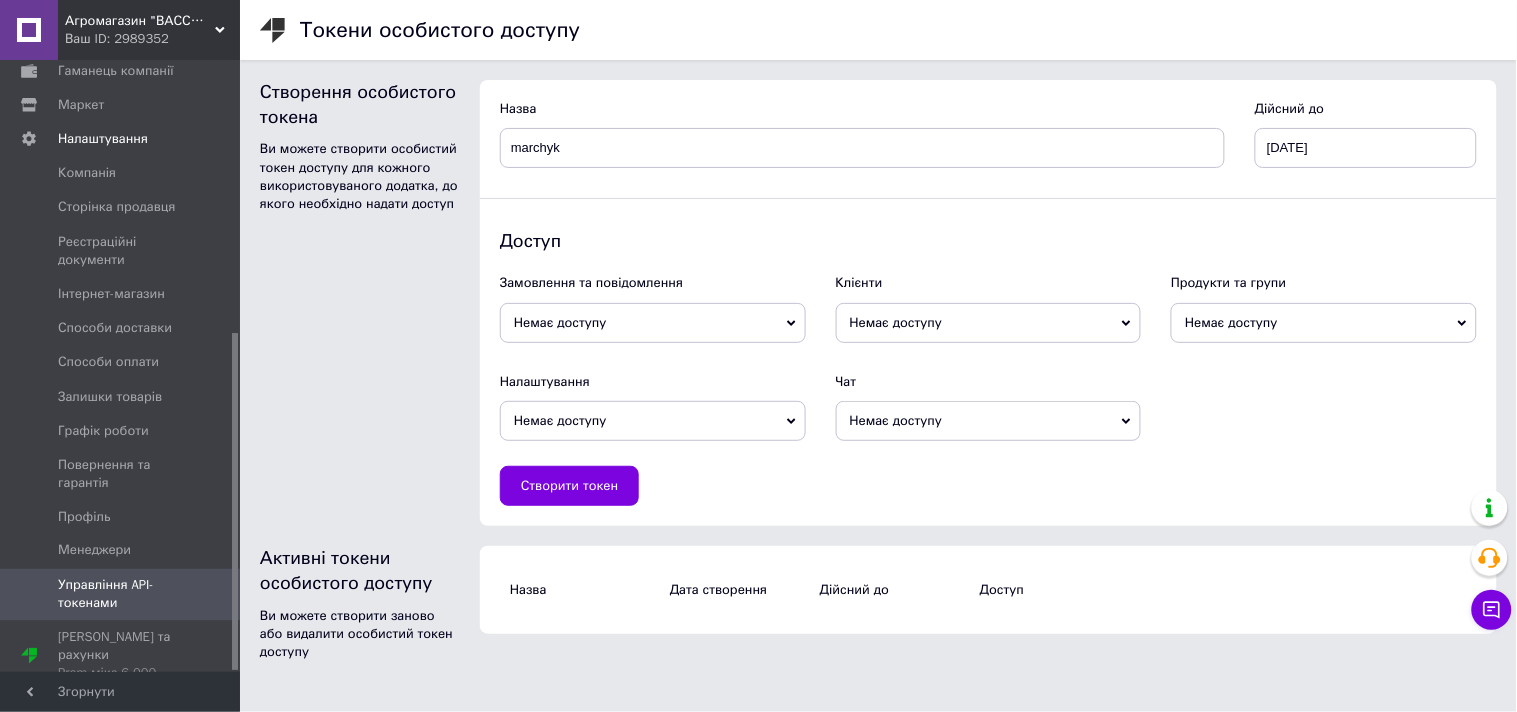 click on "Немає доступу" at bounding box center (1324, 323) 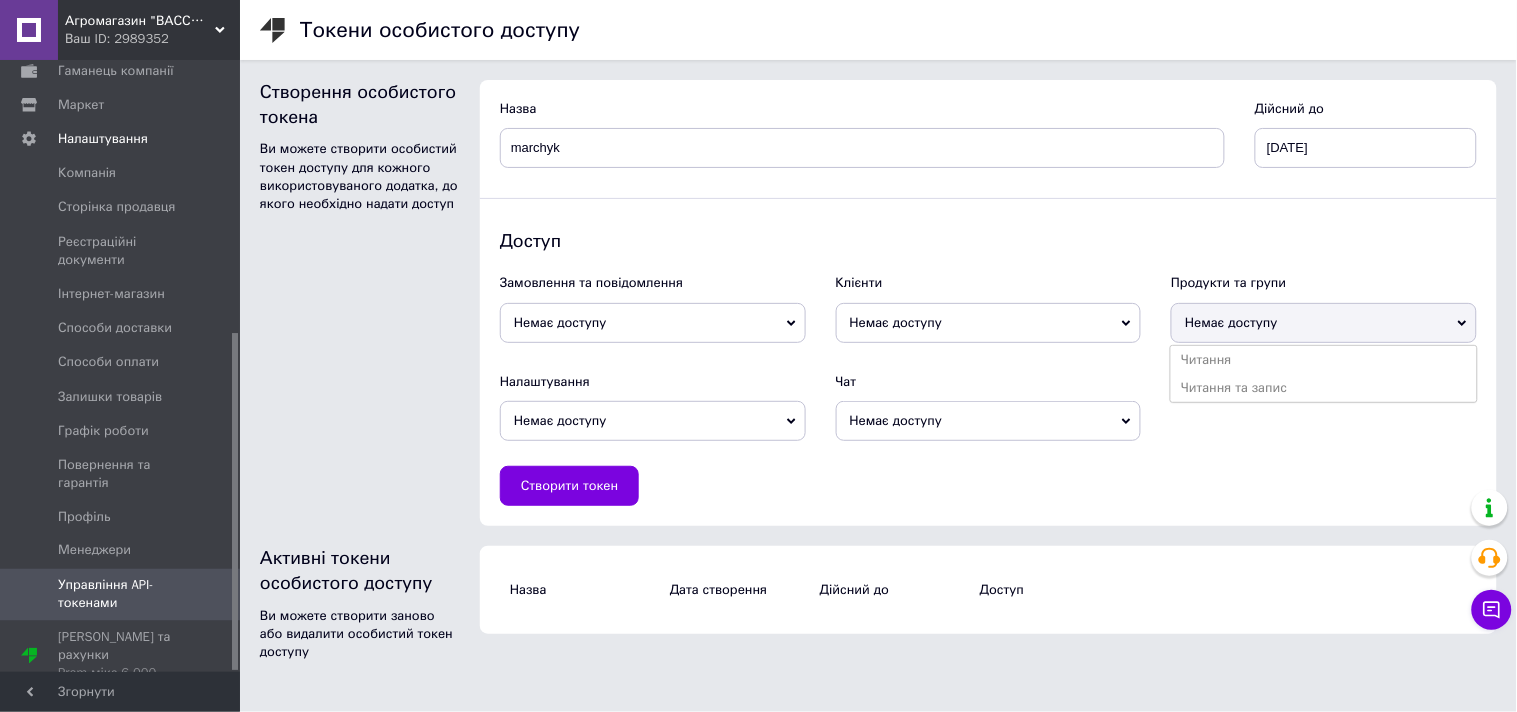 click on "Немає доступу" at bounding box center (653, 421) 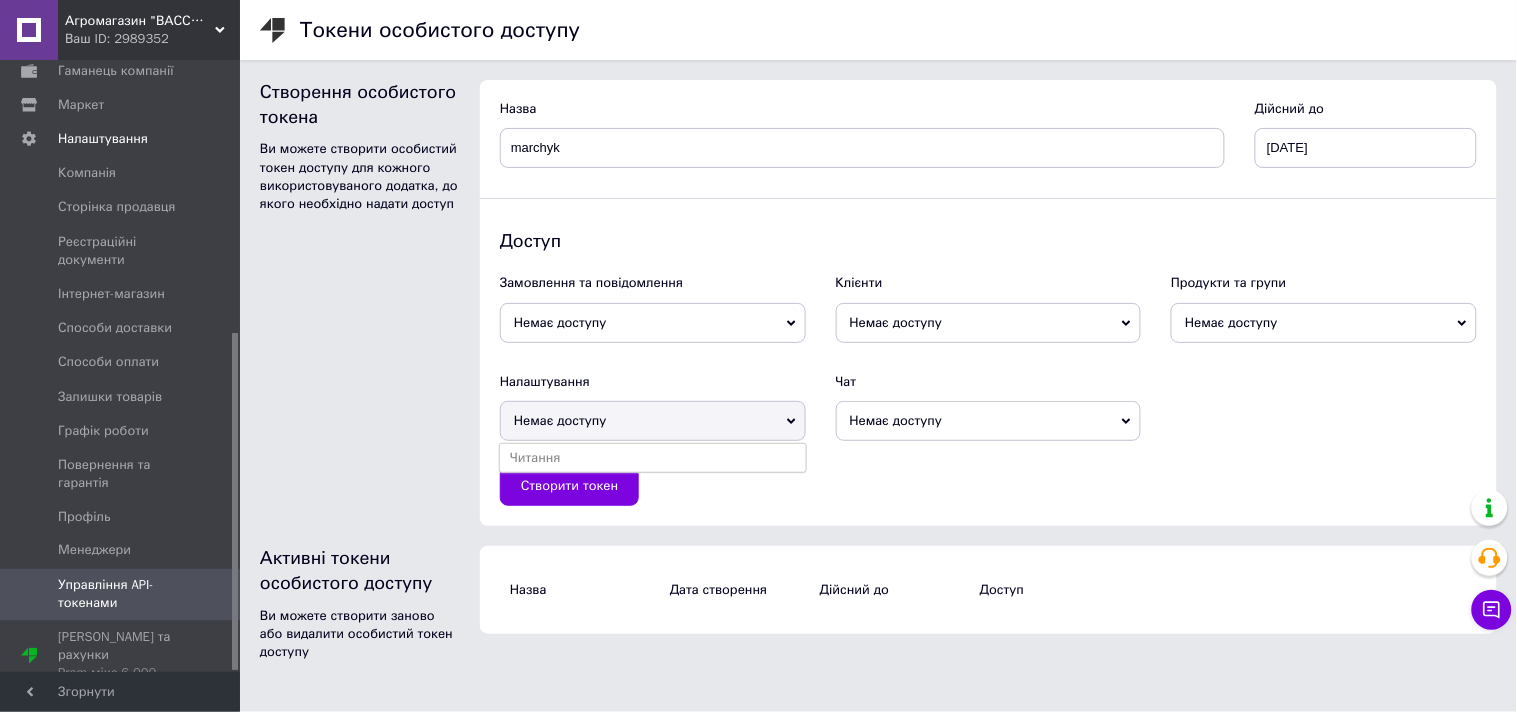 click on "Немає доступу" at bounding box center [989, 421] 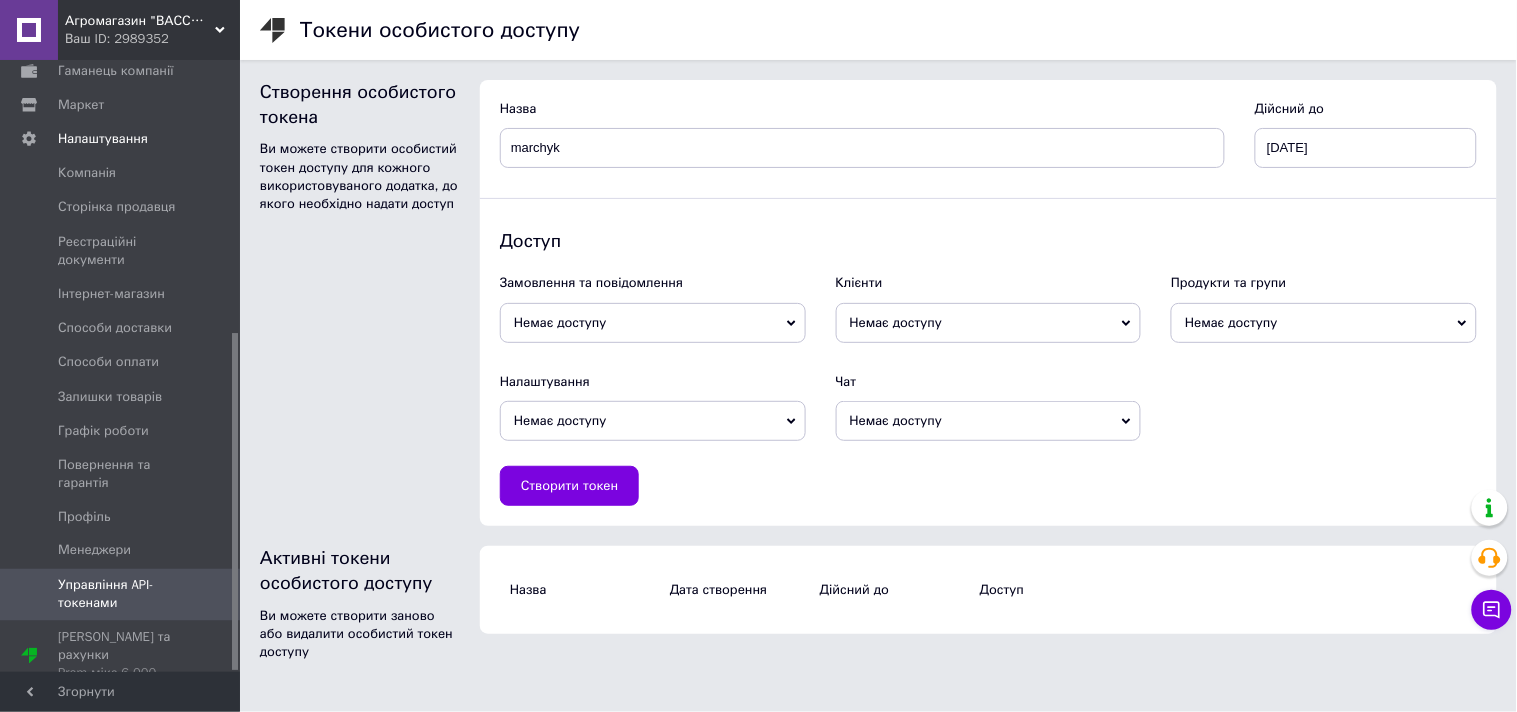 click on "Немає доступу" at bounding box center (653, 323) 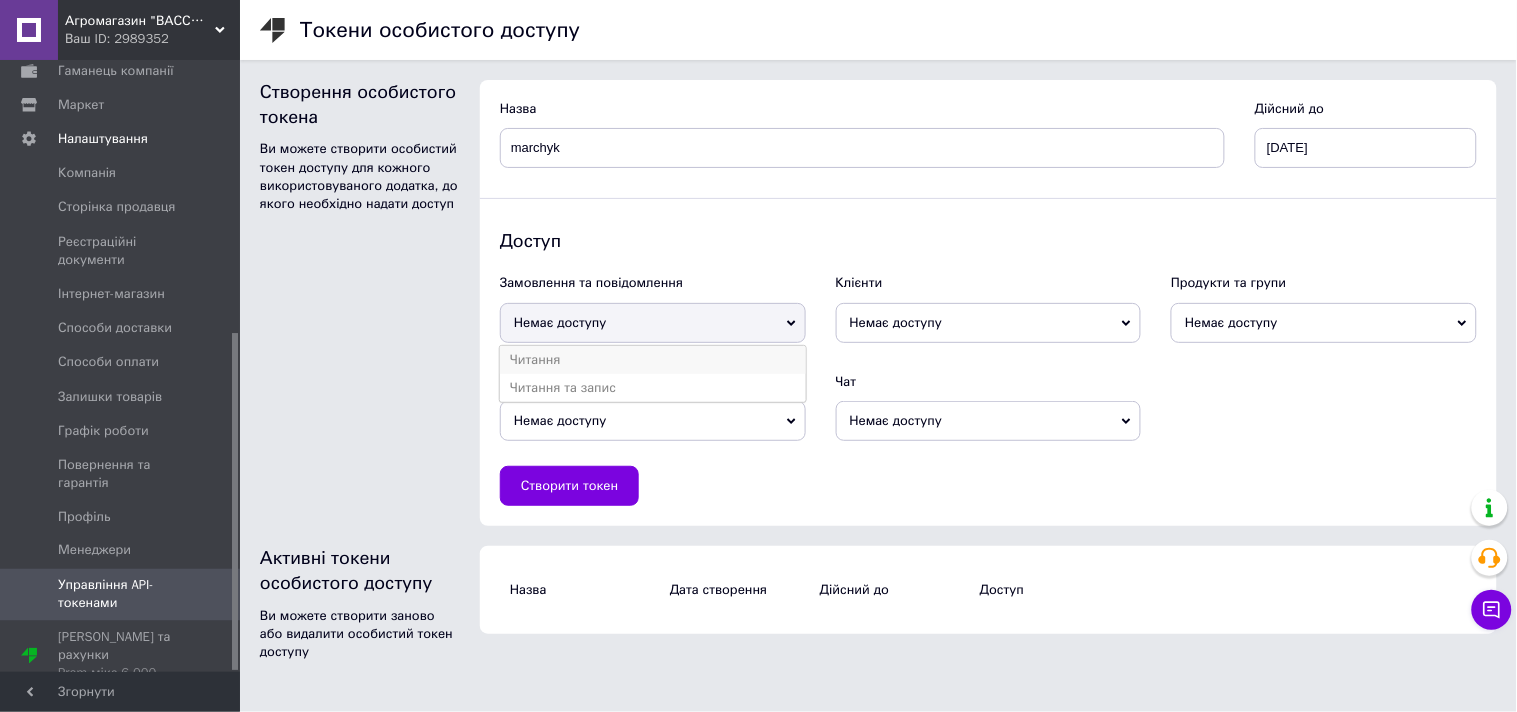 click on "Читання" at bounding box center [653, 360] 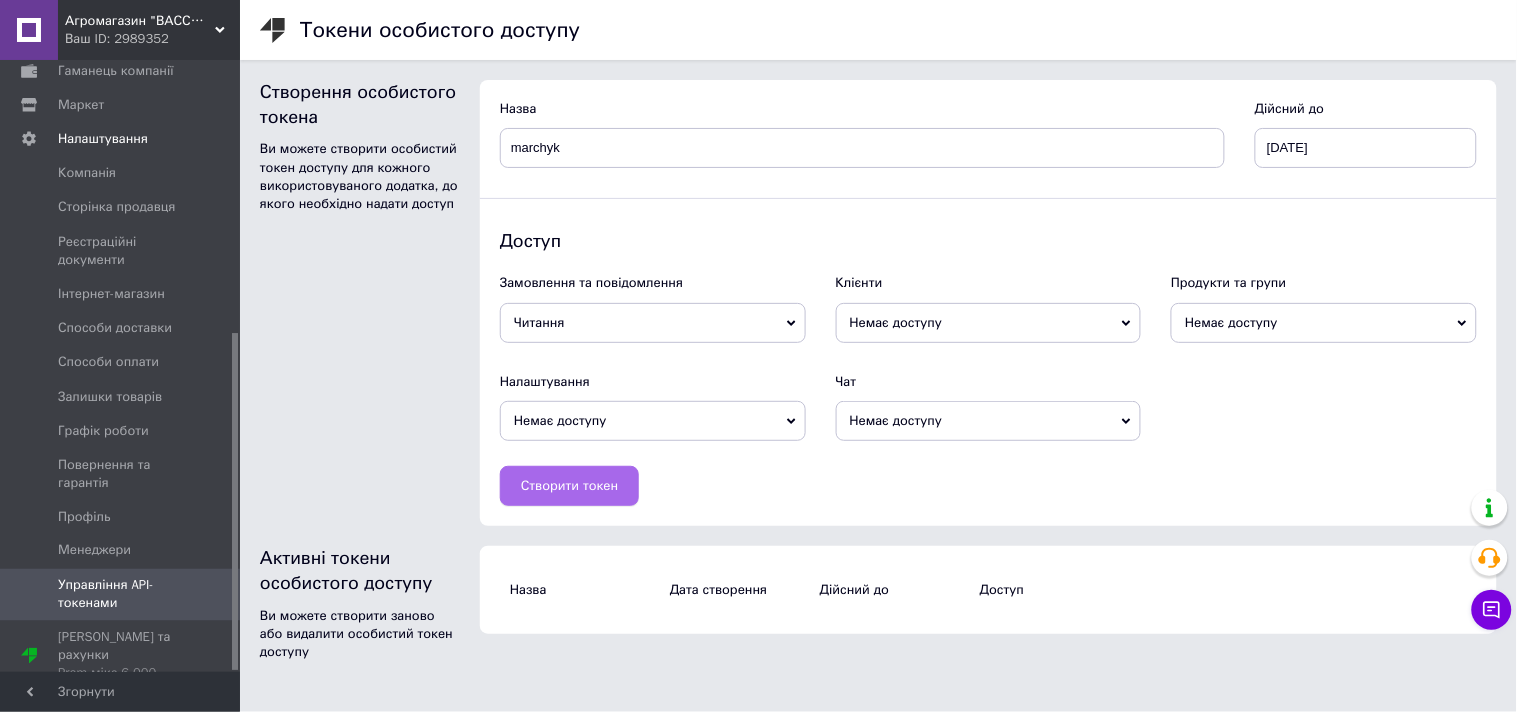 click on "Створити токен" at bounding box center (569, 486) 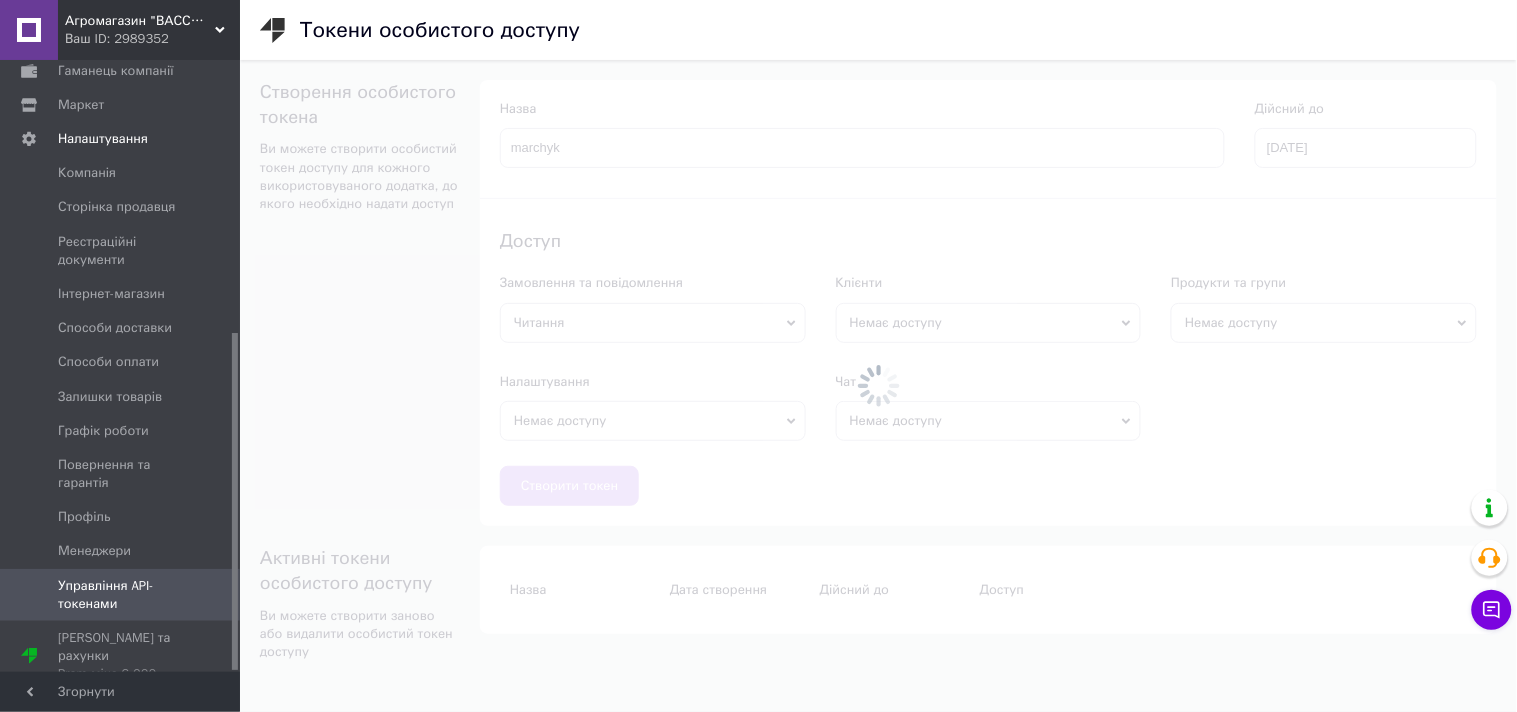 type 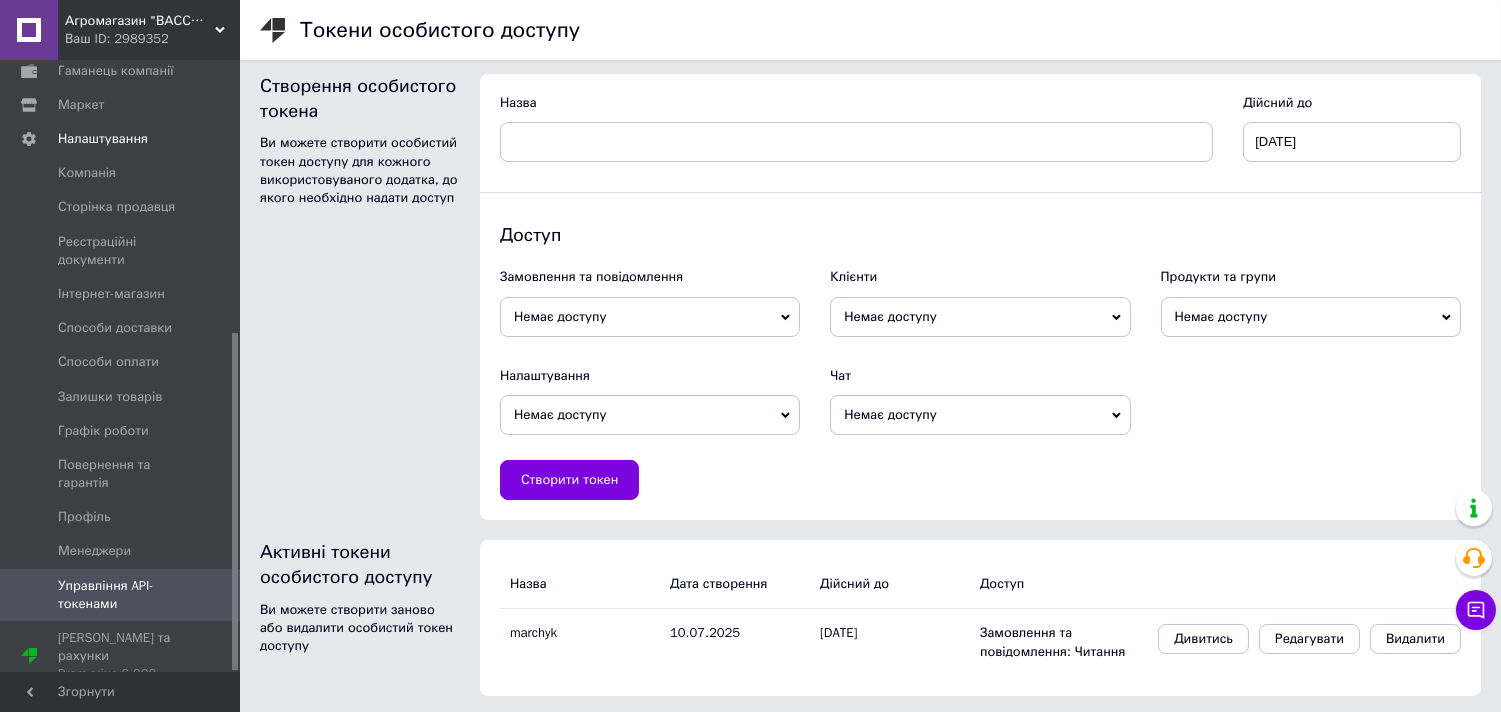 scroll, scrollTop: 10, scrollLeft: 0, axis: vertical 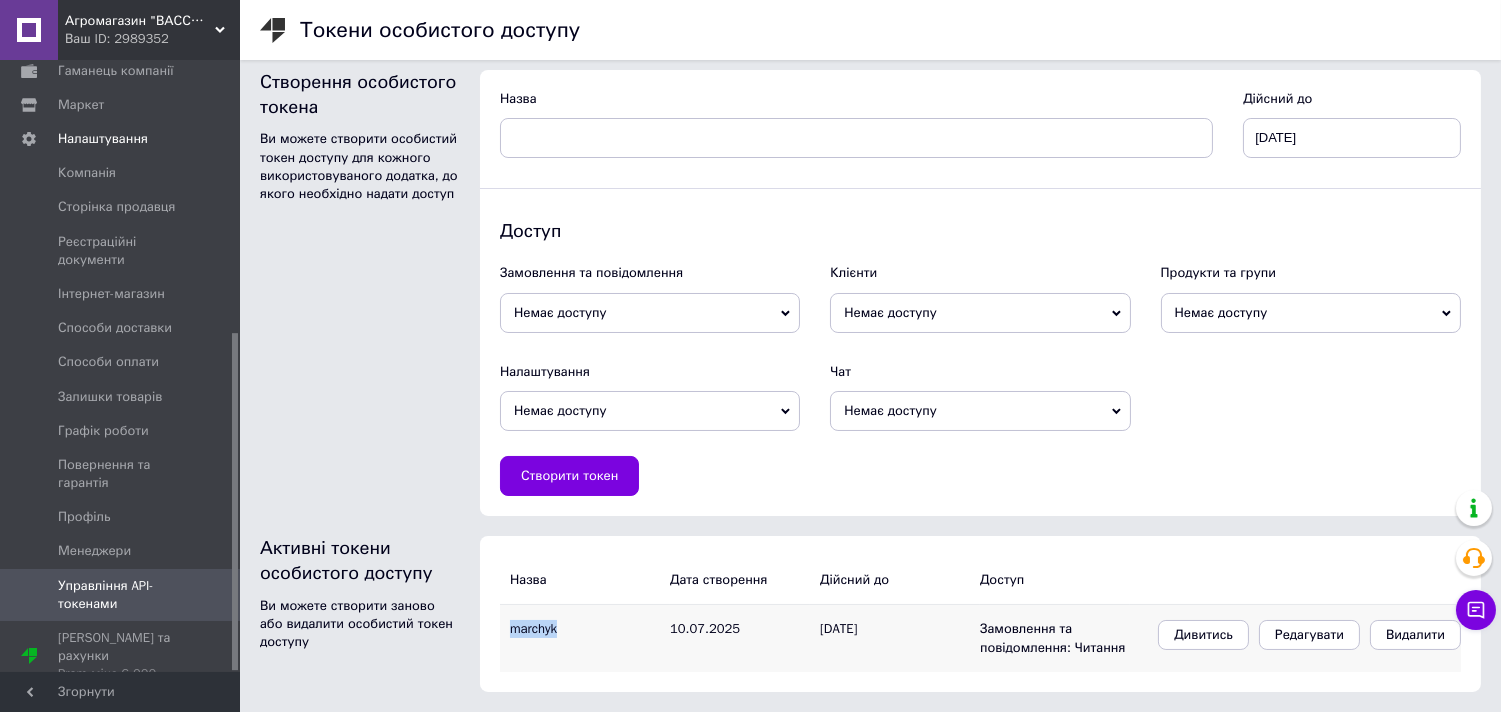 drag, startPoint x: 591, startPoint y: 628, endPoint x: 502, endPoint y: 632, distance: 89.08984 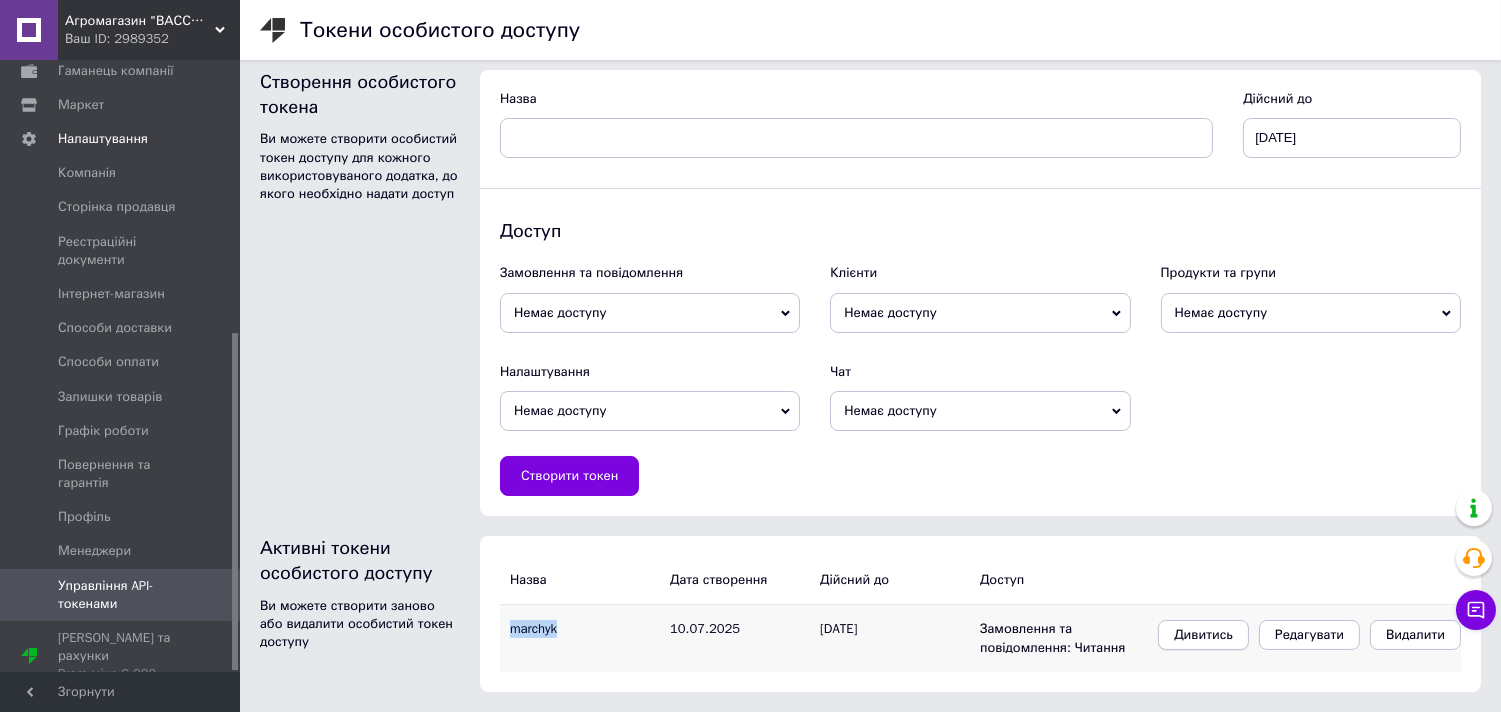 click on "Дивитись" at bounding box center (1203, 635) 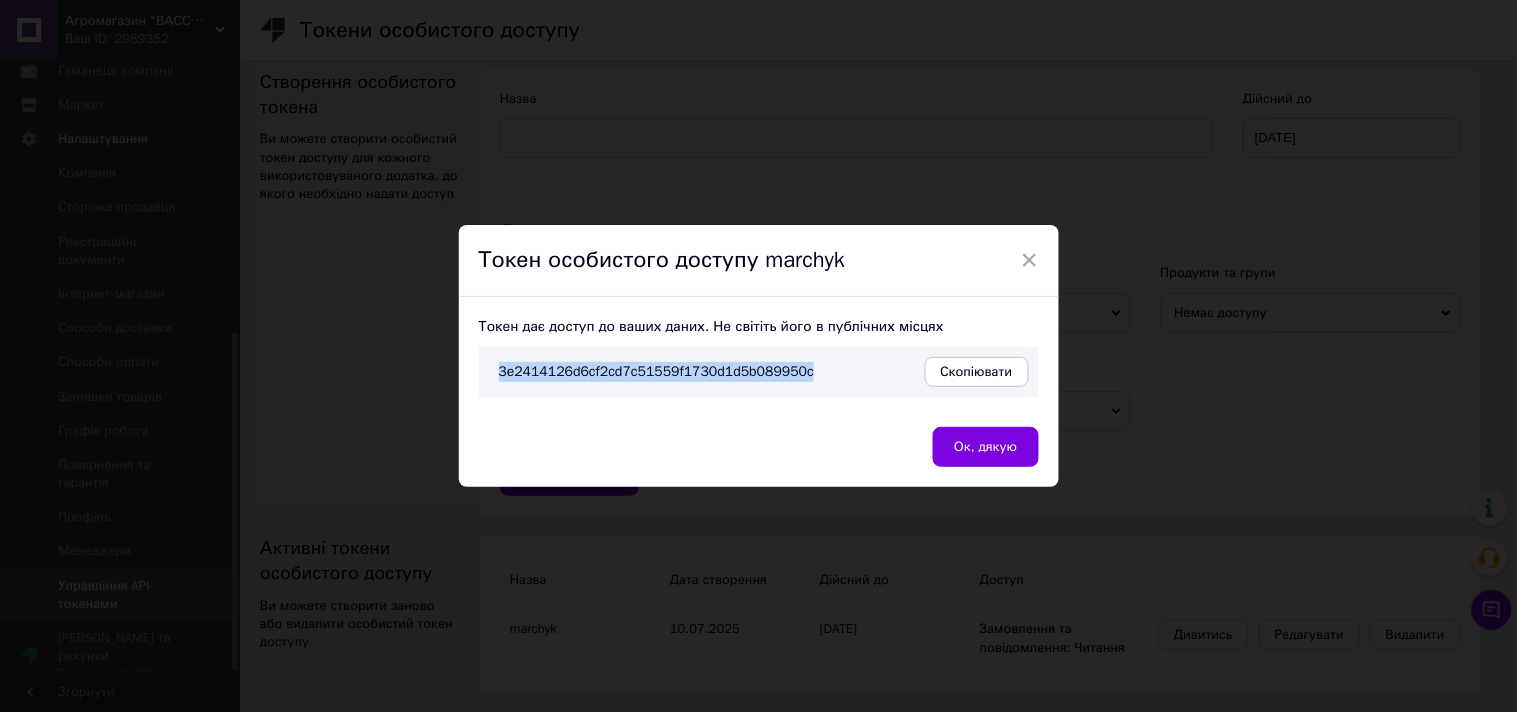 drag, startPoint x: 837, startPoint y: 368, endPoint x: 477, endPoint y: 366, distance: 360.00555 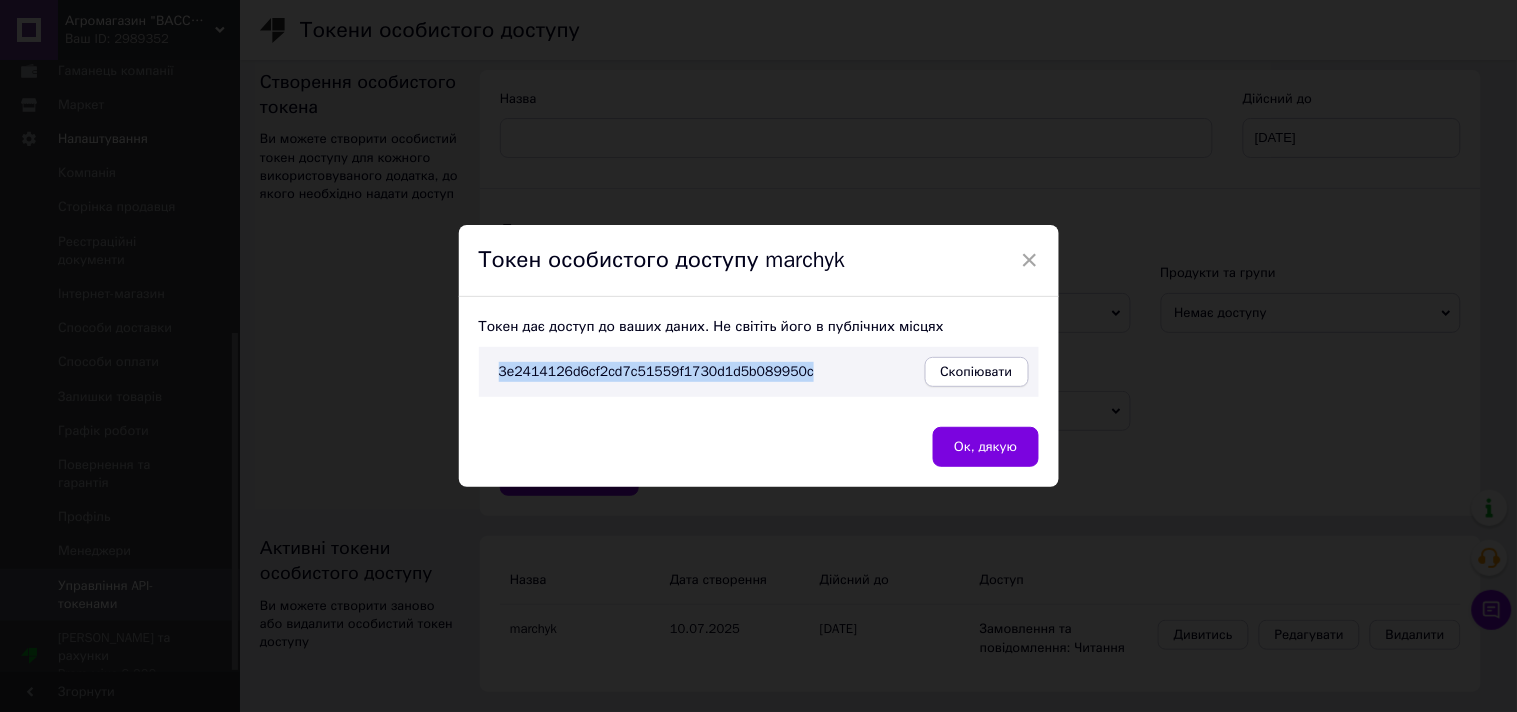 click on "Скопіювати" at bounding box center [977, 372] 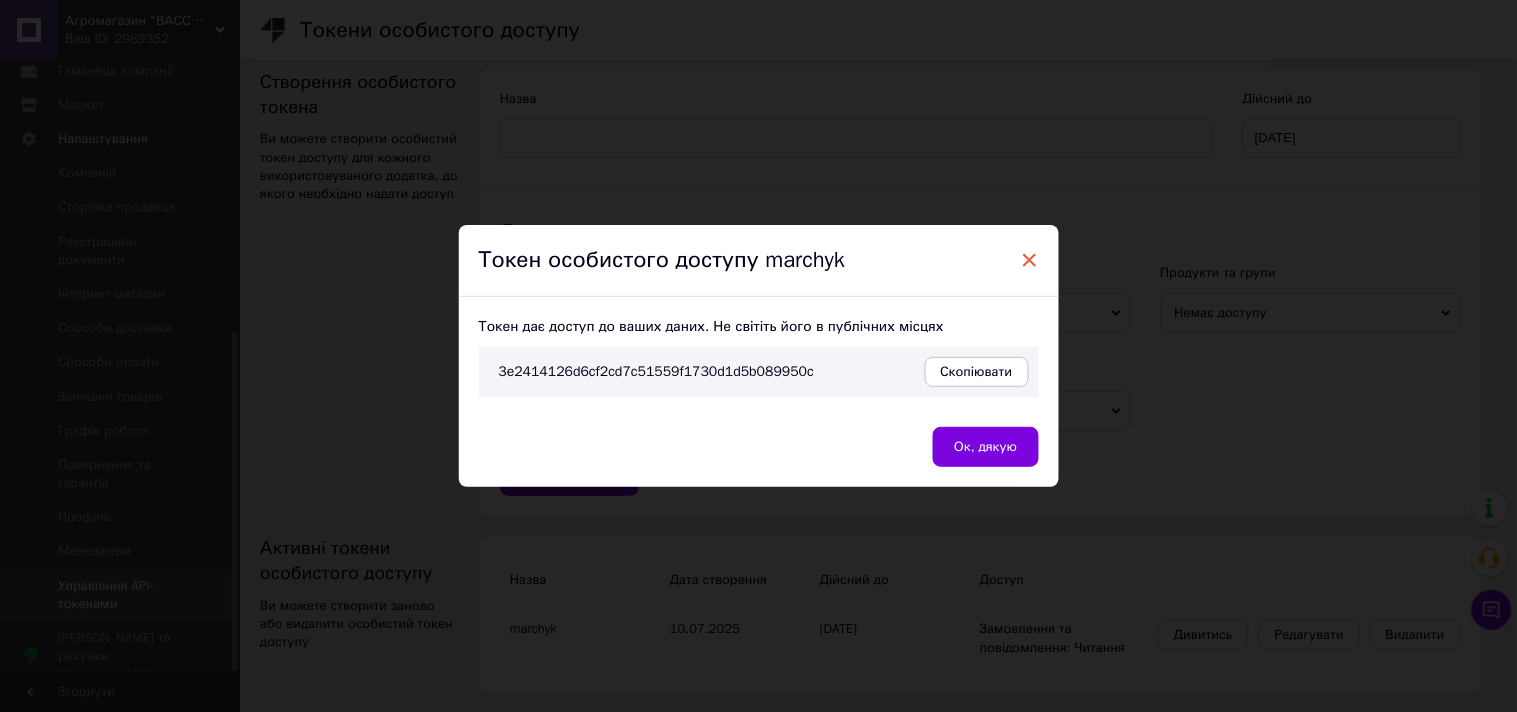 click on "×" at bounding box center (1030, 260) 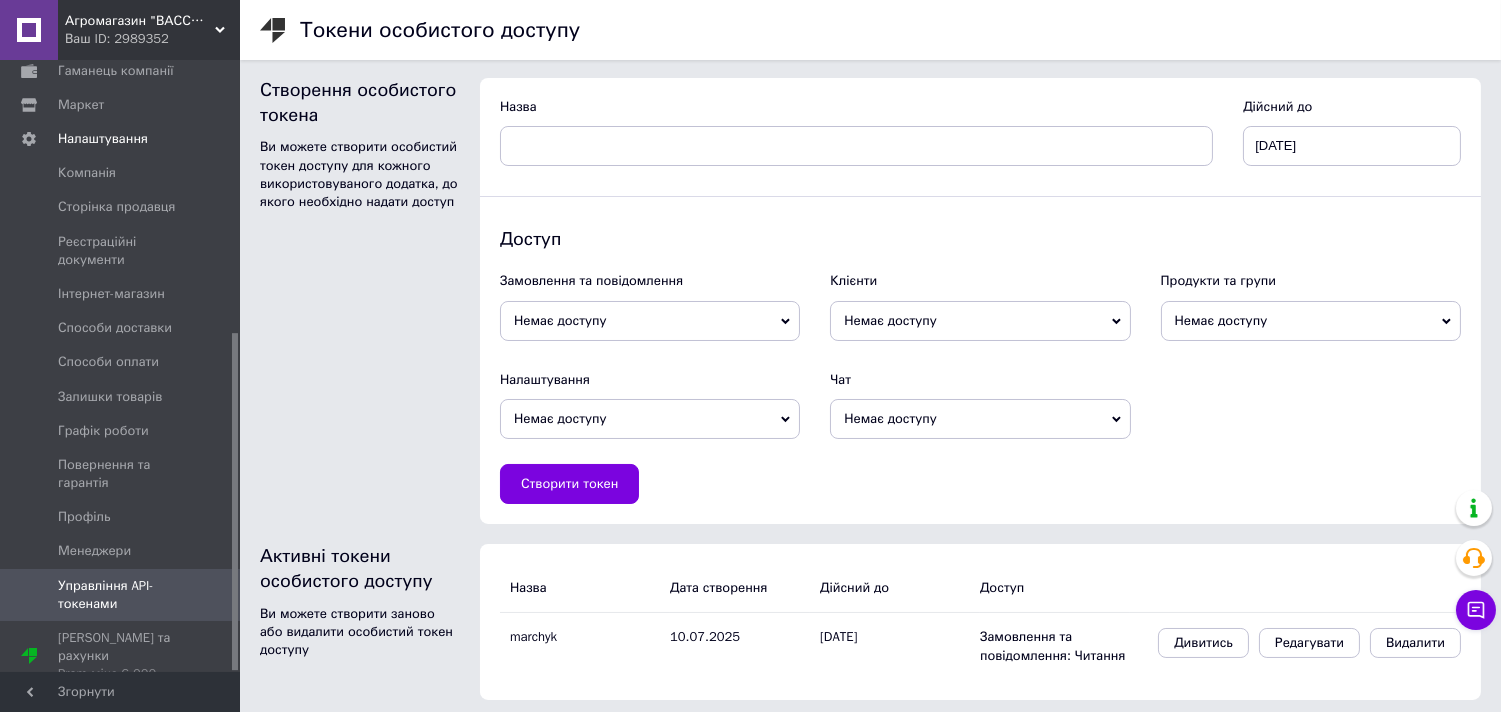 scroll, scrollTop: 0, scrollLeft: 0, axis: both 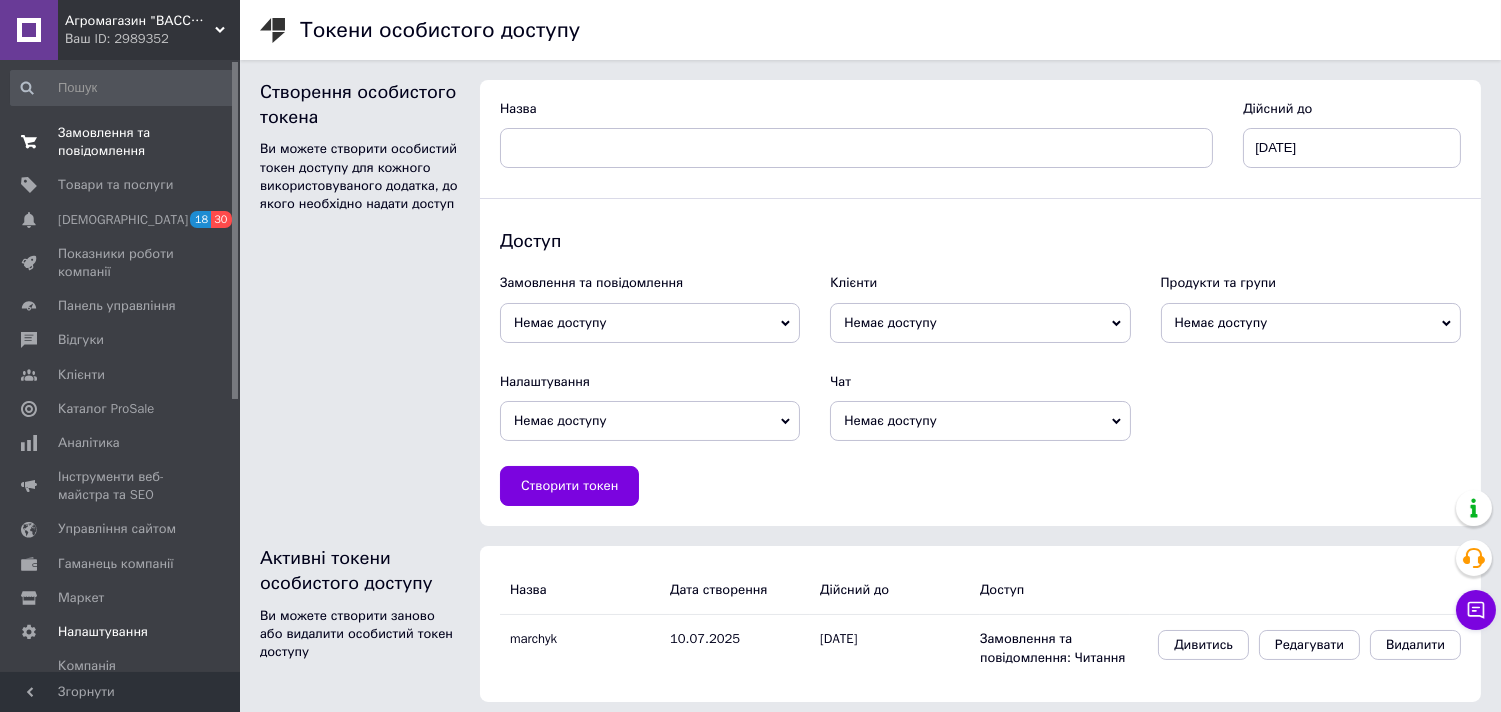 click on "Замовлення та повідомлення" at bounding box center [121, 142] 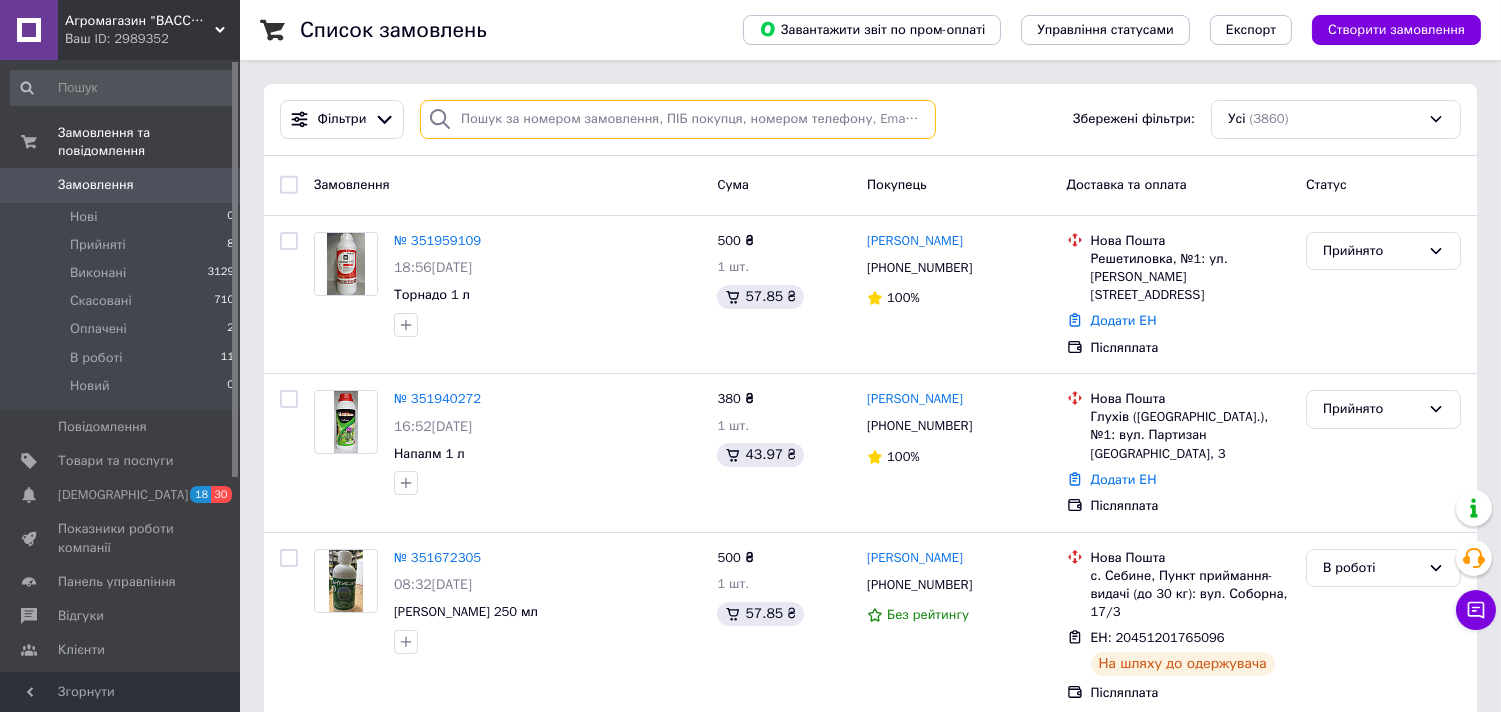 click at bounding box center [678, 119] 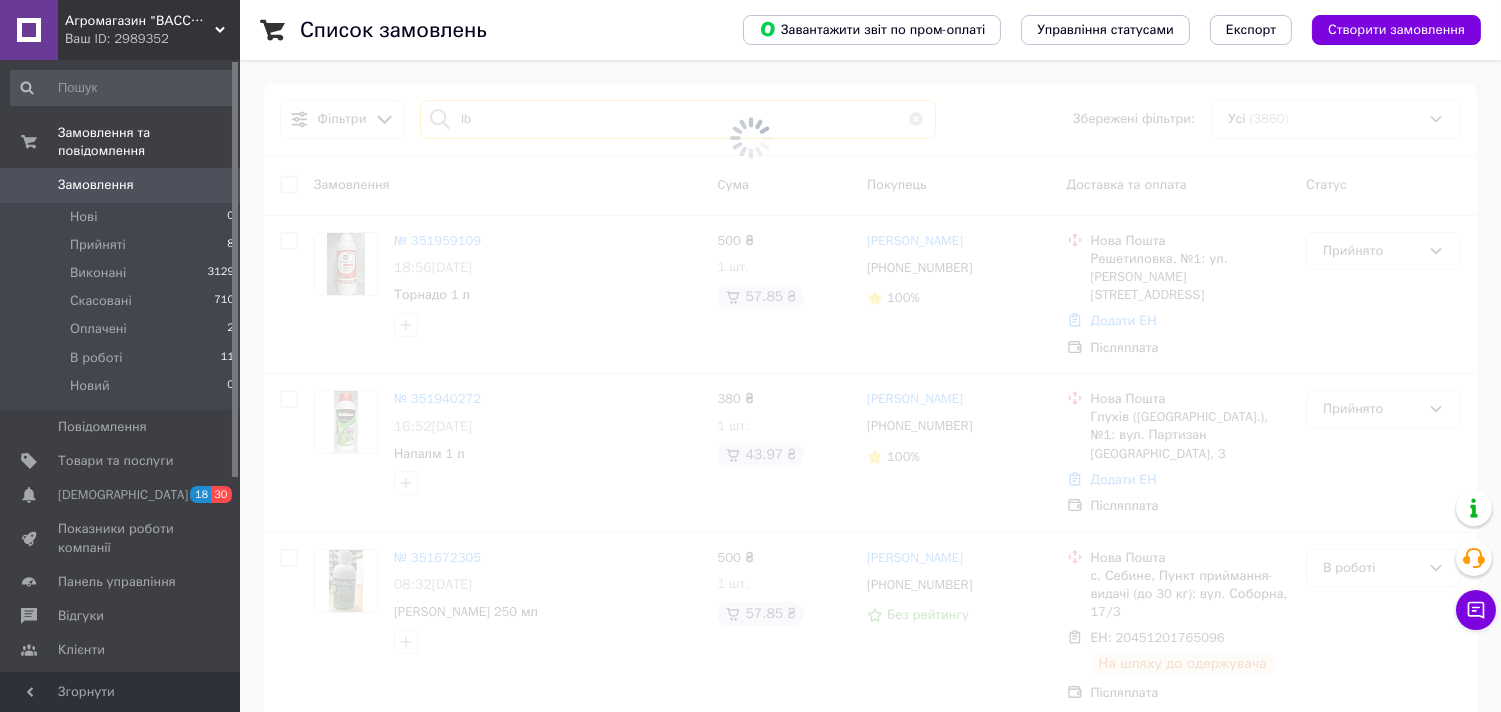 type on "l" 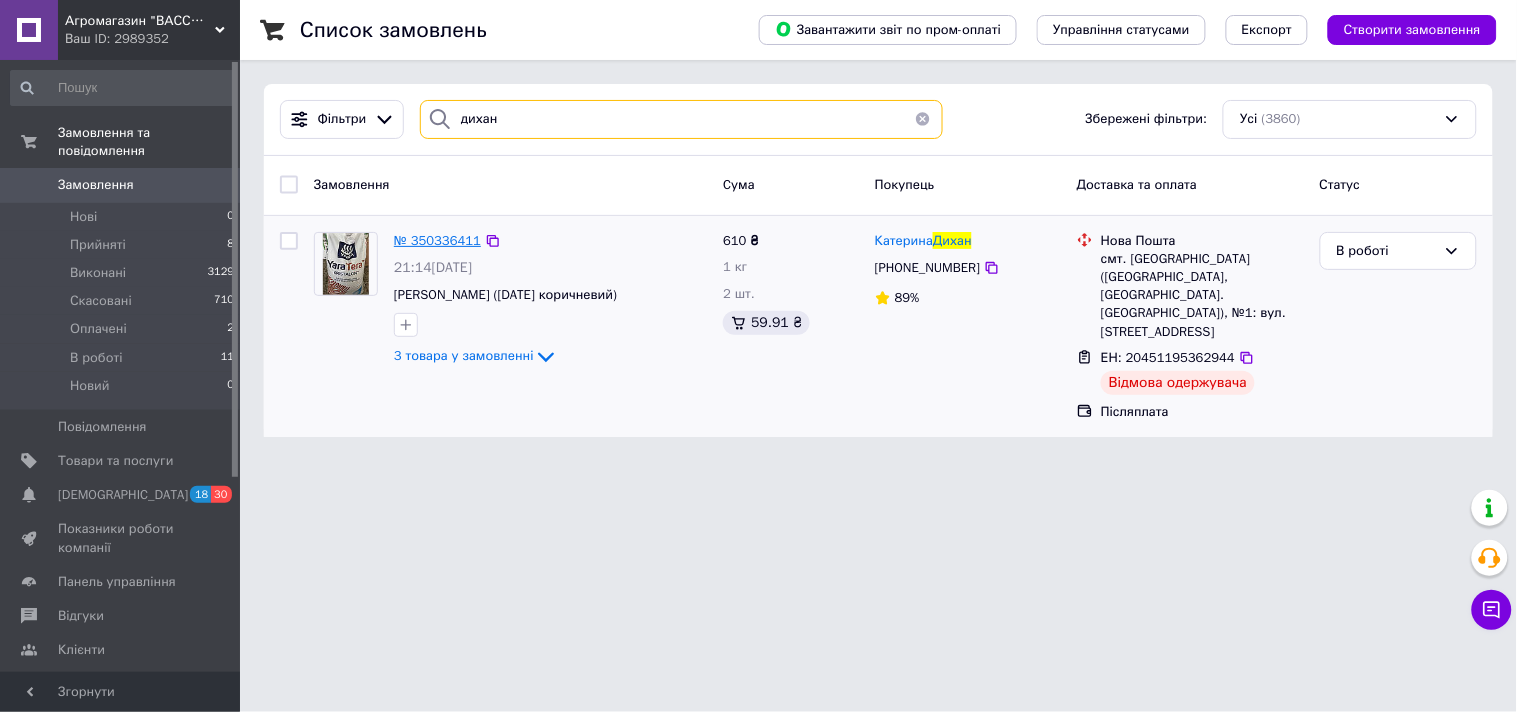 type on "дихан" 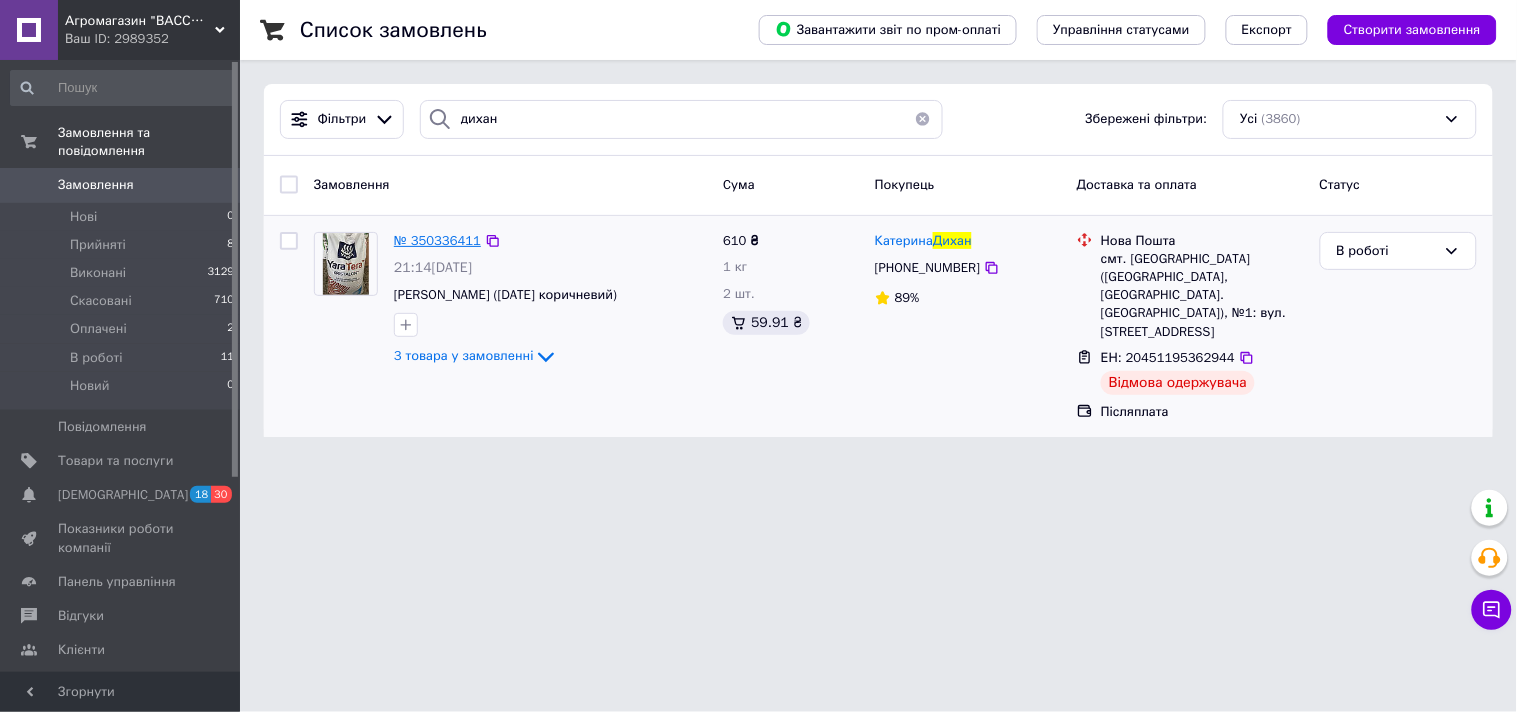 click on "№ 350336411" at bounding box center [437, 240] 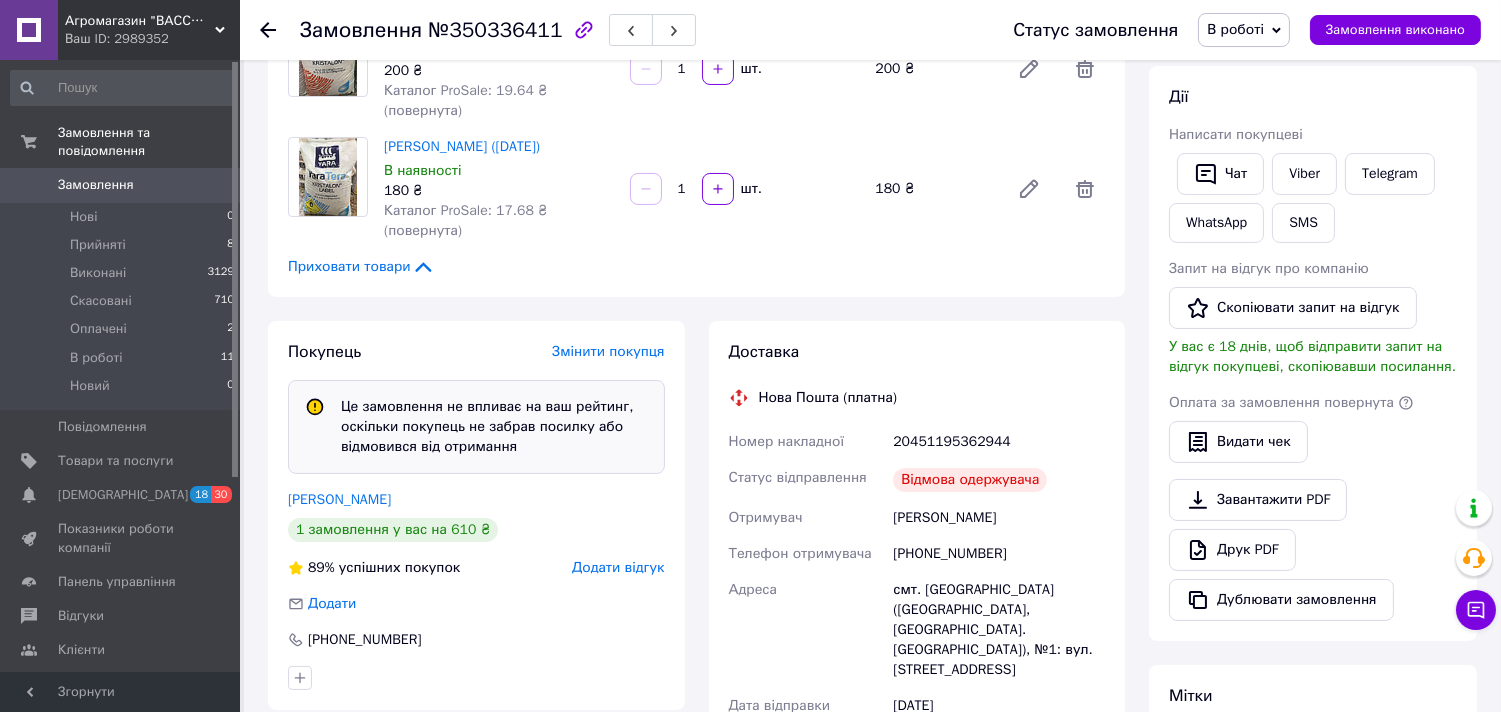 scroll, scrollTop: 444, scrollLeft: 0, axis: vertical 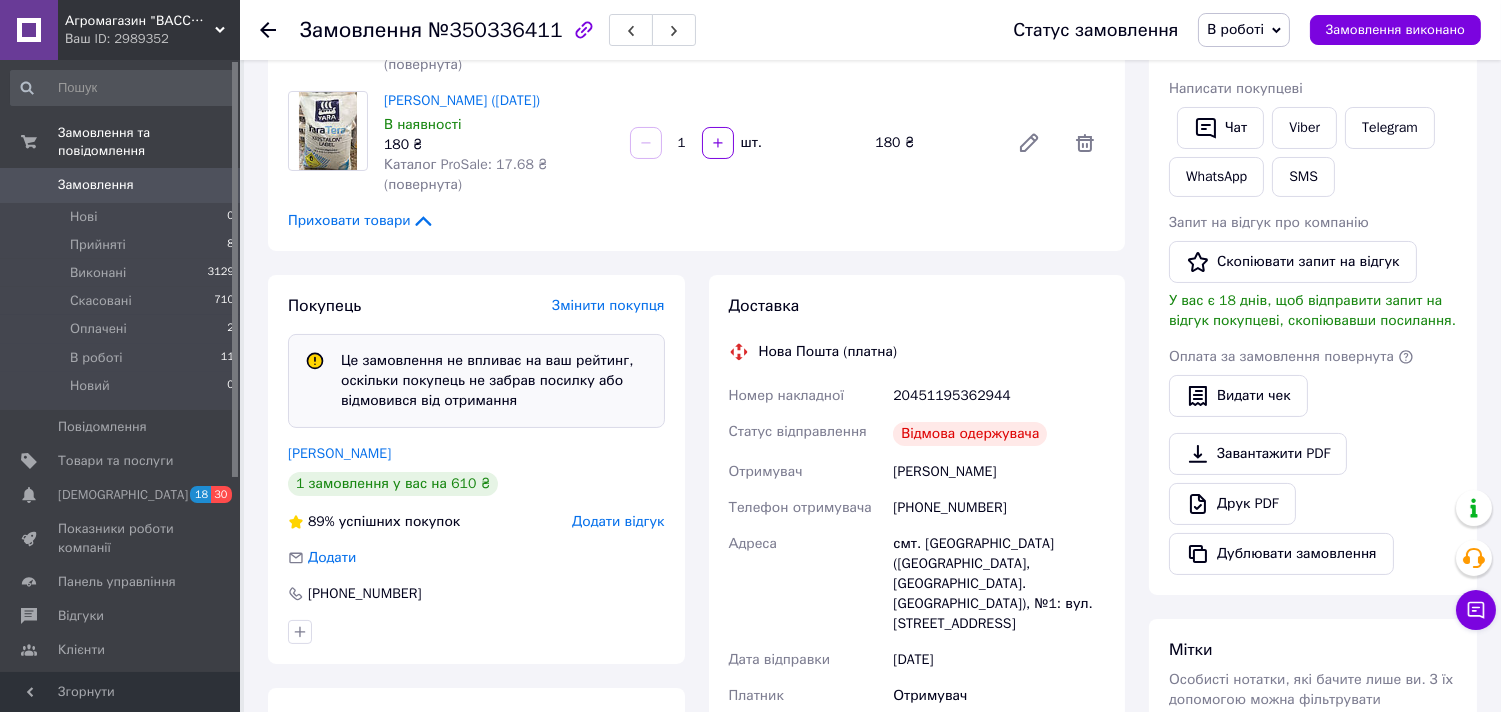 click on "В роботі" at bounding box center (1235, 29) 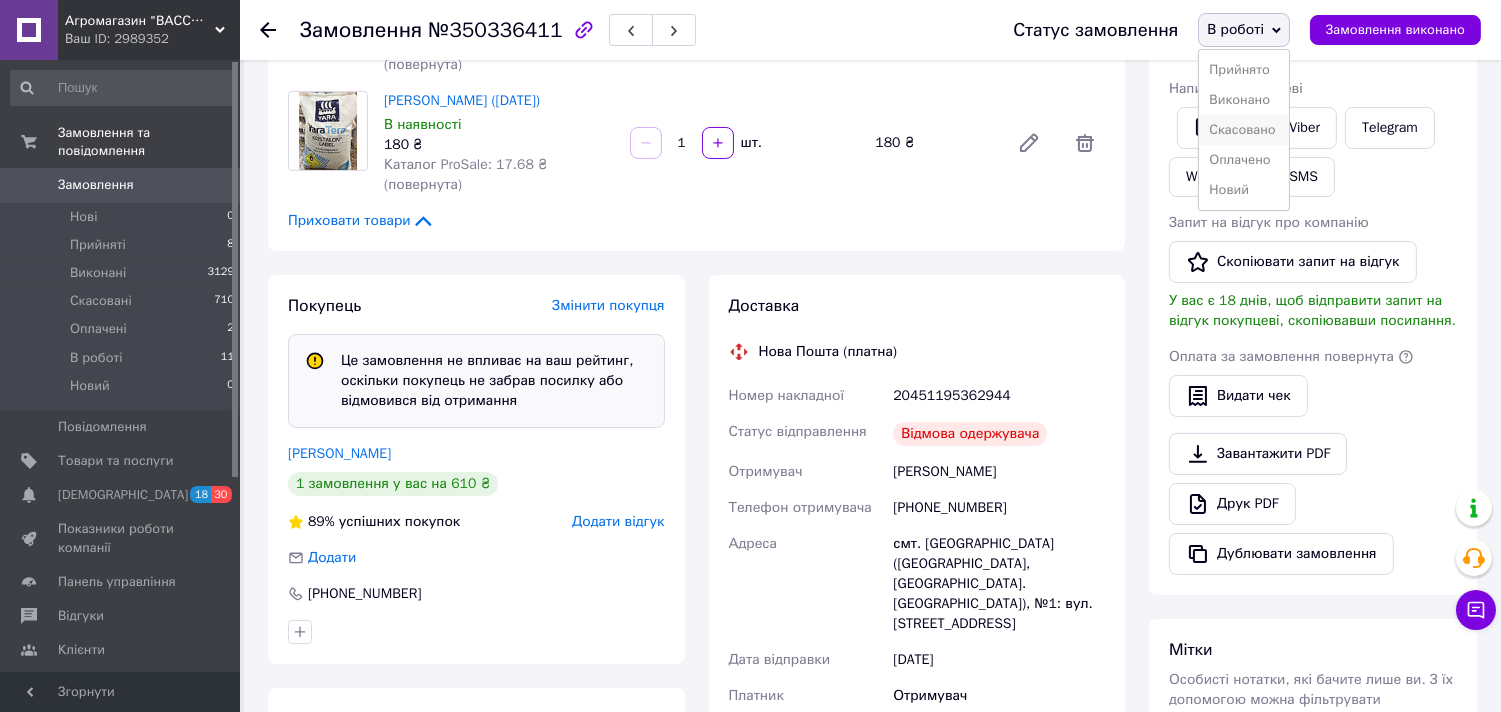 click on "Скасовано" at bounding box center [1244, 130] 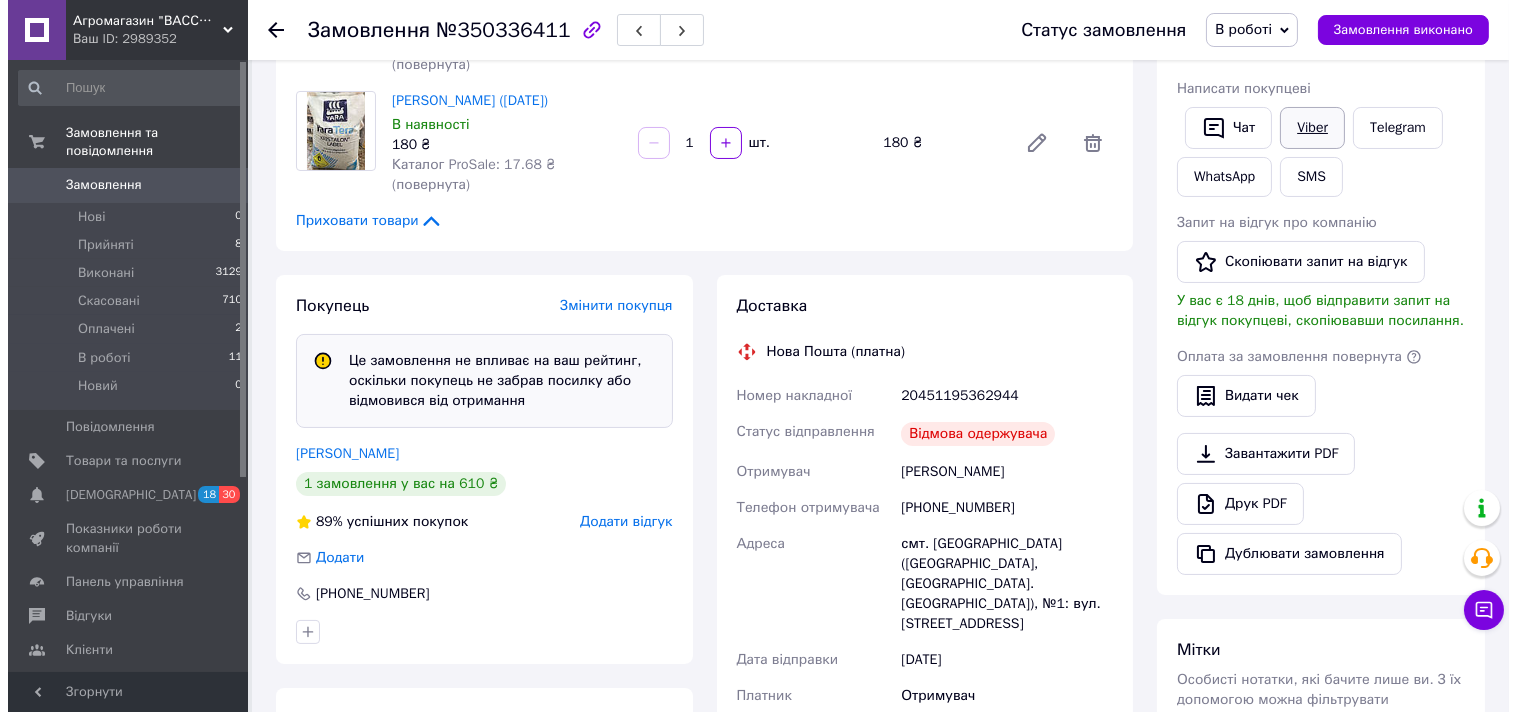 scroll, scrollTop: 424, scrollLeft: 0, axis: vertical 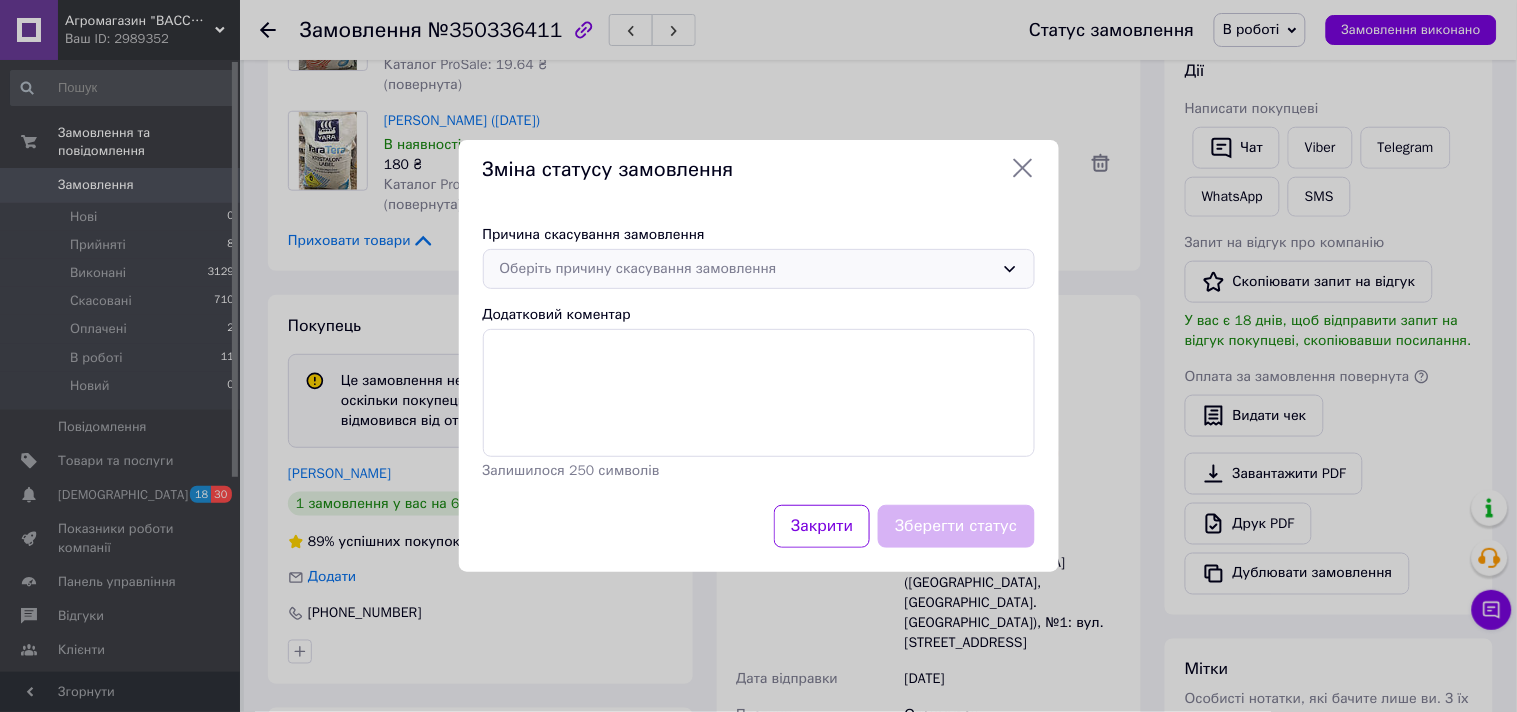 click on "Оберіть причину скасування замовлення" at bounding box center [747, 269] 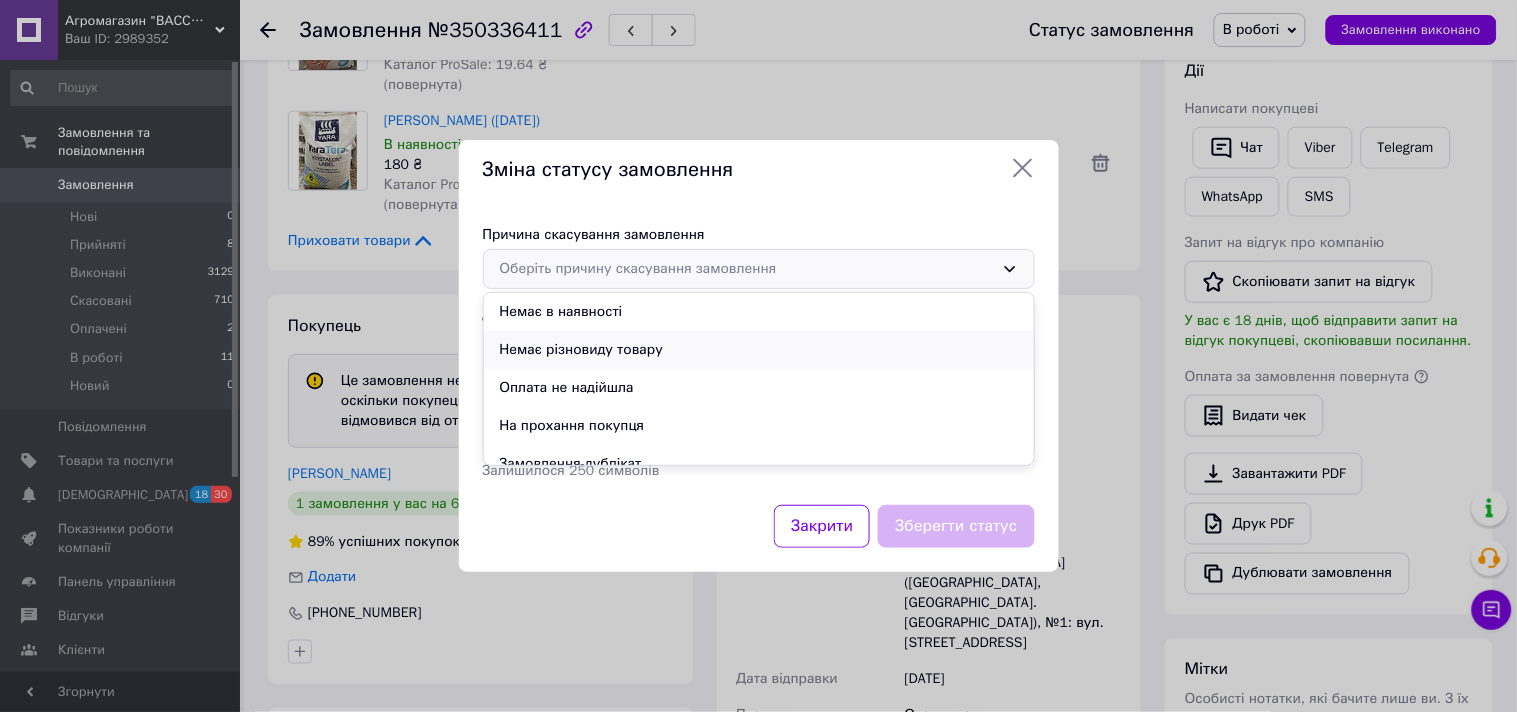 scroll, scrollTop: 93, scrollLeft: 0, axis: vertical 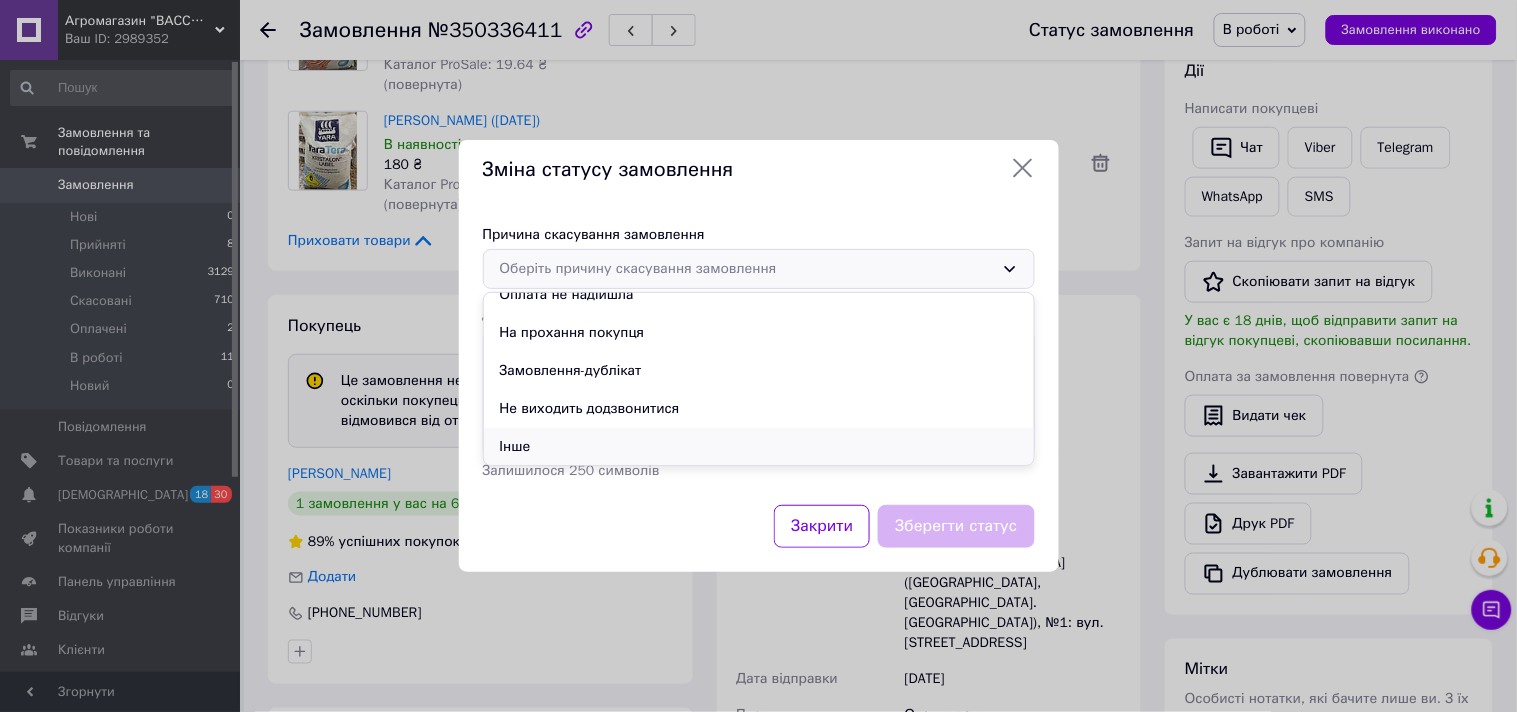 click on "Інше" at bounding box center (759, 447) 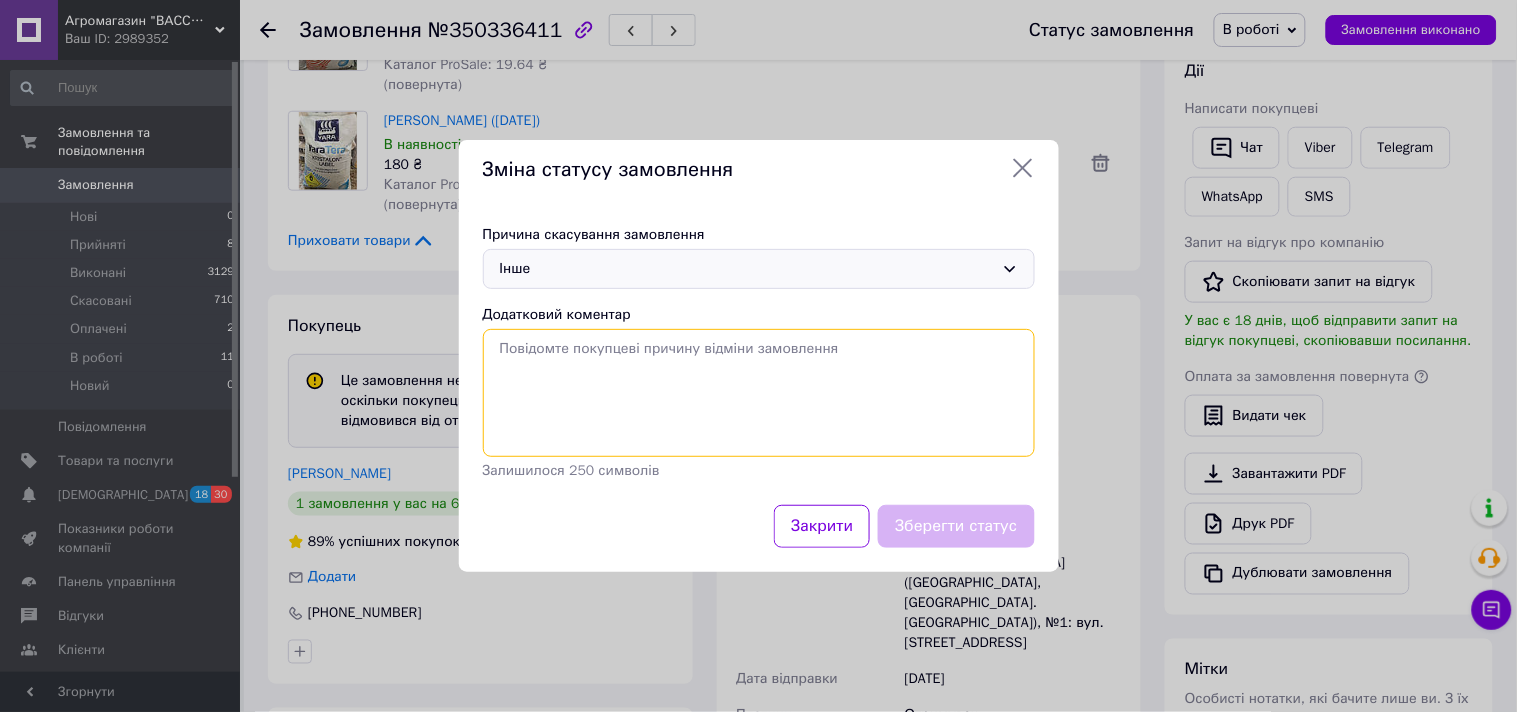 click on "Додатковий коментар" at bounding box center (759, 393) 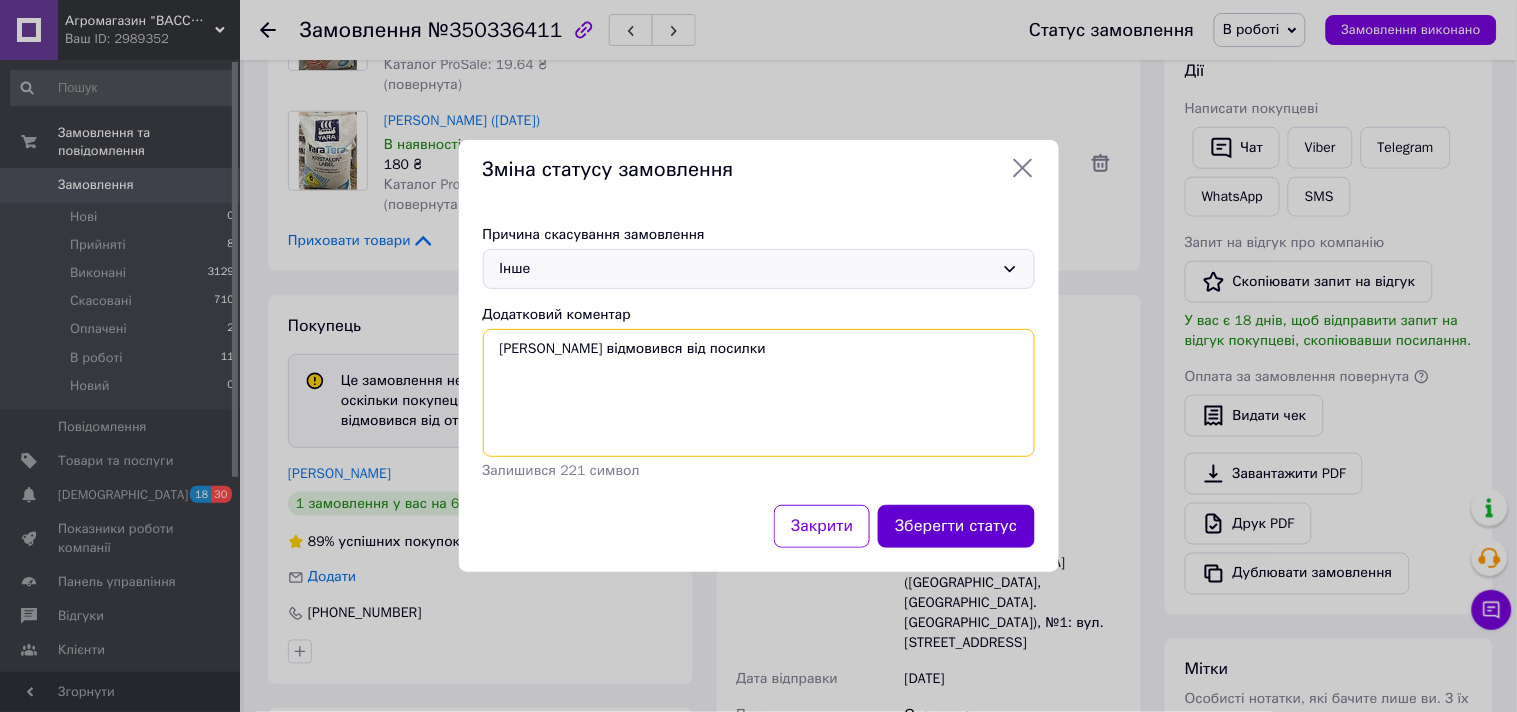 type on "Клієнт відмовився від посилки" 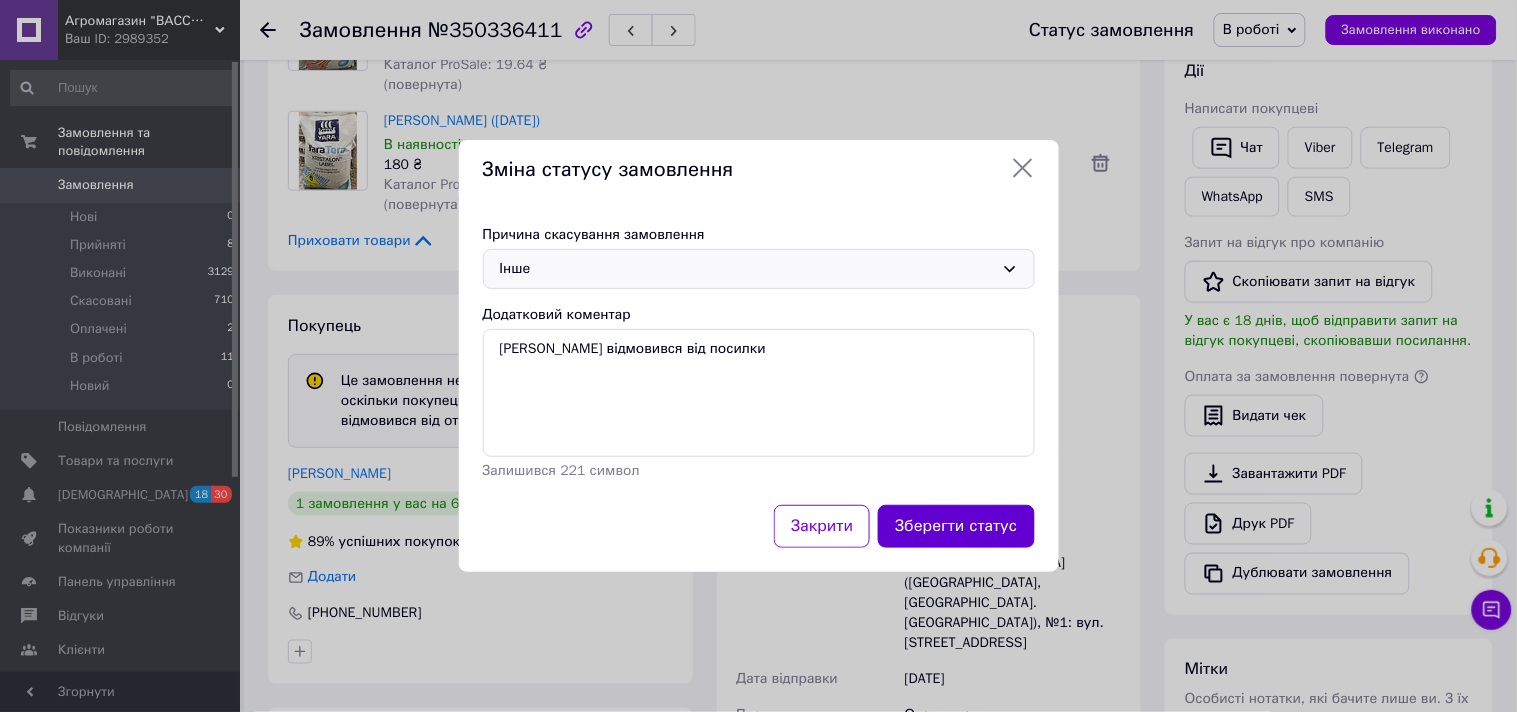 click on "Зберегти статус" at bounding box center [956, 526] 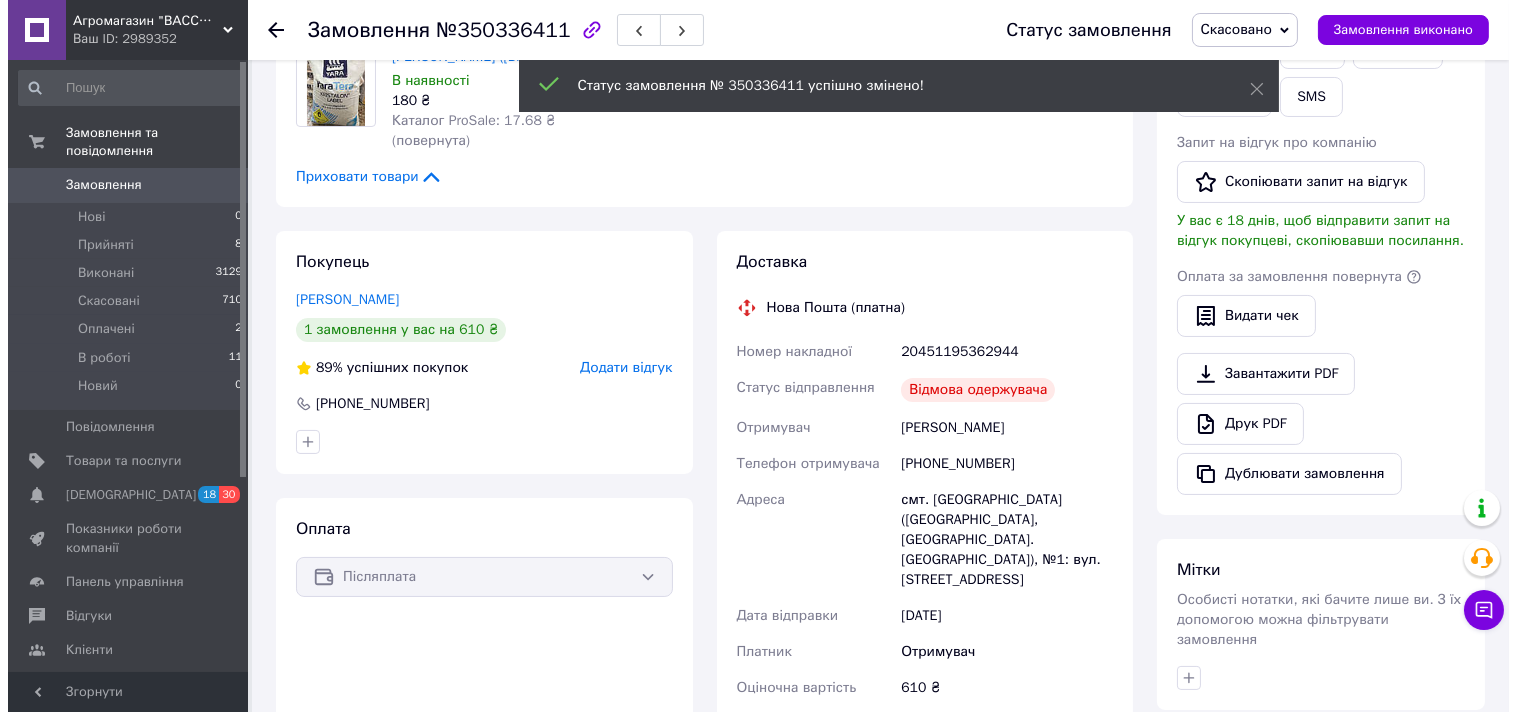 scroll, scrollTop: 401, scrollLeft: 0, axis: vertical 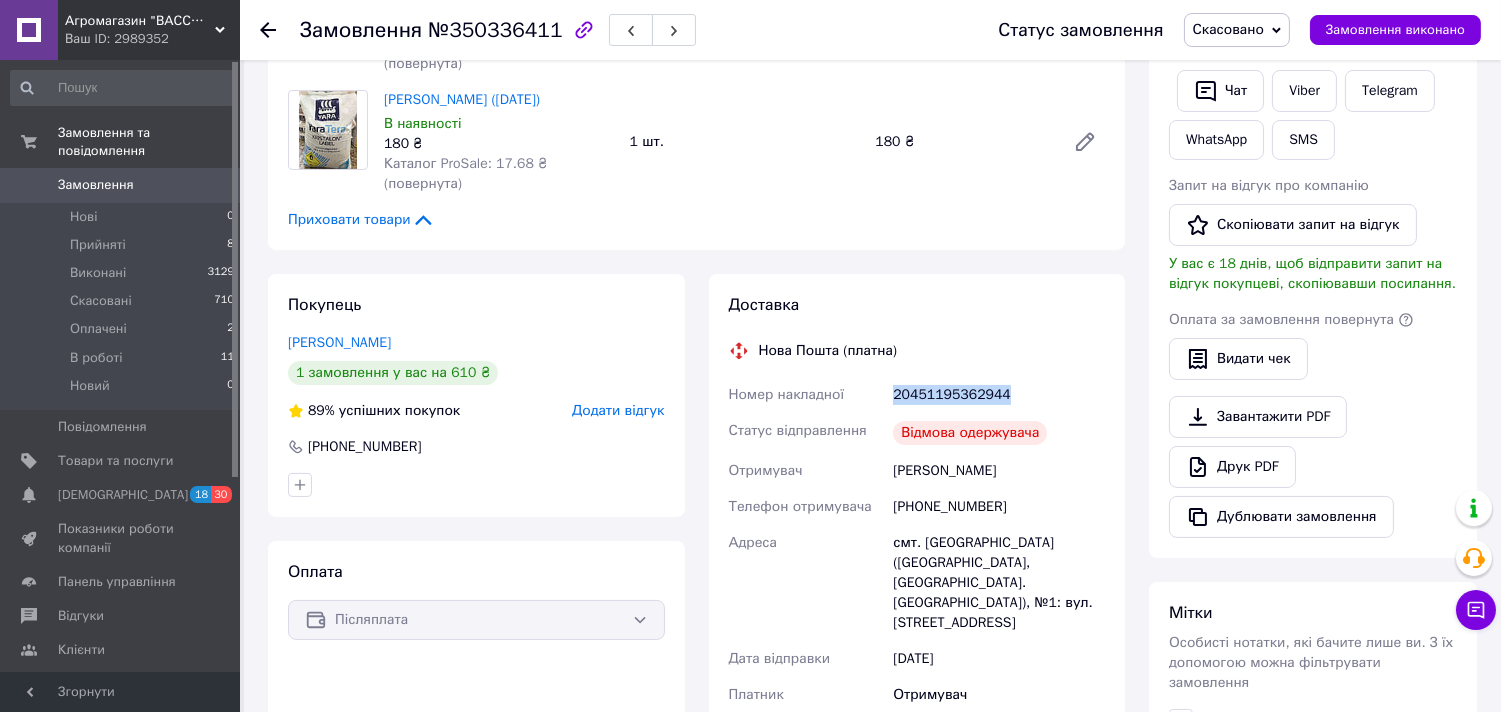 drag, startPoint x: 1020, startPoint y: 390, endPoint x: 887, endPoint y: 393, distance: 133.03383 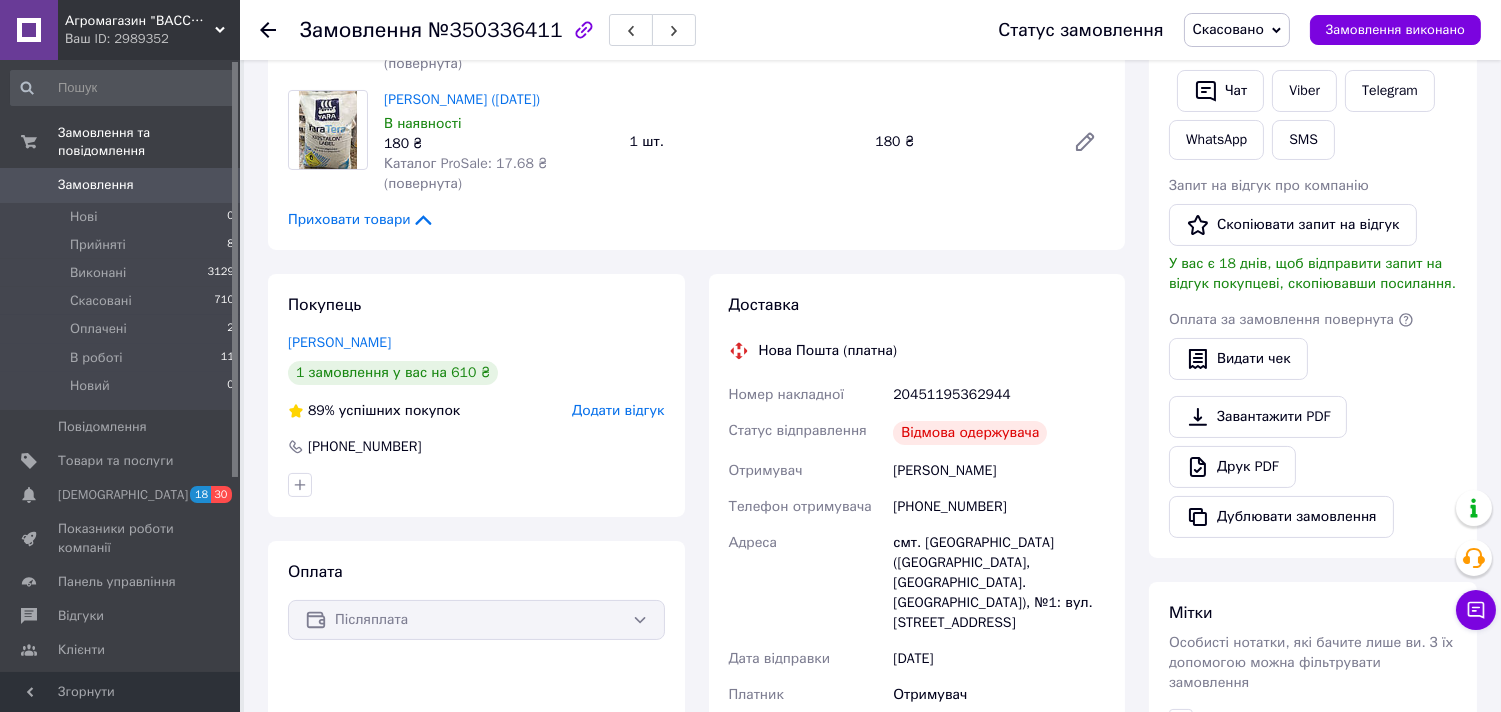 click on "Додати відгук" at bounding box center (618, 410) 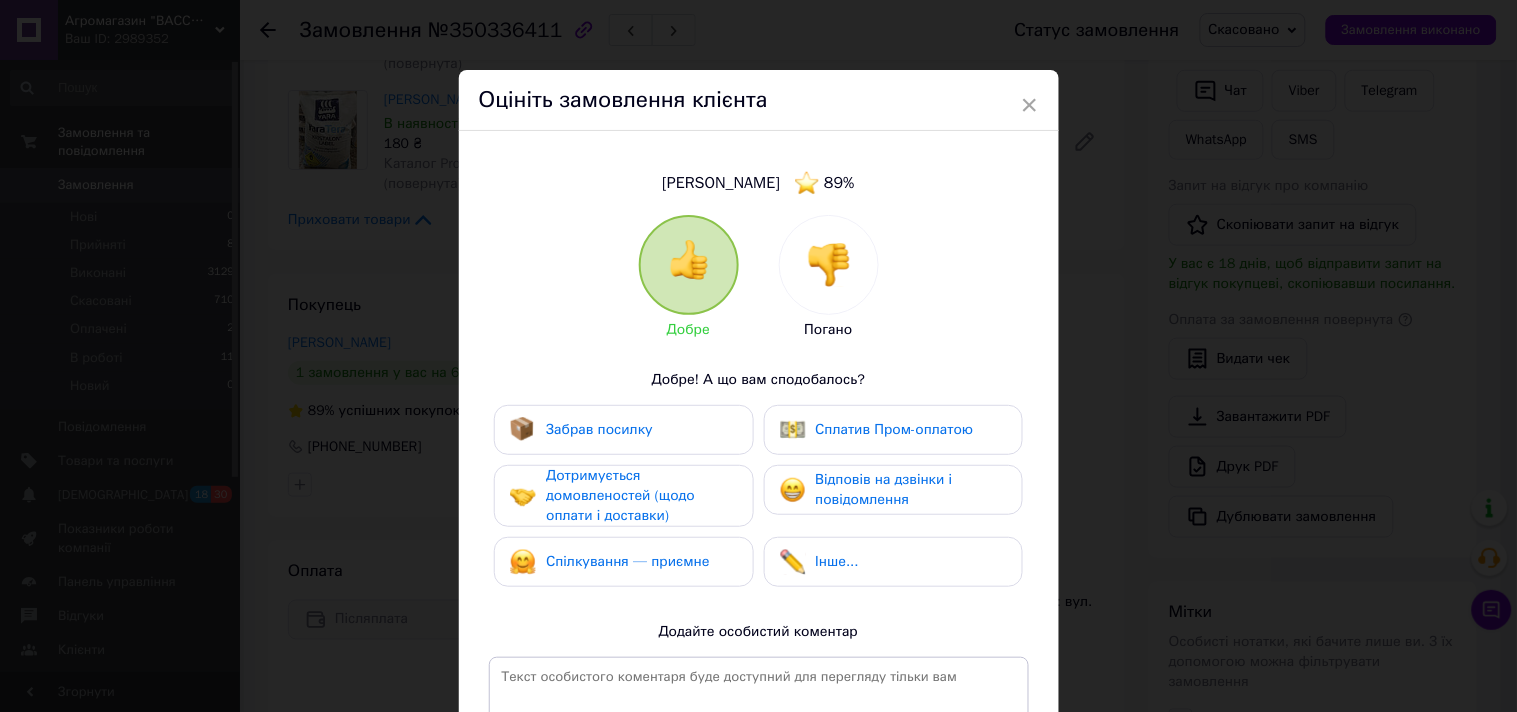 click at bounding box center [829, 265] 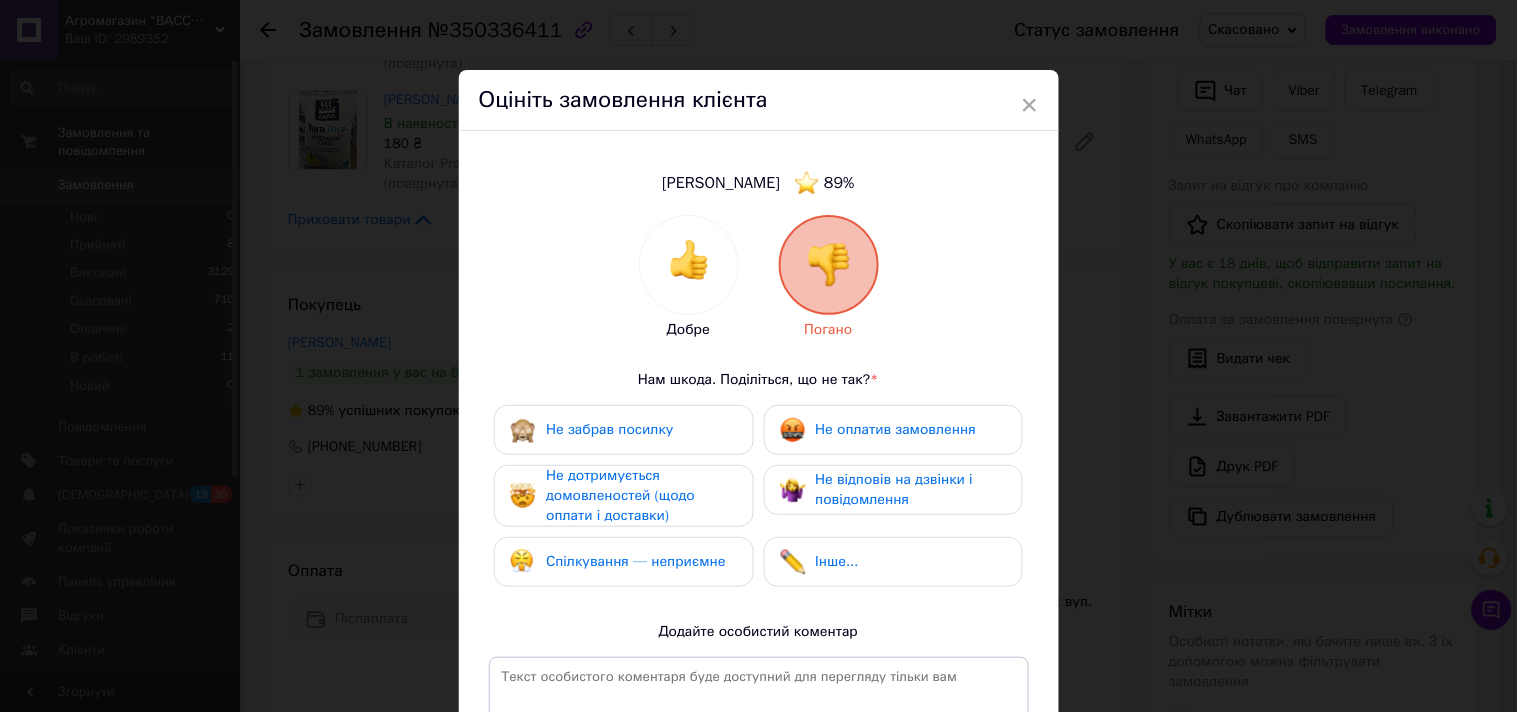click on "Не забрав посилку" at bounding box center (609, 429) 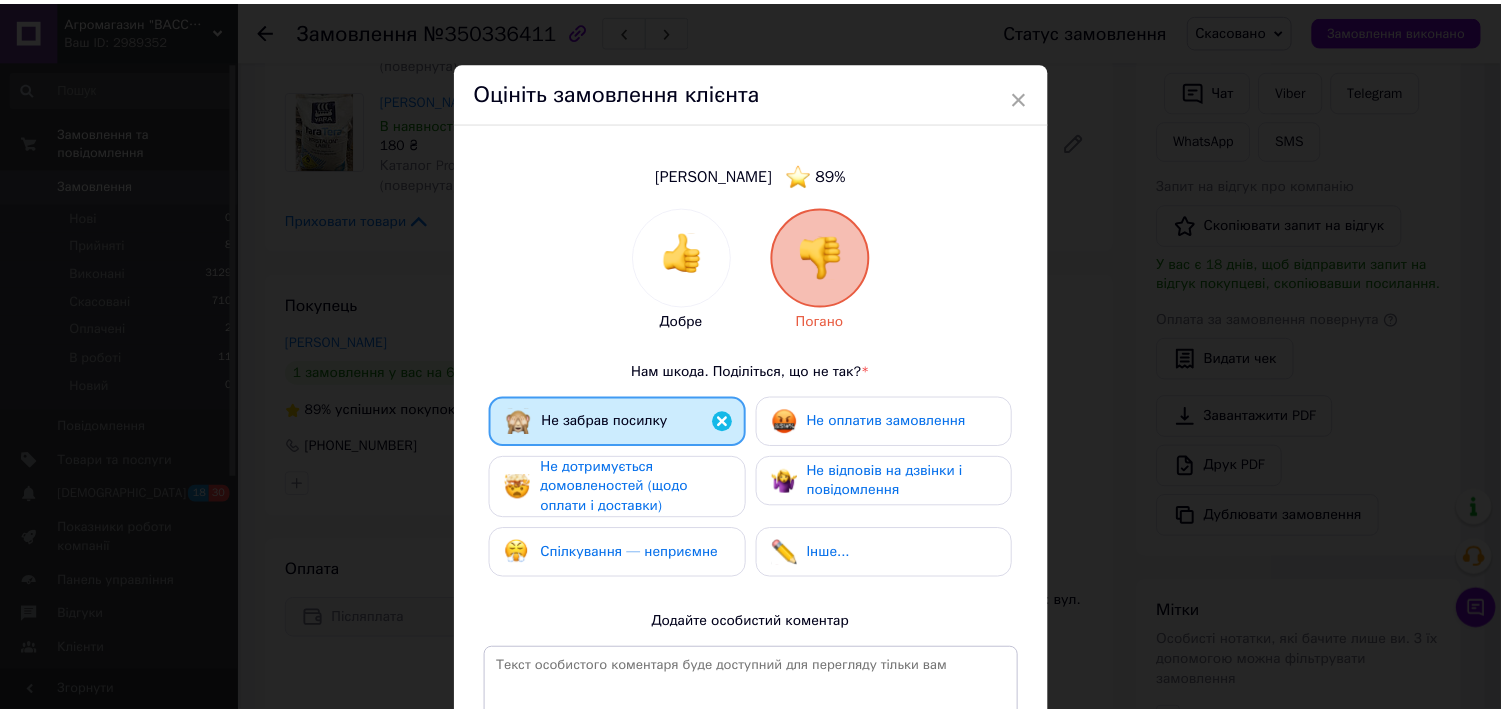 scroll, scrollTop: 0, scrollLeft: 0, axis: both 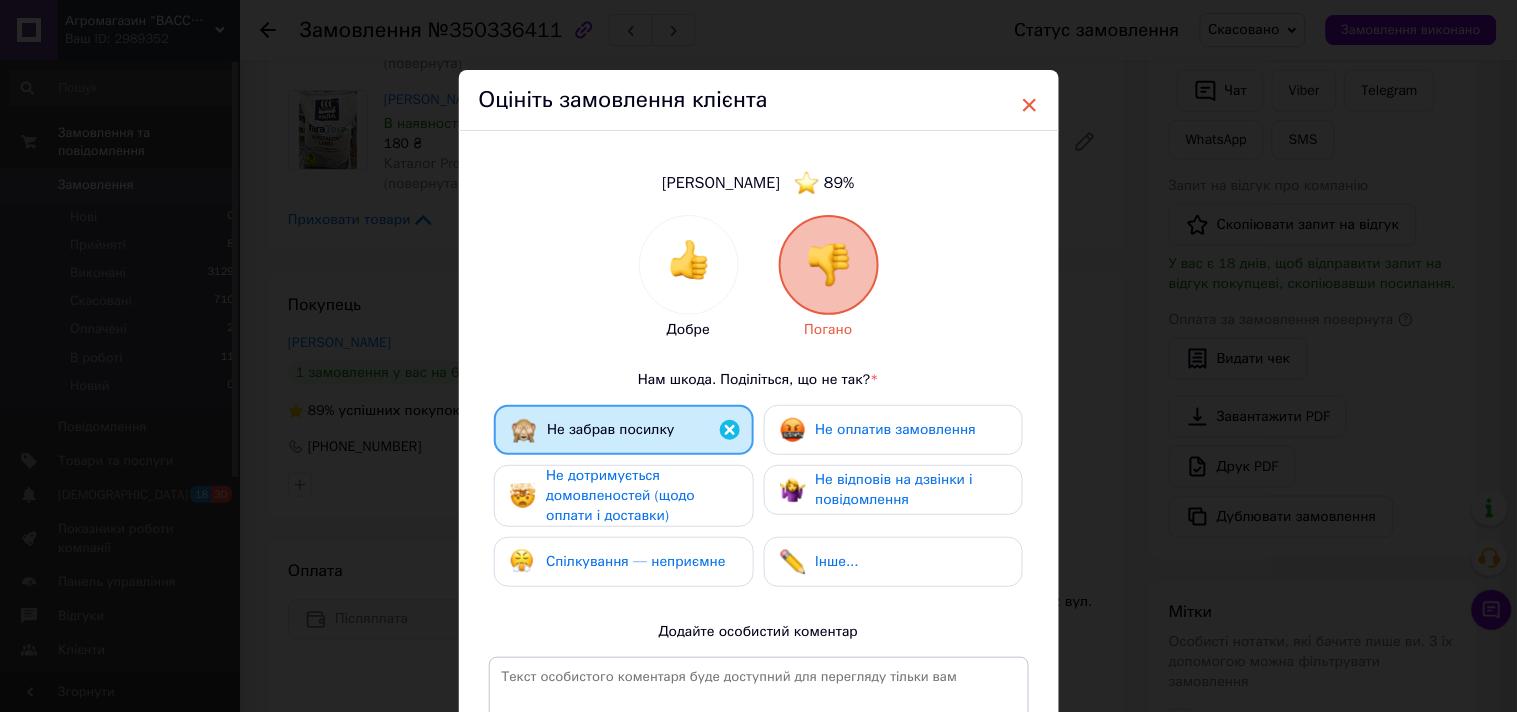 click on "×" at bounding box center (1030, 105) 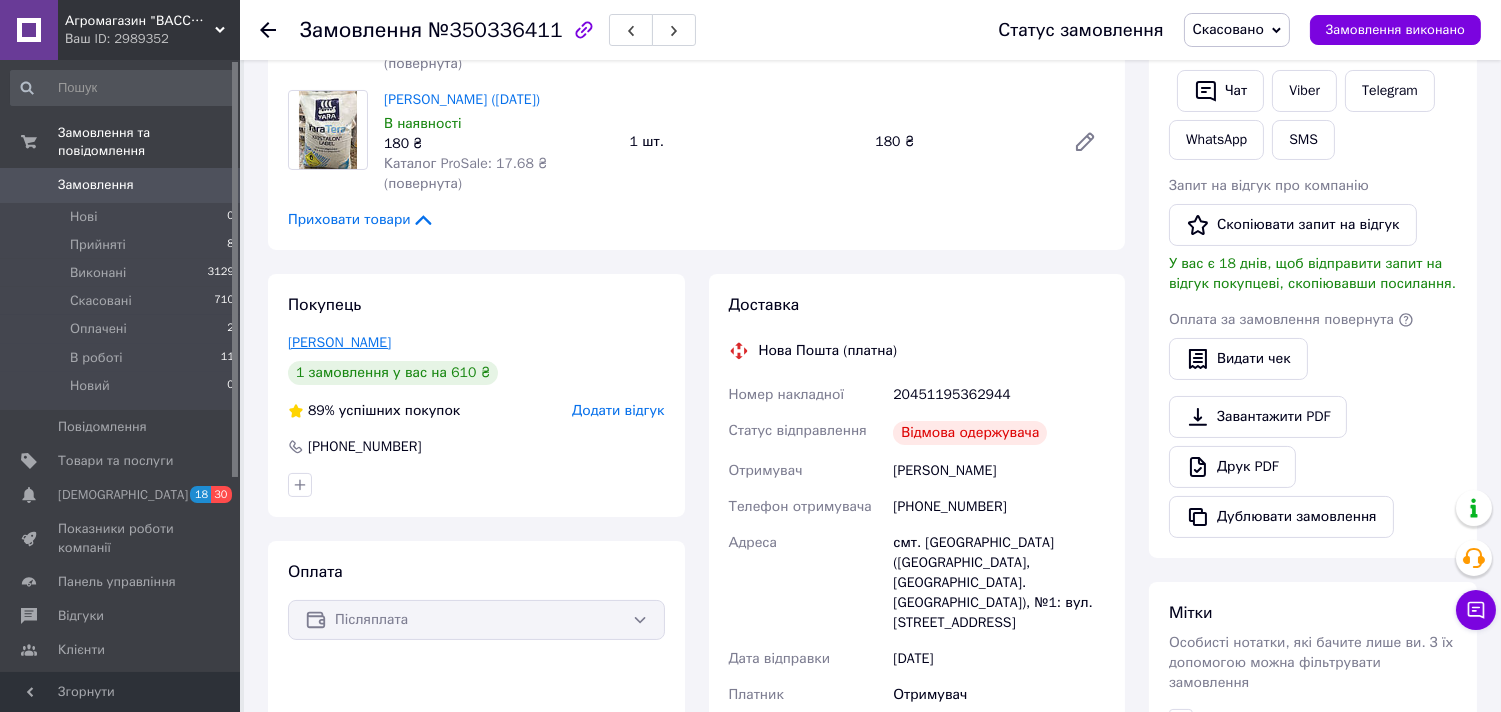 click on "Дихан Катерина" at bounding box center [339, 342] 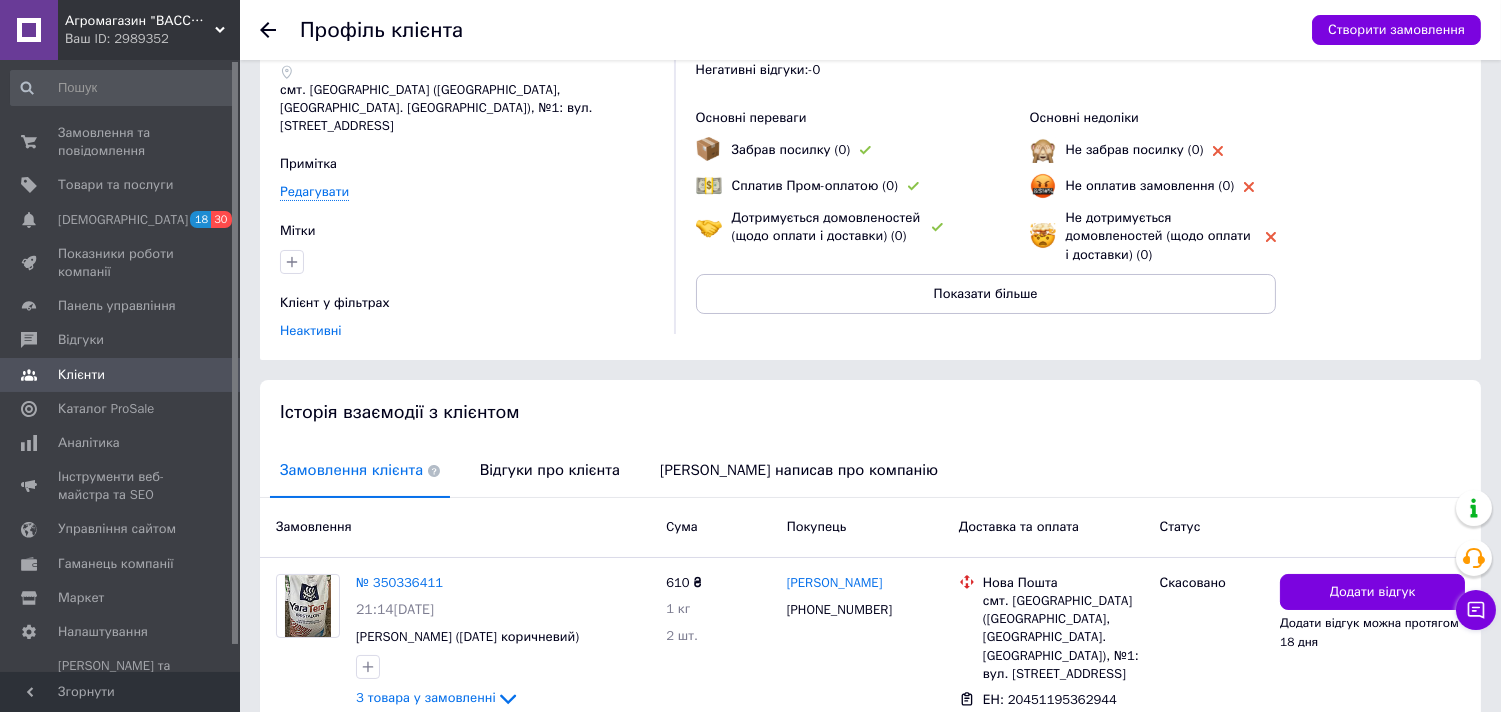 scroll, scrollTop: 211, scrollLeft: 0, axis: vertical 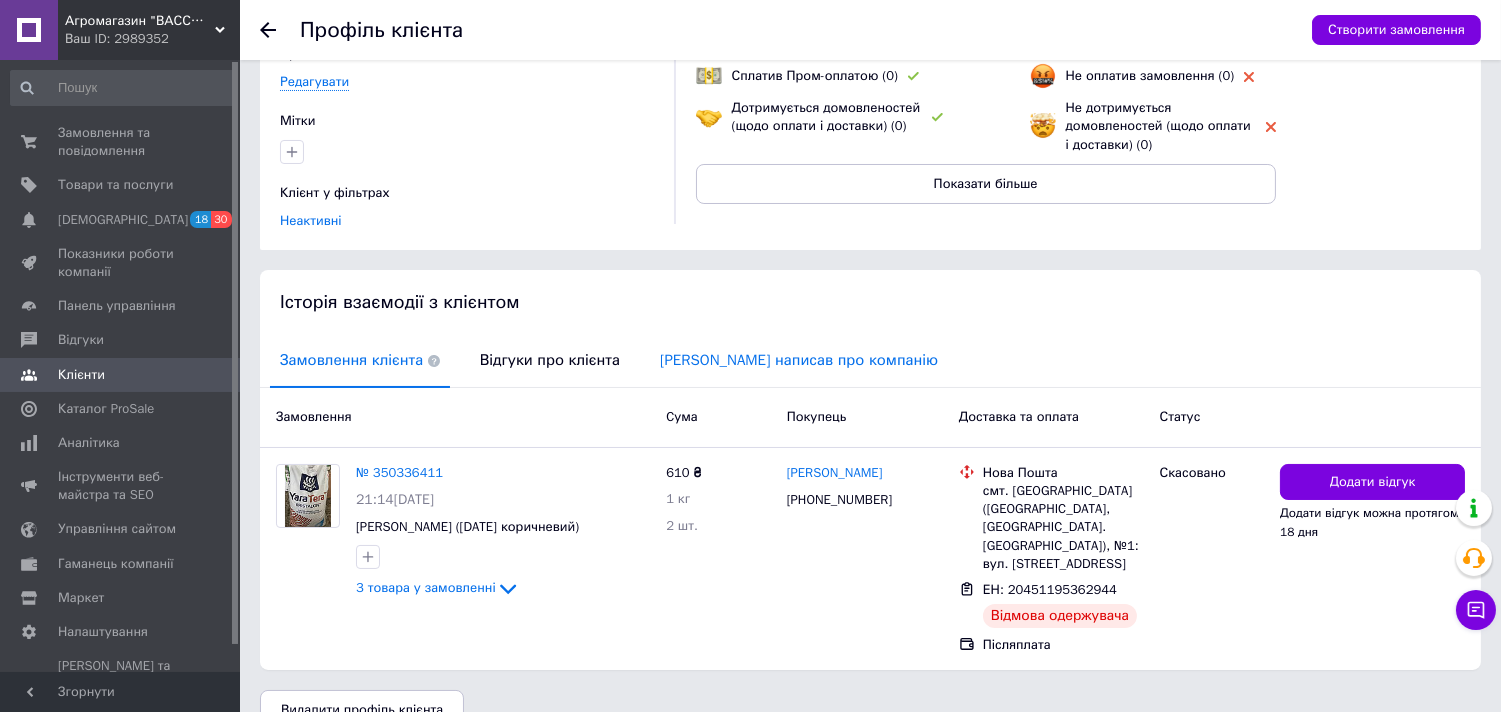 click on "Клієнт написав про компанію" at bounding box center [799, 360] 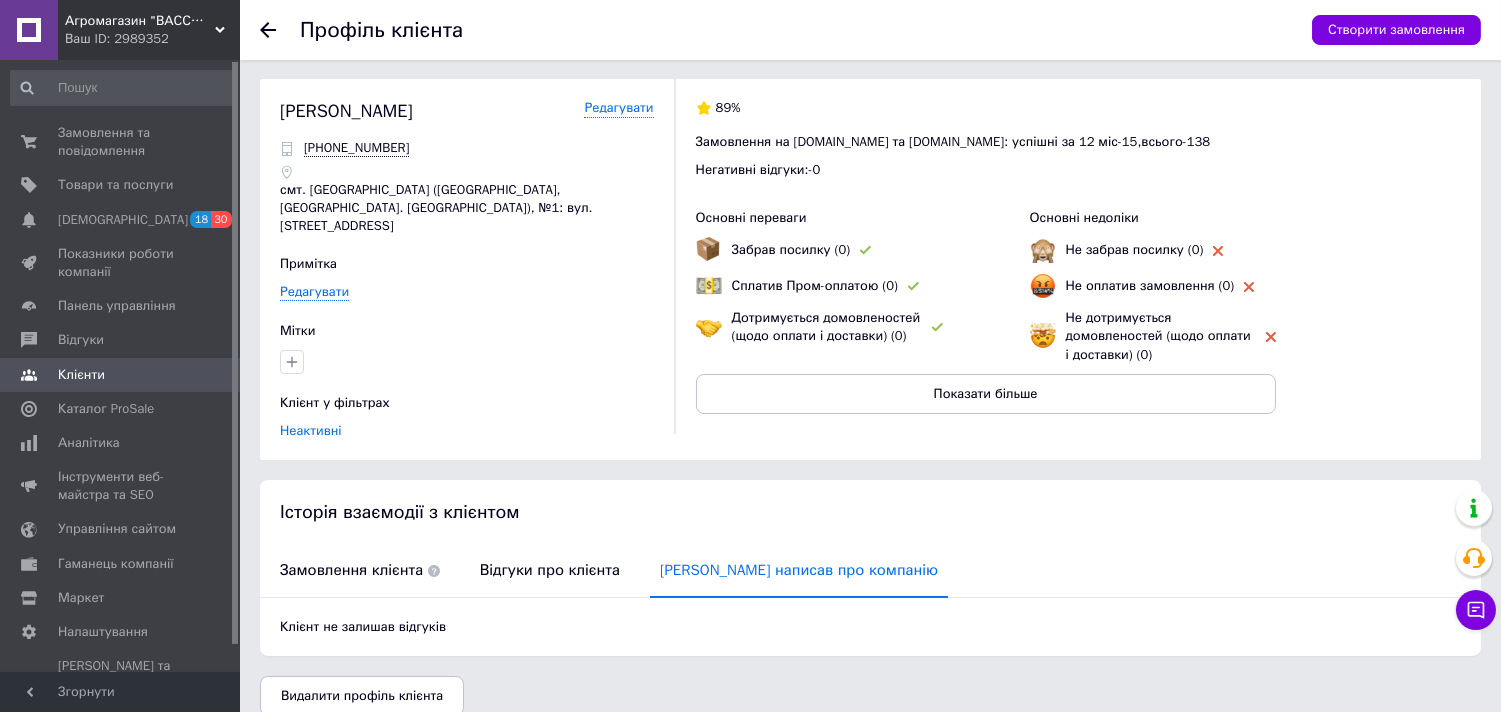 scroll, scrollTop: 0, scrollLeft: 0, axis: both 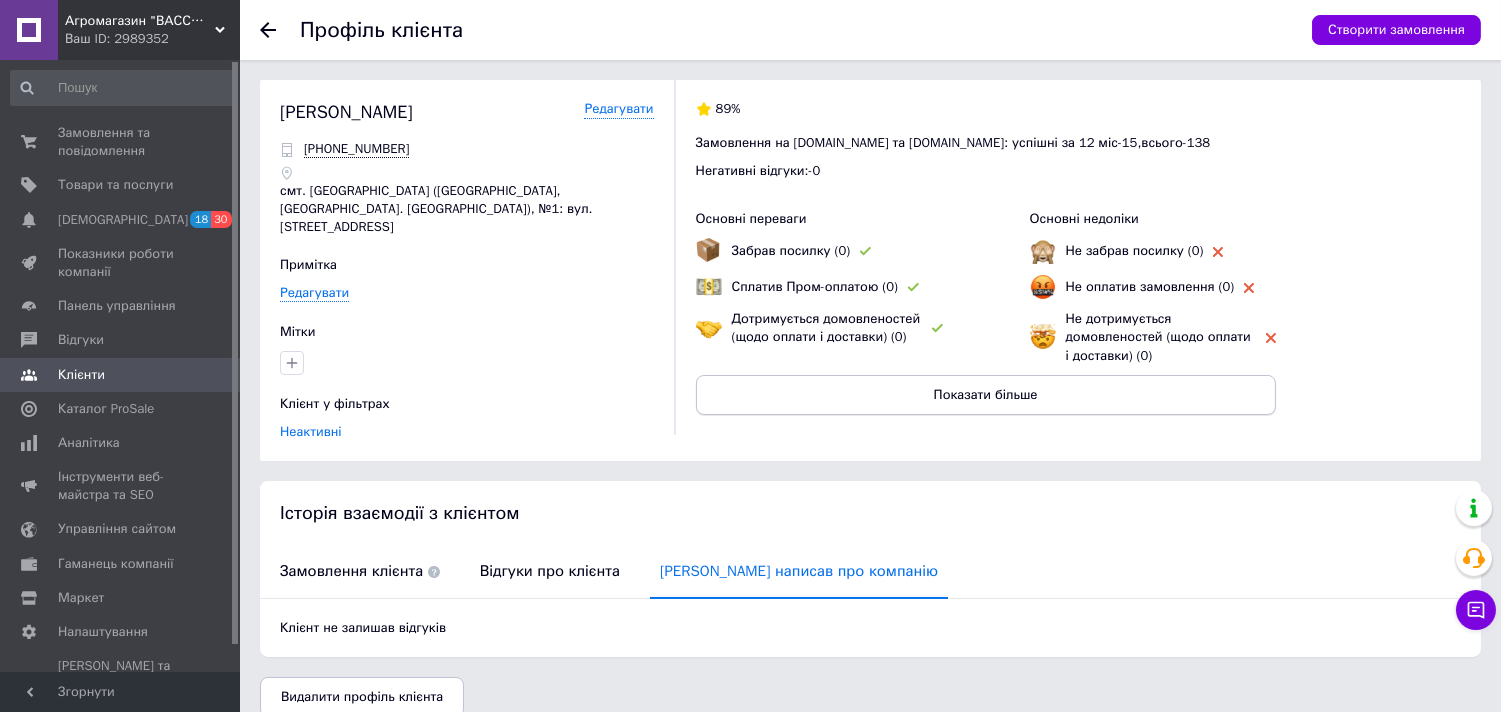 click on "Показати більше" at bounding box center [986, 395] 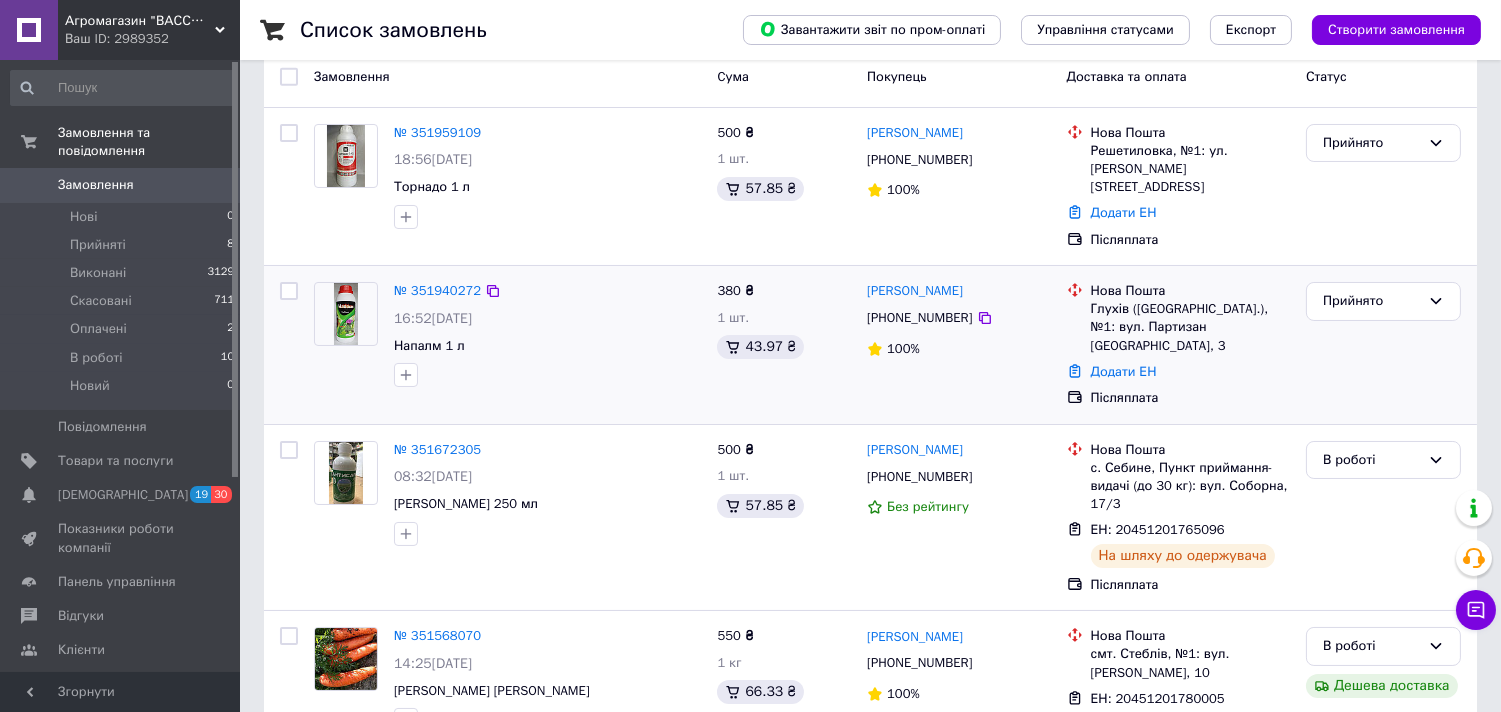 scroll, scrollTop: 296, scrollLeft: 0, axis: vertical 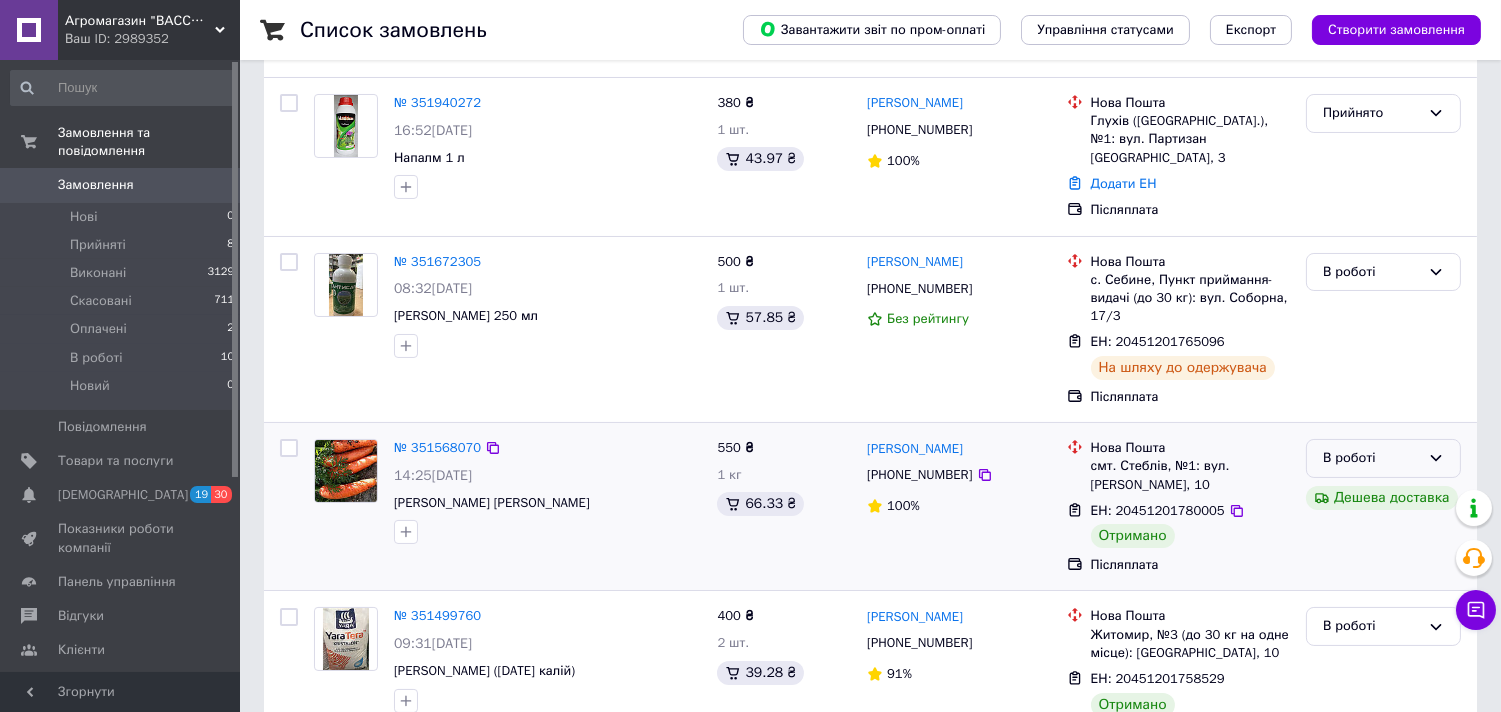 click on "В роботі" at bounding box center [1371, 458] 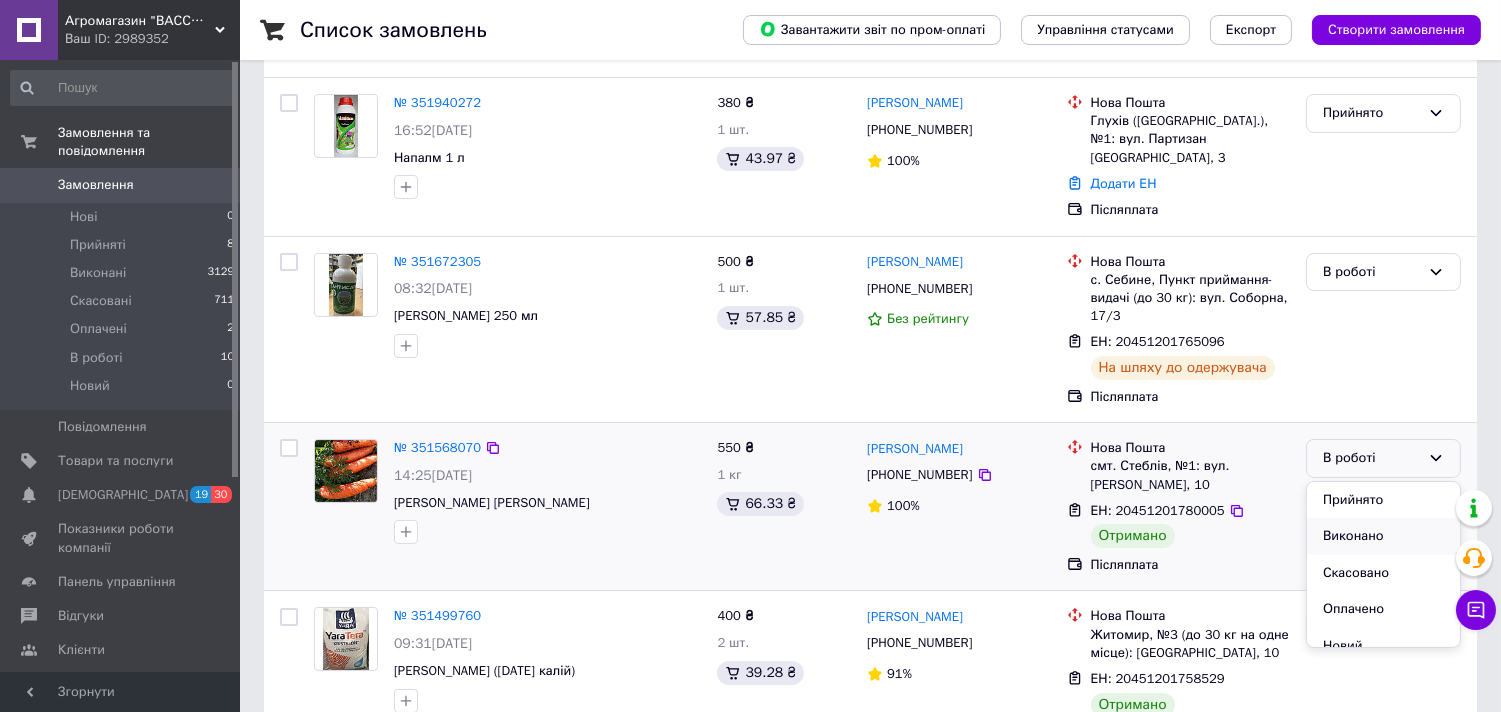 click on "Виконано" at bounding box center (1383, 536) 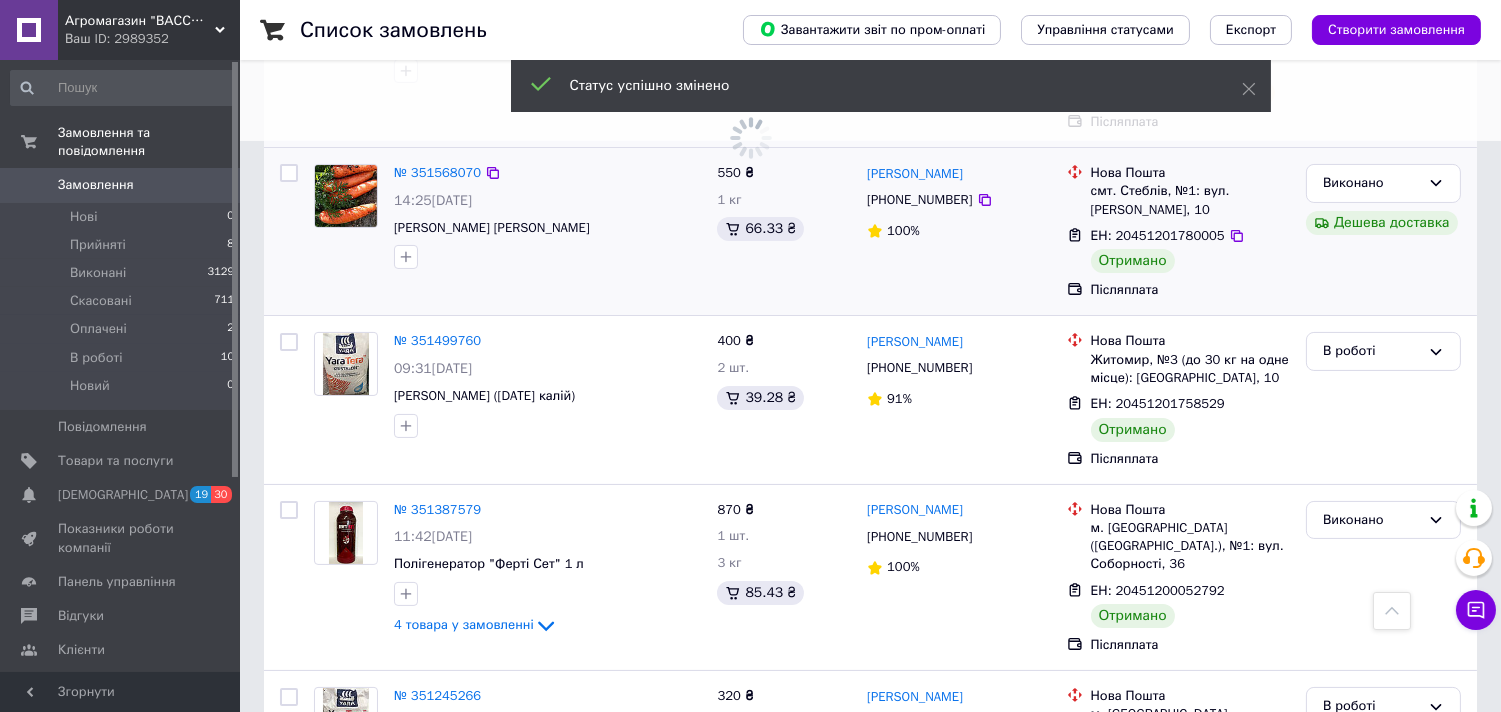 scroll, scrollTop: 592, scrollLeft: 0, axis: vertical 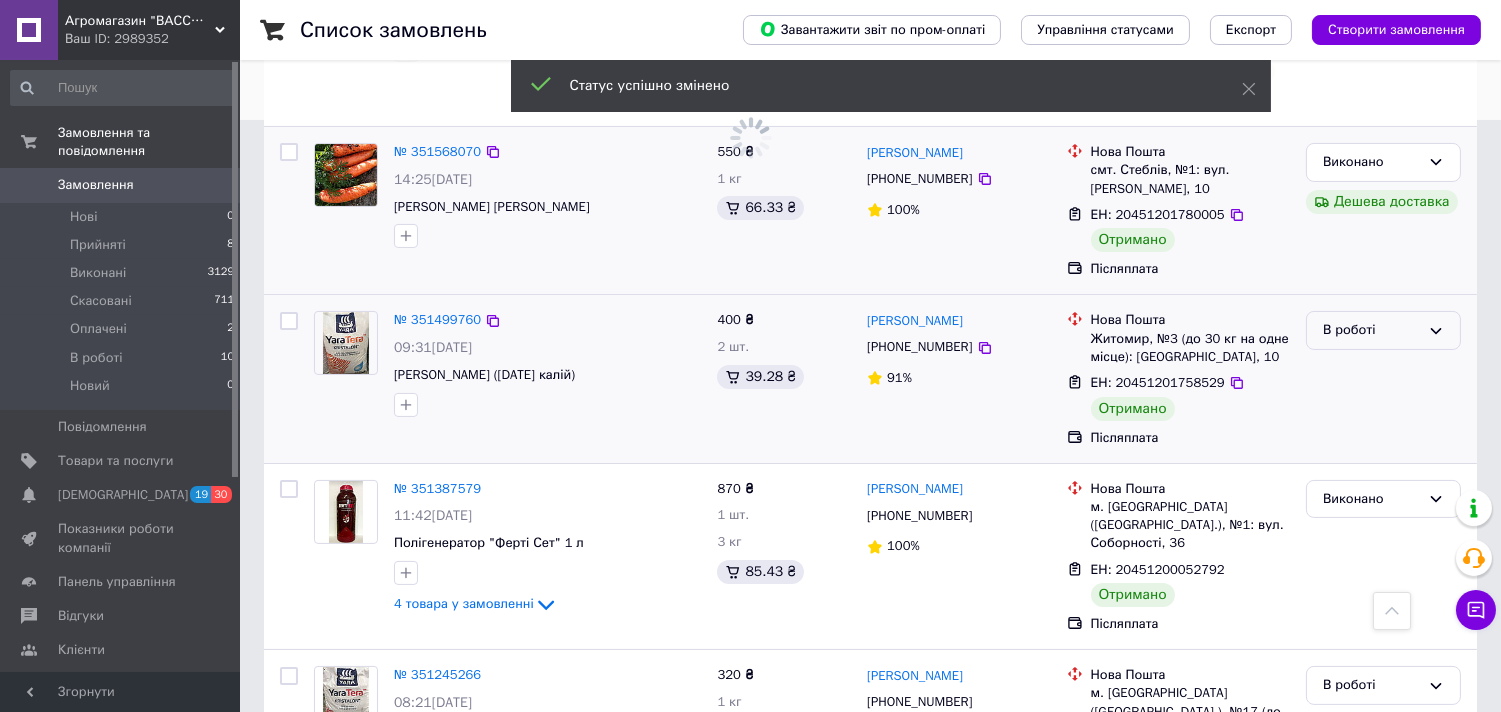 click on "В роботі" at bounding box center (1371, 330) 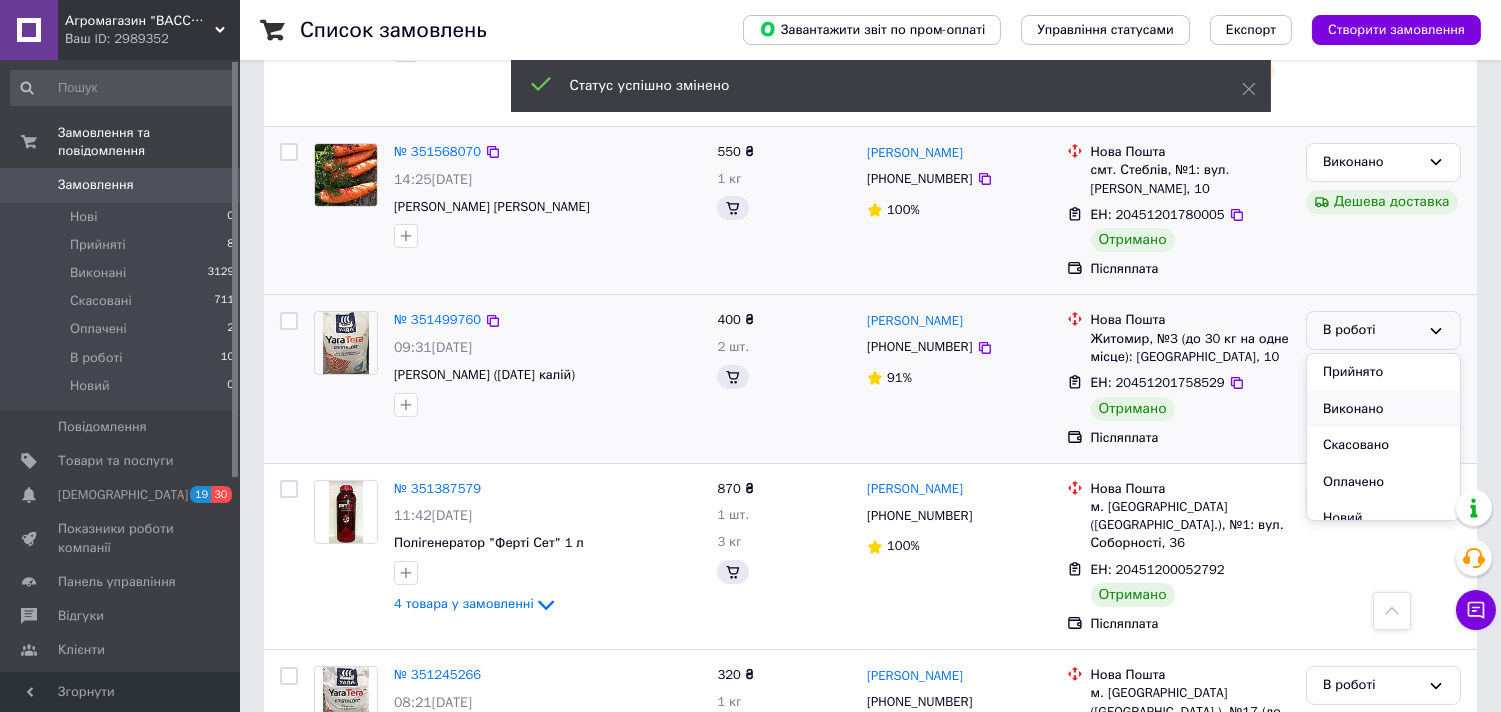 click on "Виконано" at bounding box center [1383, 409] 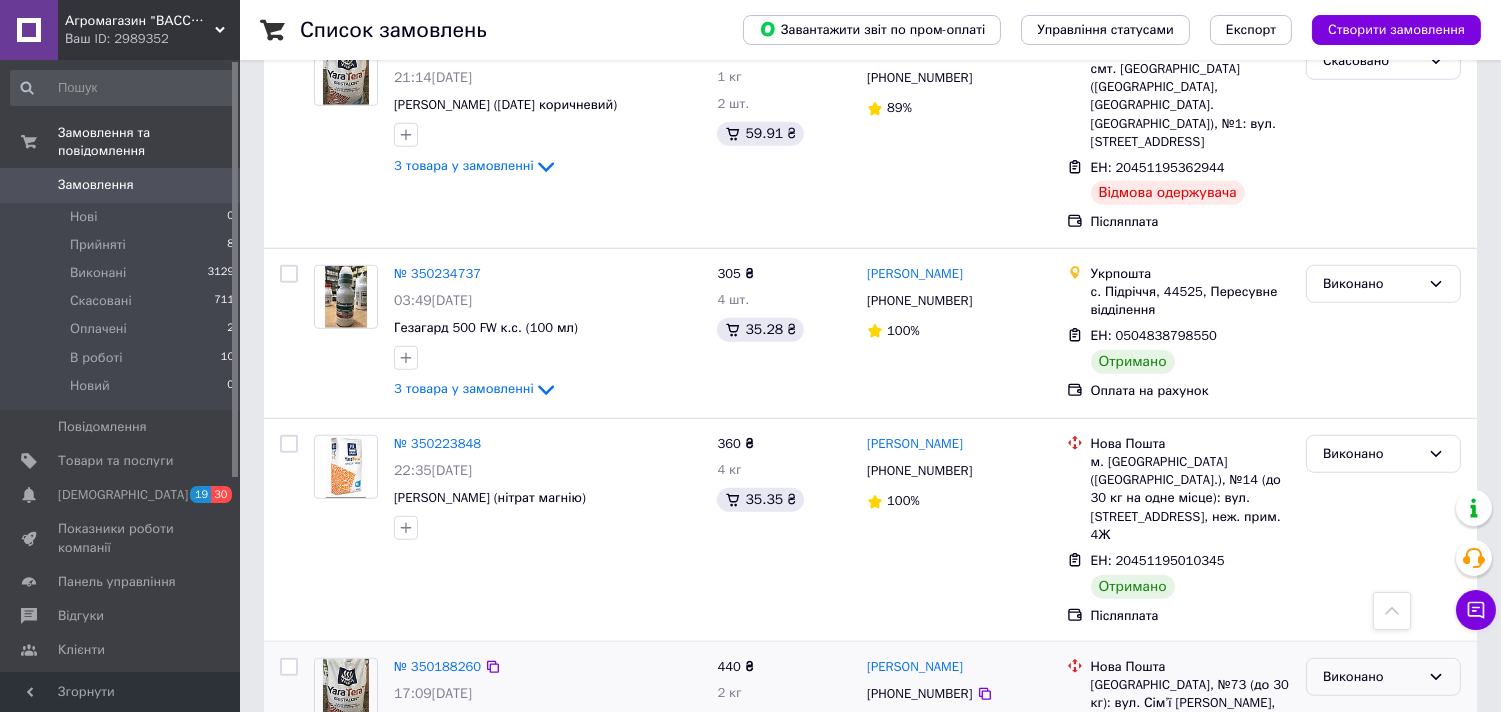 scroll, scrollTop: 3002, scrollLeft: 0, axis: vertical 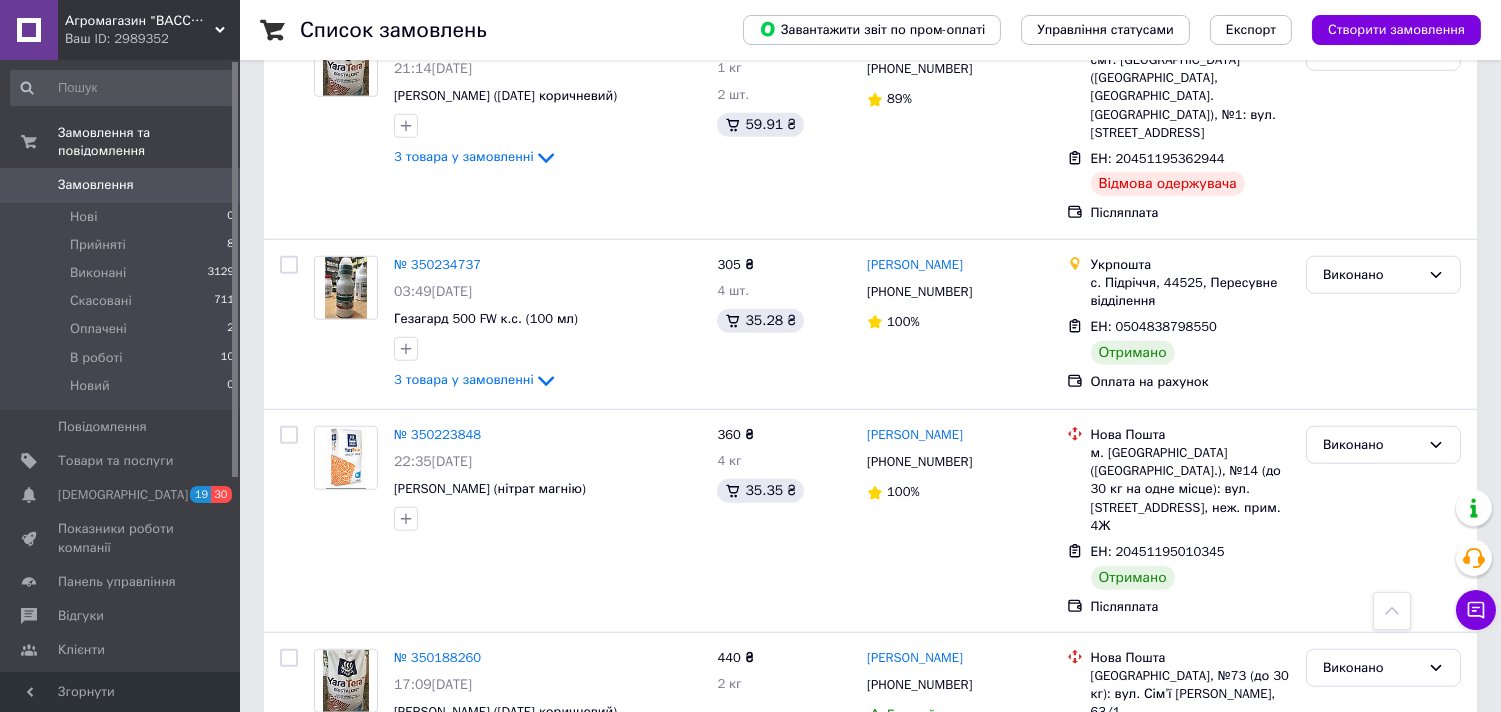 click on "2" at bounding box center (327, 863) 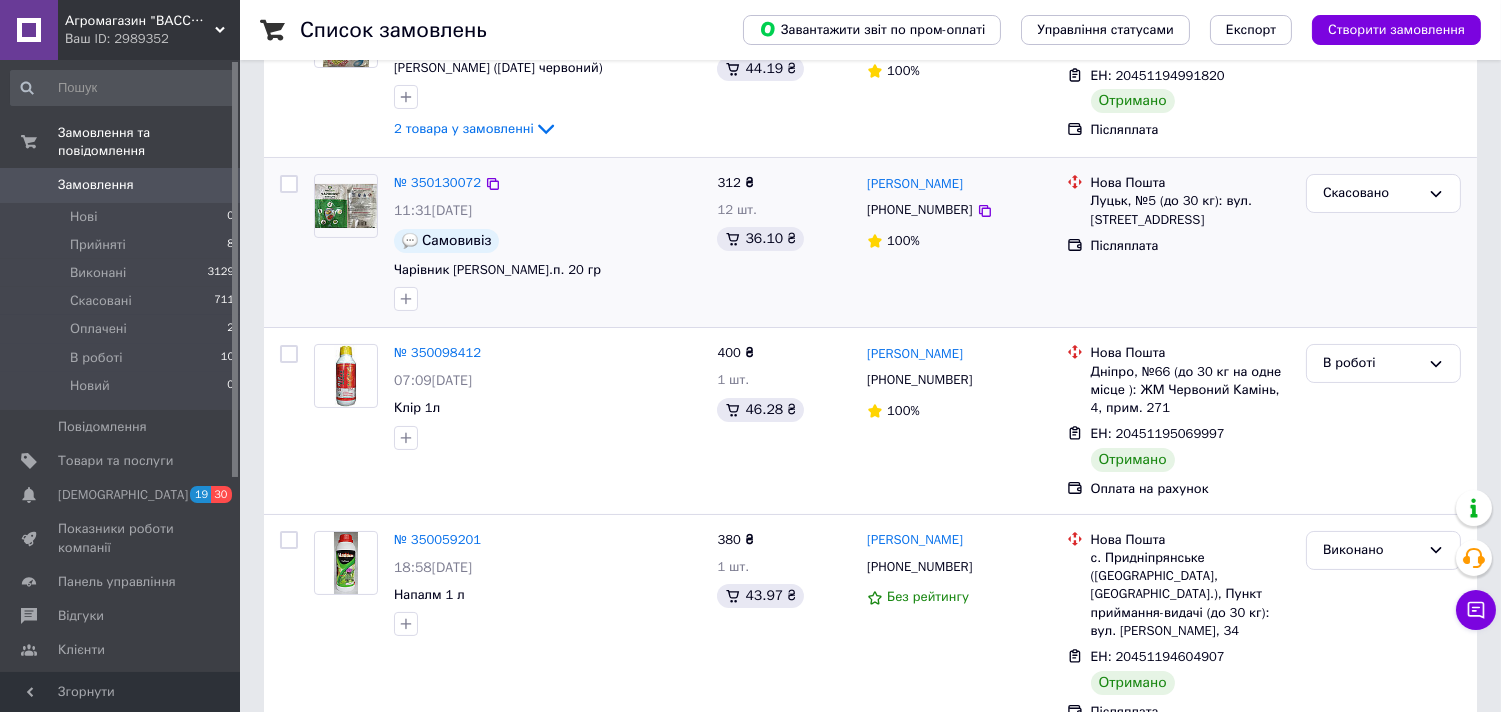 scroll, scrollTop: 444, scrollLeft: 0, axis: vertical 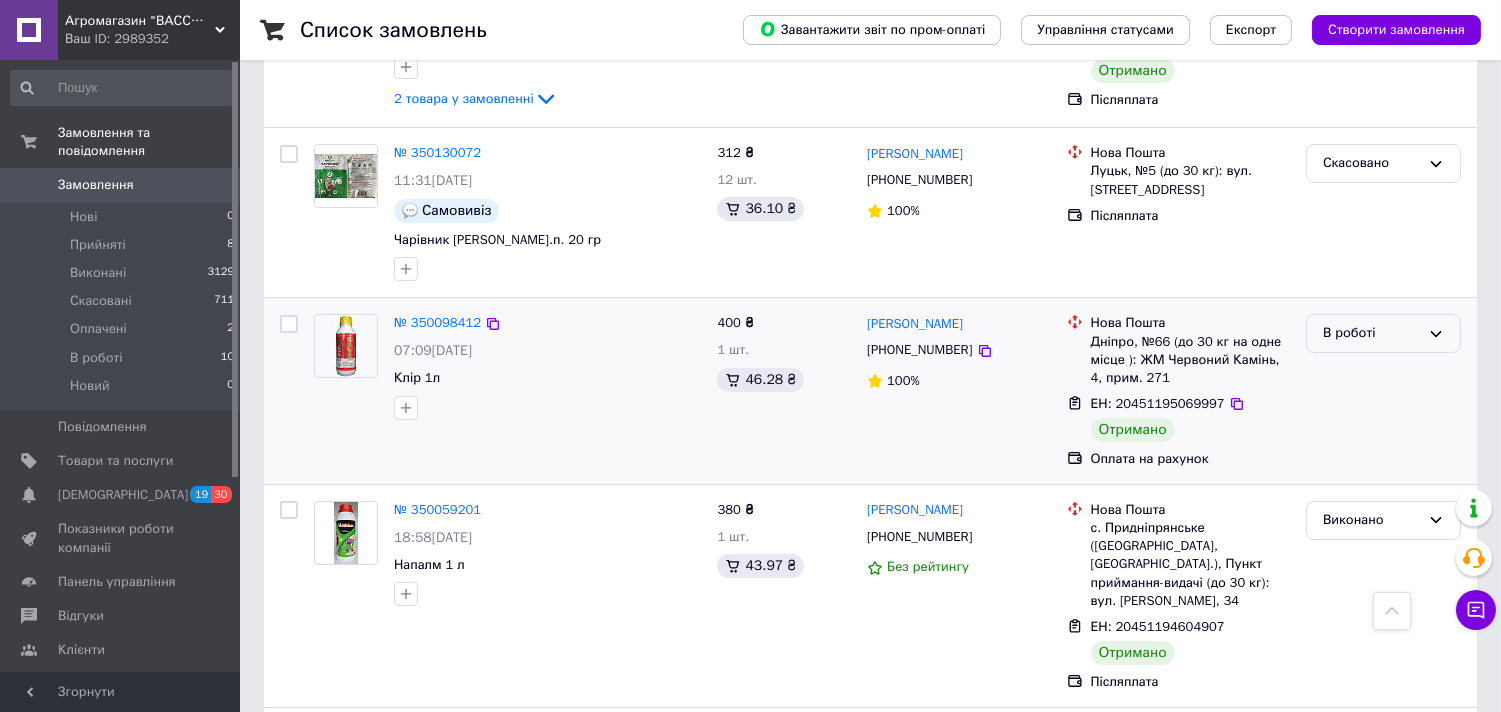 click on "В роботі" at bounding box center [1371, 333] 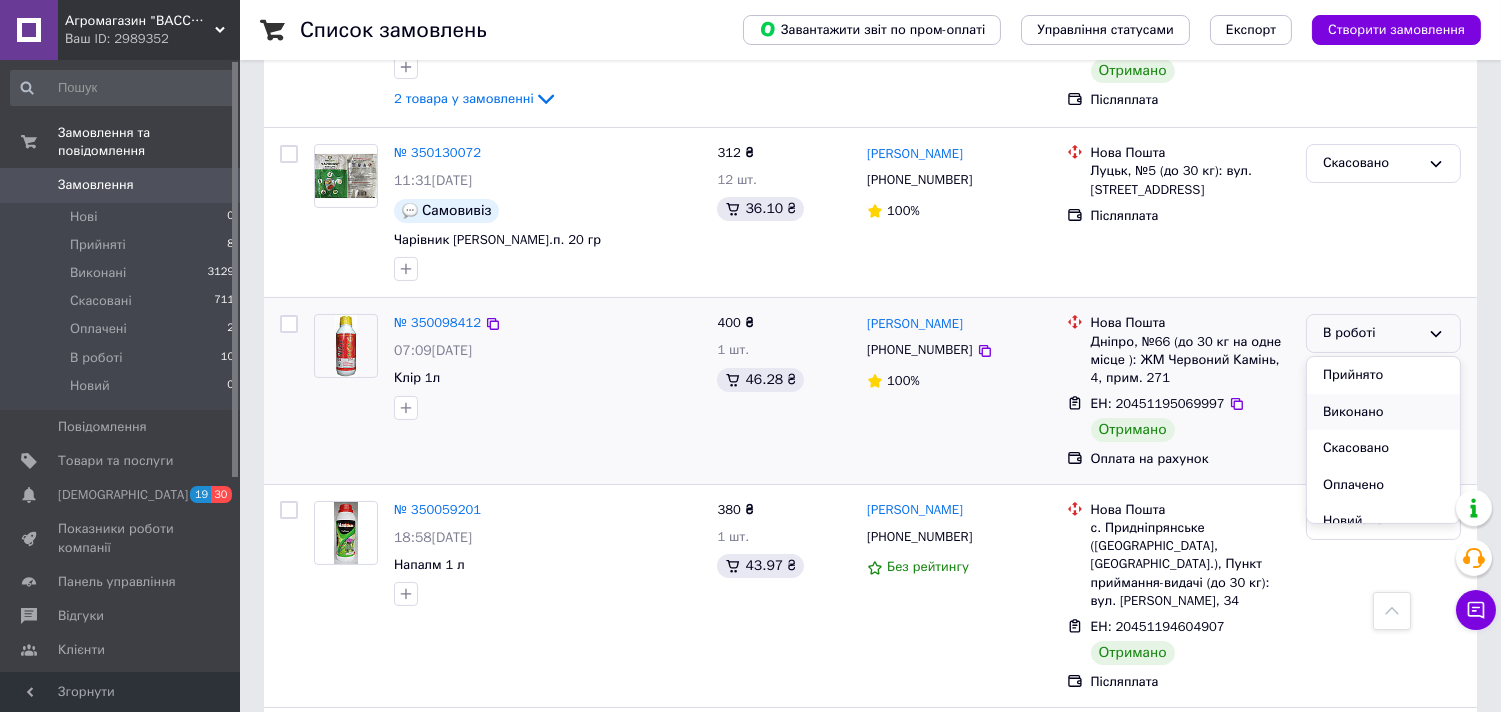 click on "Виконано" at bounding box center (1383, 412) 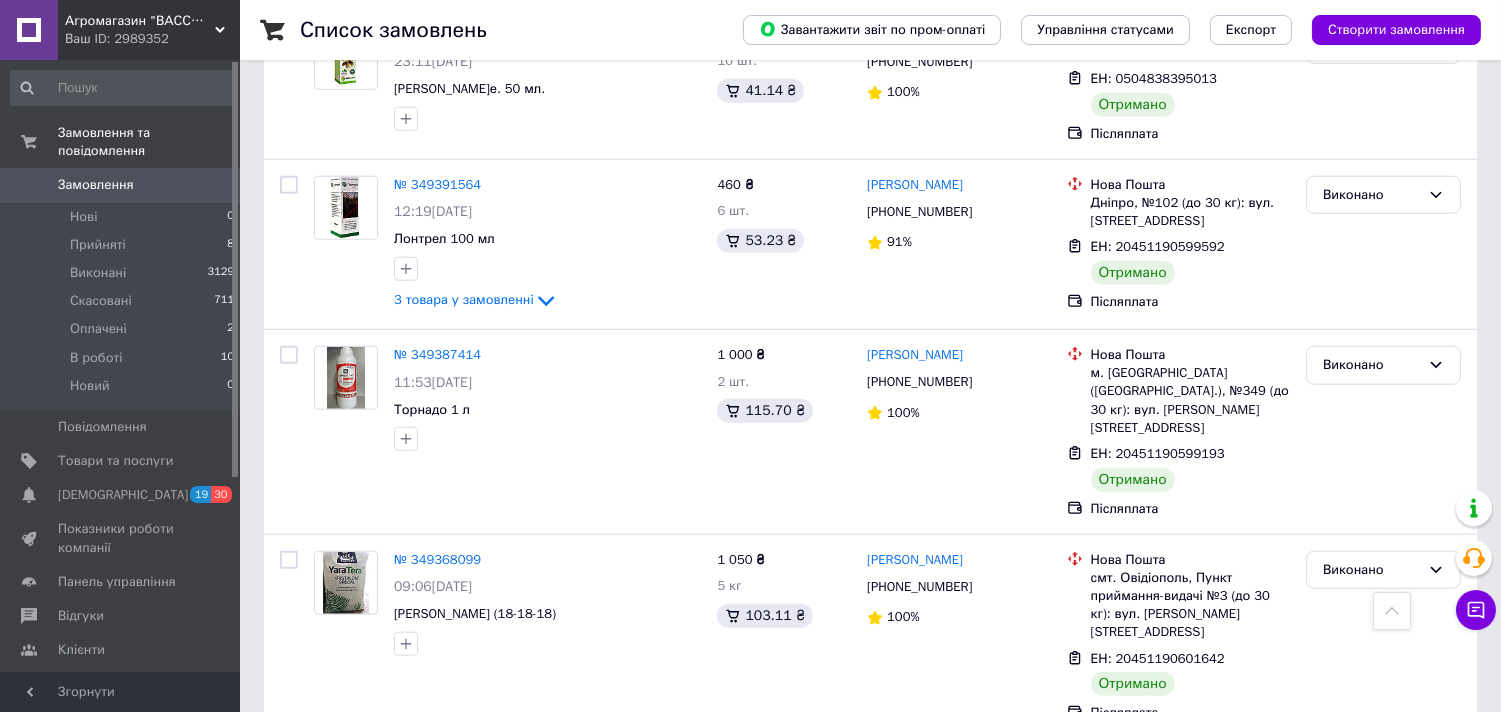scroll, scrollTop: 3203, scrollLeft: 0, axis: vertical 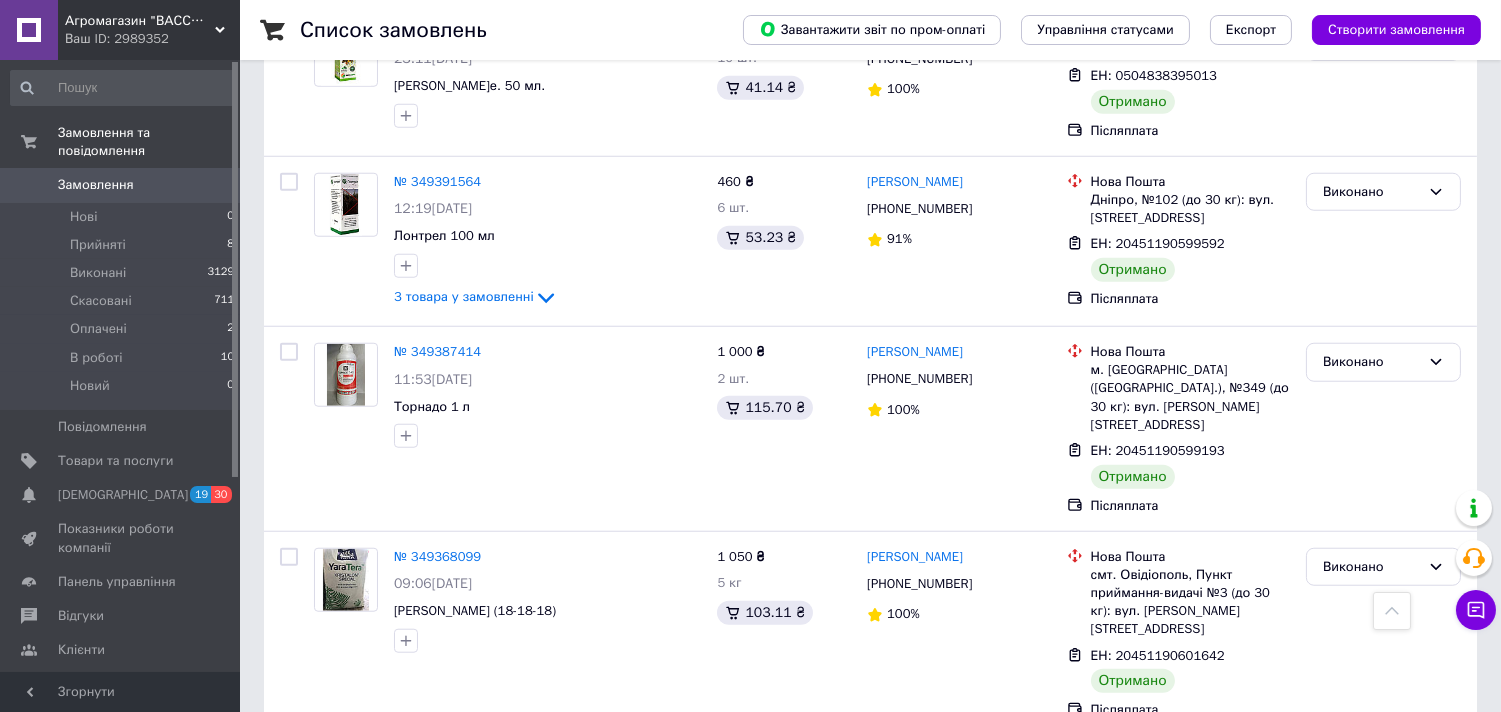 click on "3" at bounding box center (494, 780) 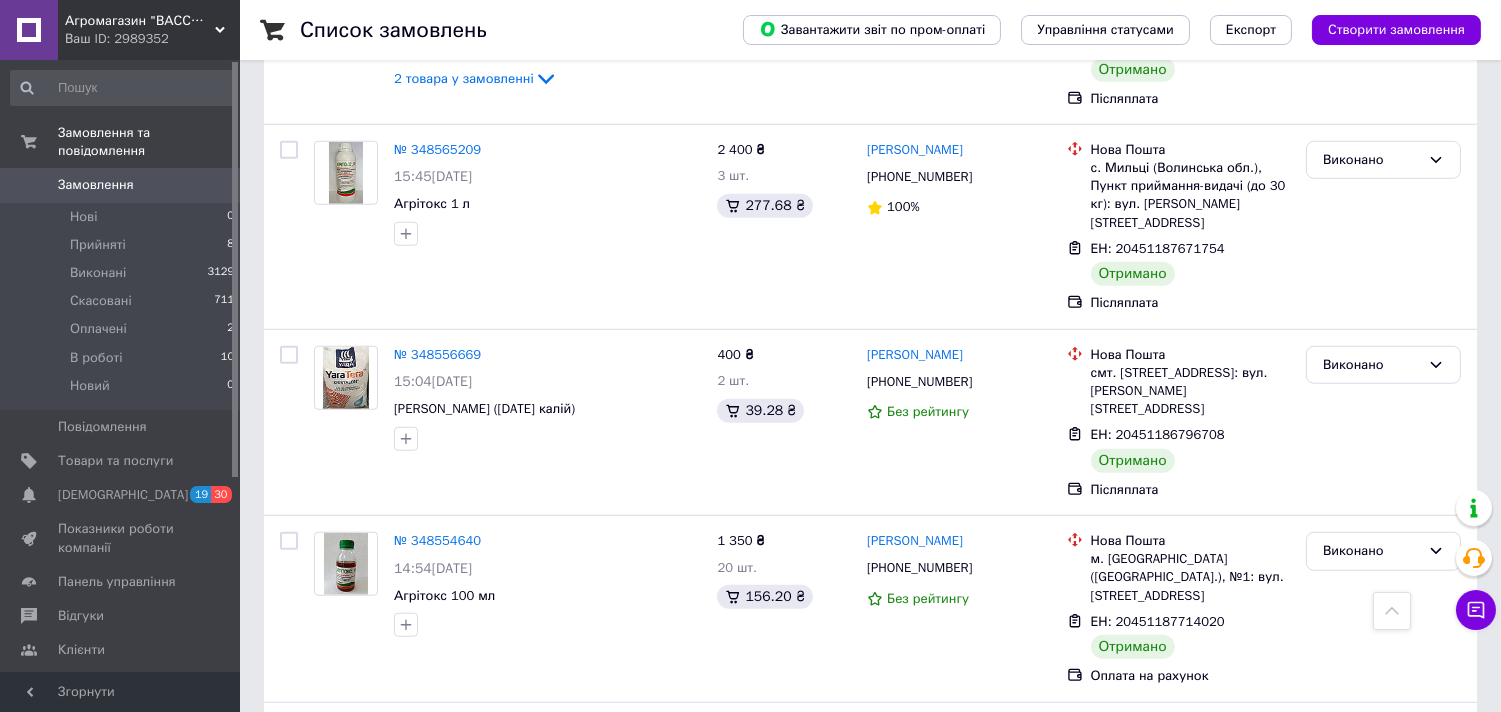 scroll, scrollTop: 3104, scrollLeft: 0, axis: vertical 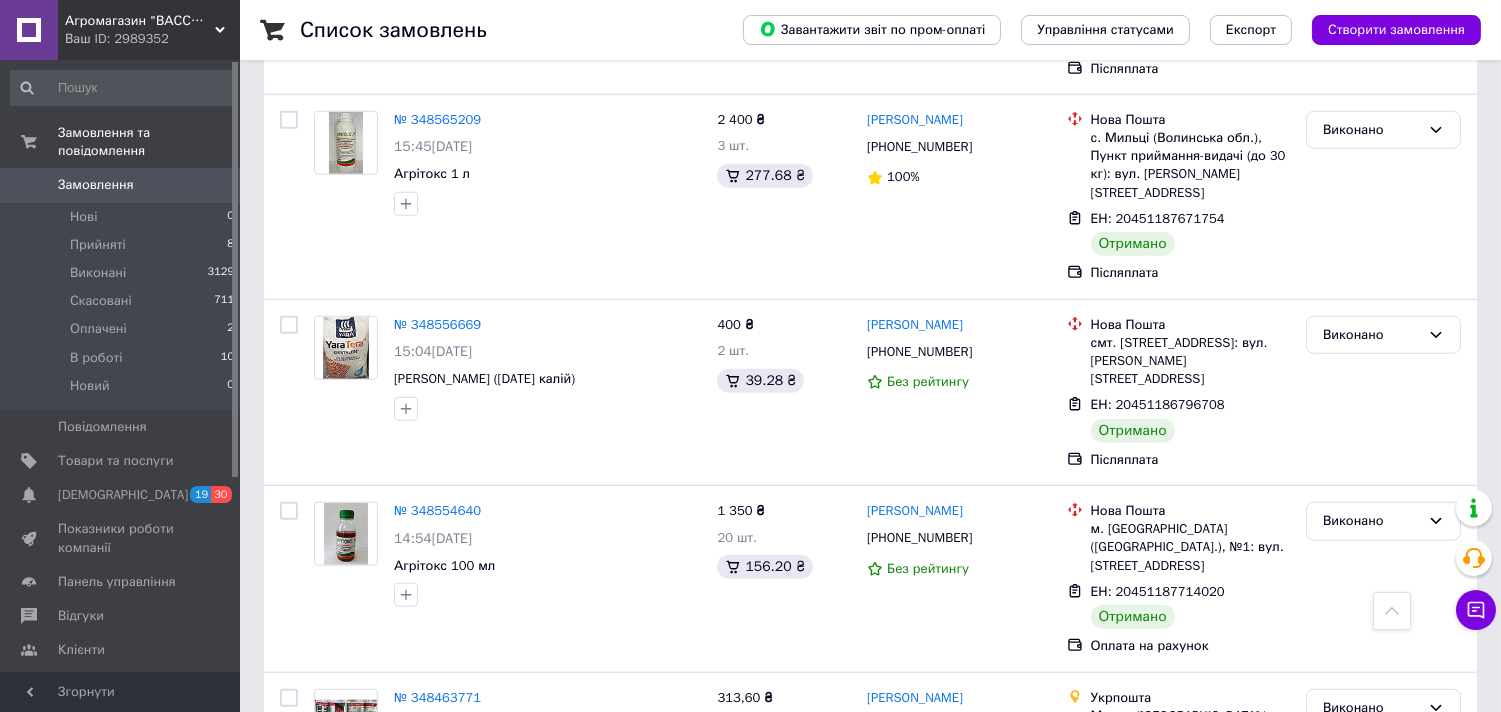 click on "4" at bounding box center [539, 1041] 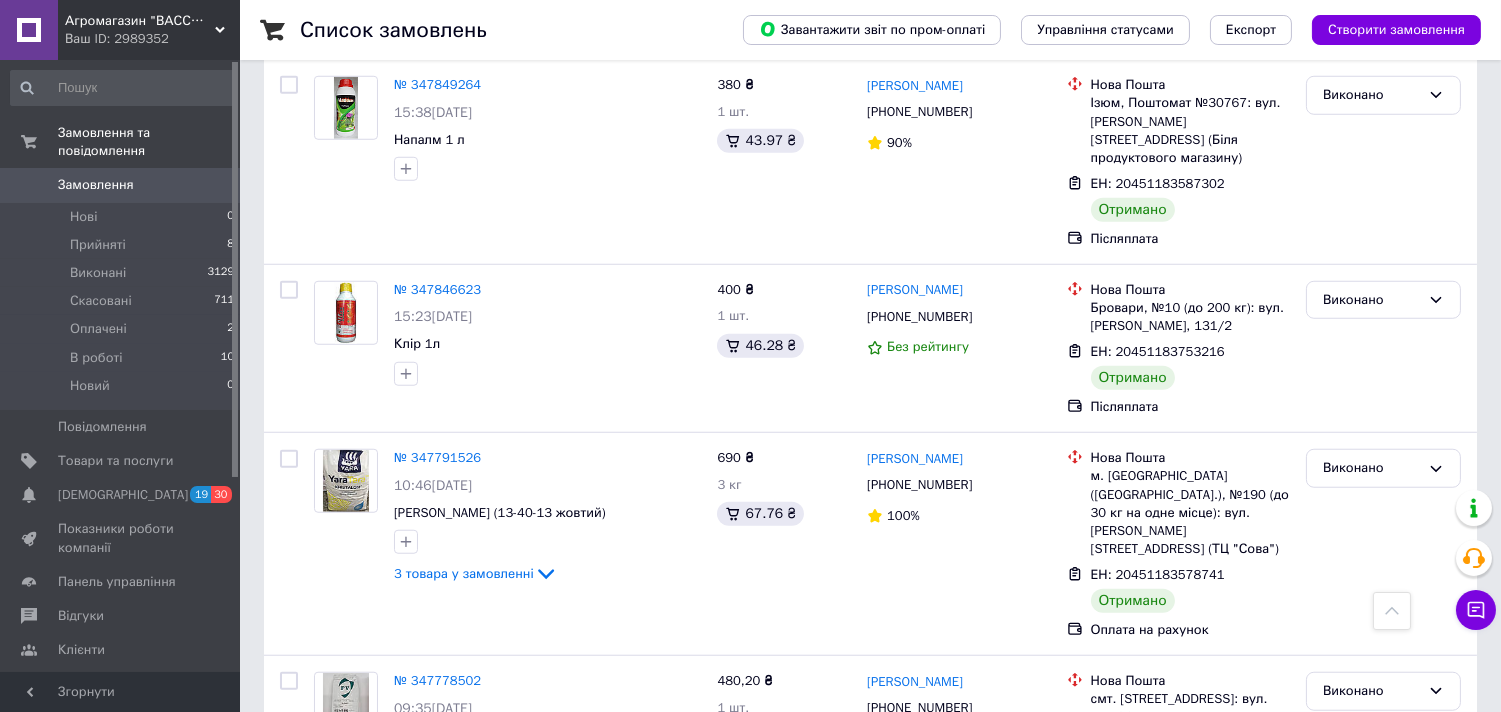 scroll, scrollTop: 3000, scrollLeft: 0, axis: vertical 